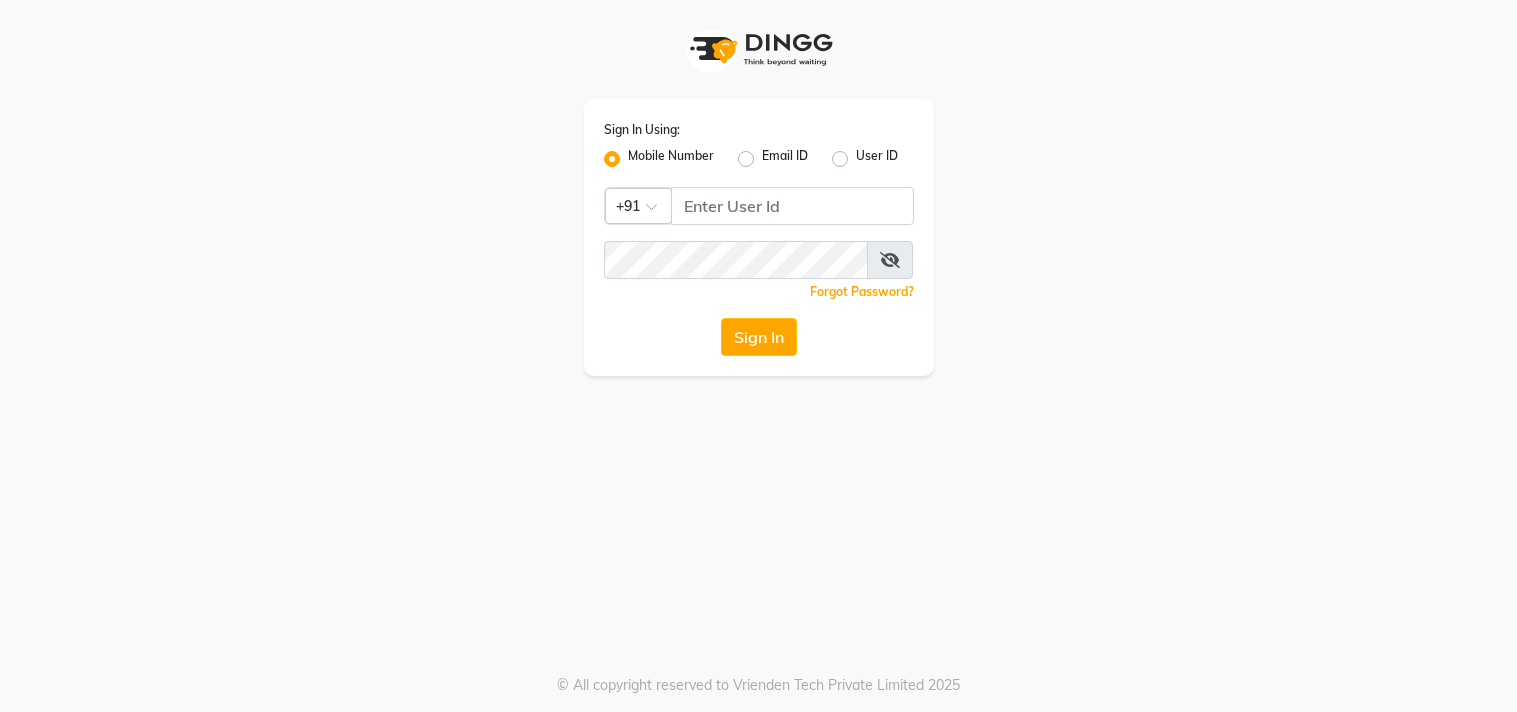 scroll, scrollTop: 0, scrollLeft: 0, axis: both 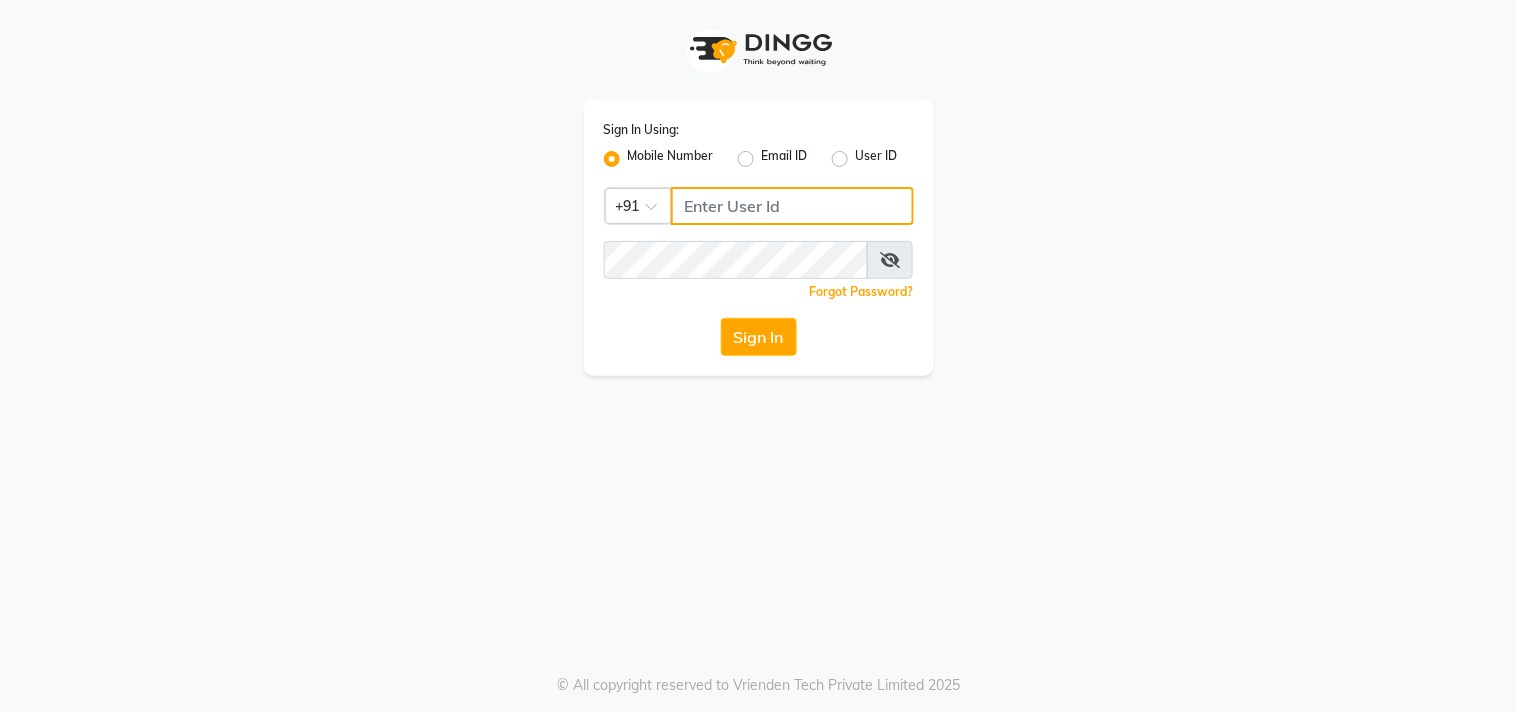 type on "[PHONE]" 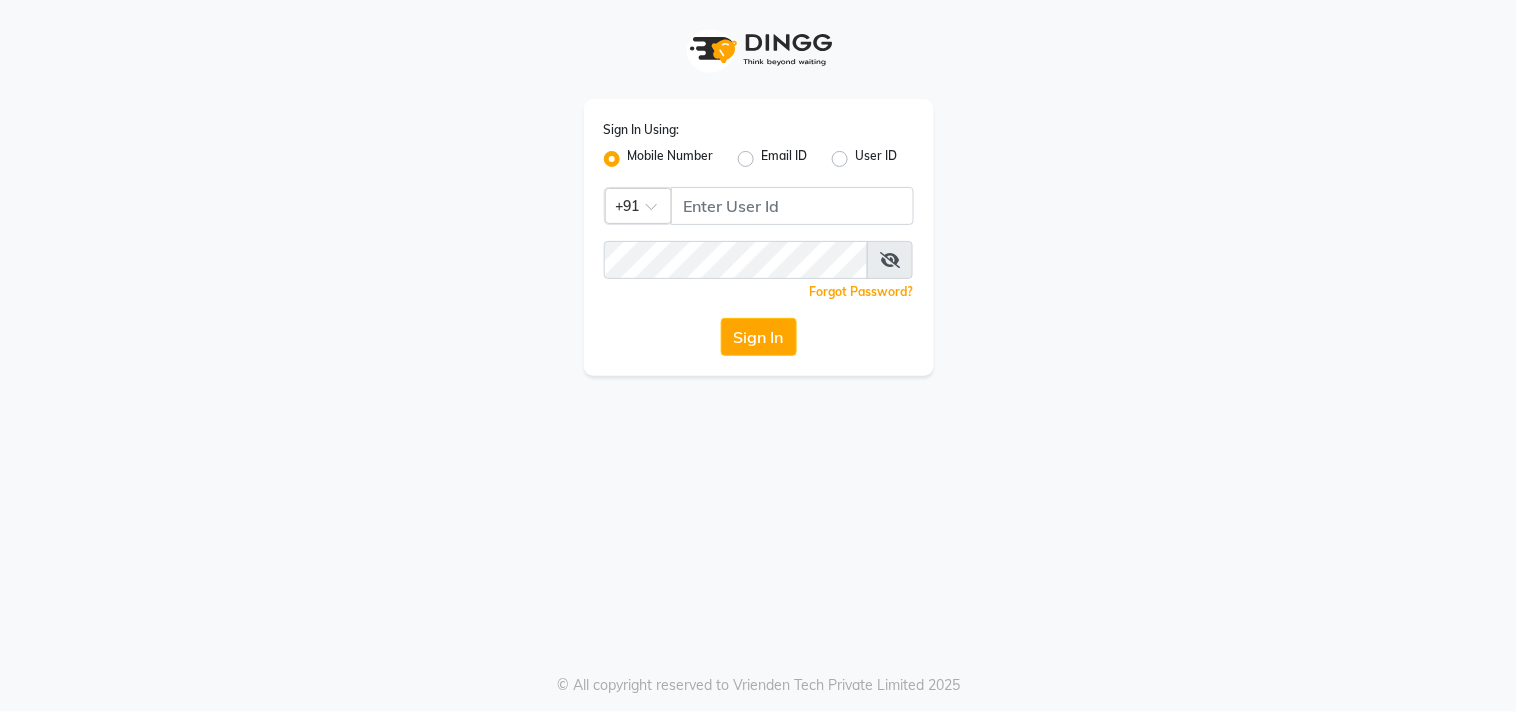 click on "Sign In Using: Mobile Number Email ID User ID Country Code × +91 [PHONE]  Remember me Forgot Password?  Sign In" 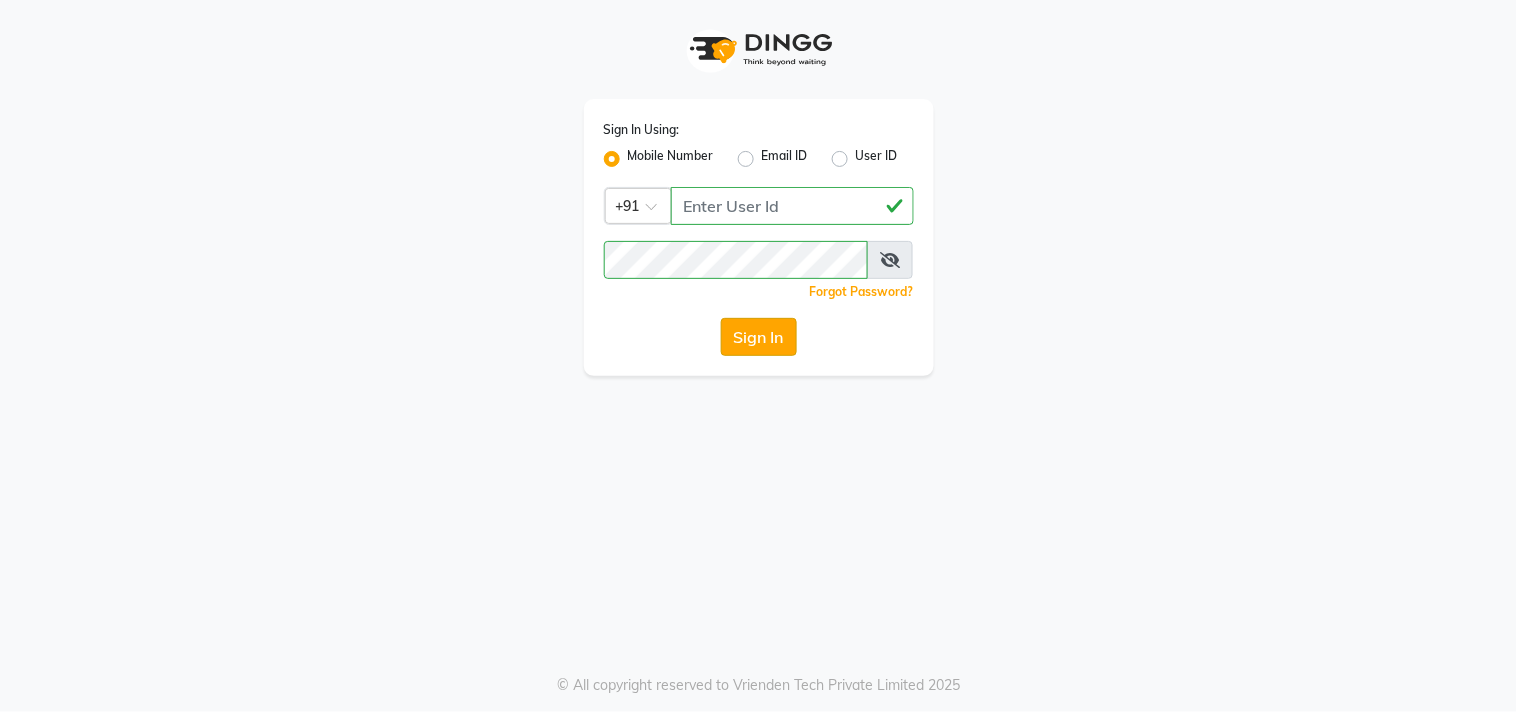 click on "Sign In" 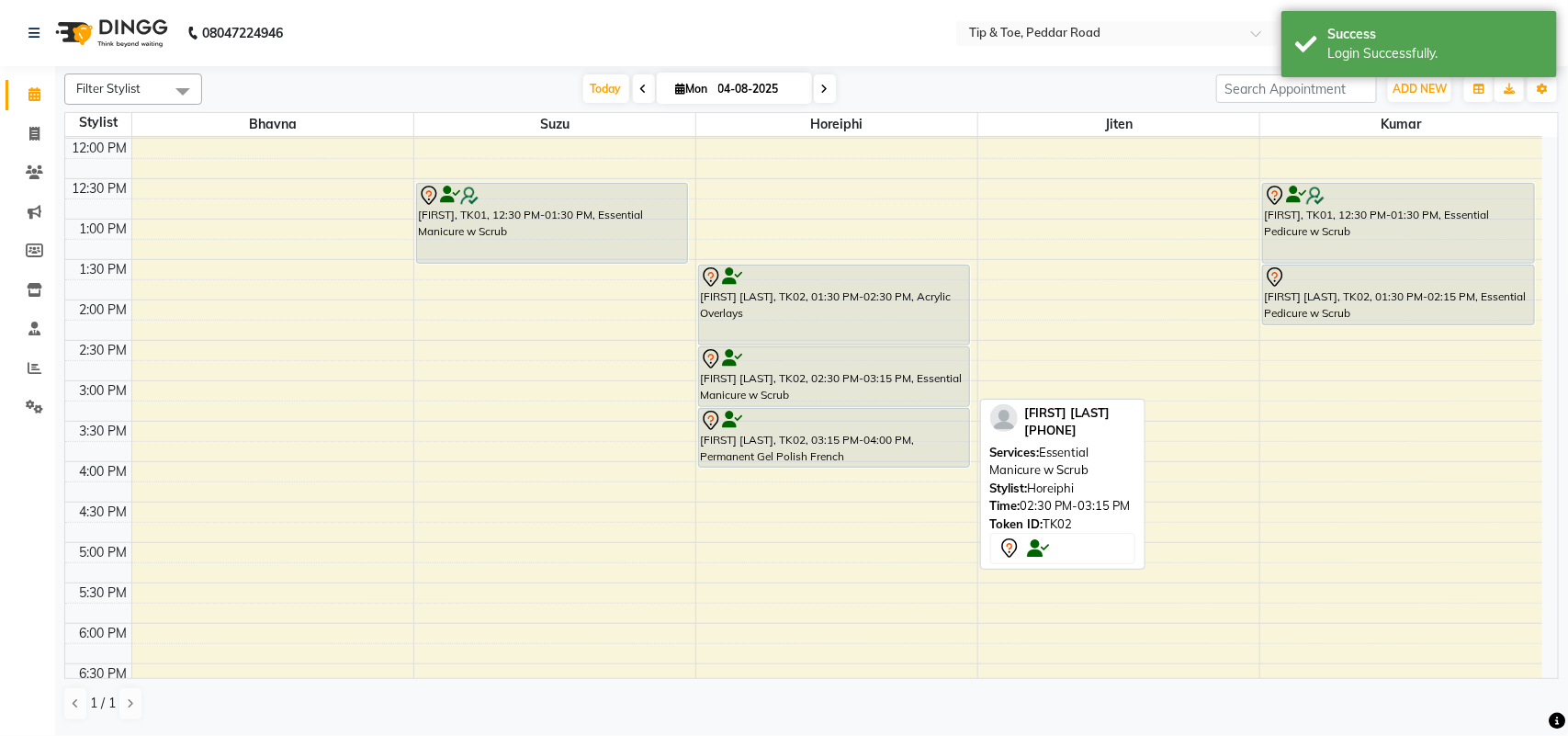 scroll, scrollTop: 345, scrollLeft: 0, axis: vertical 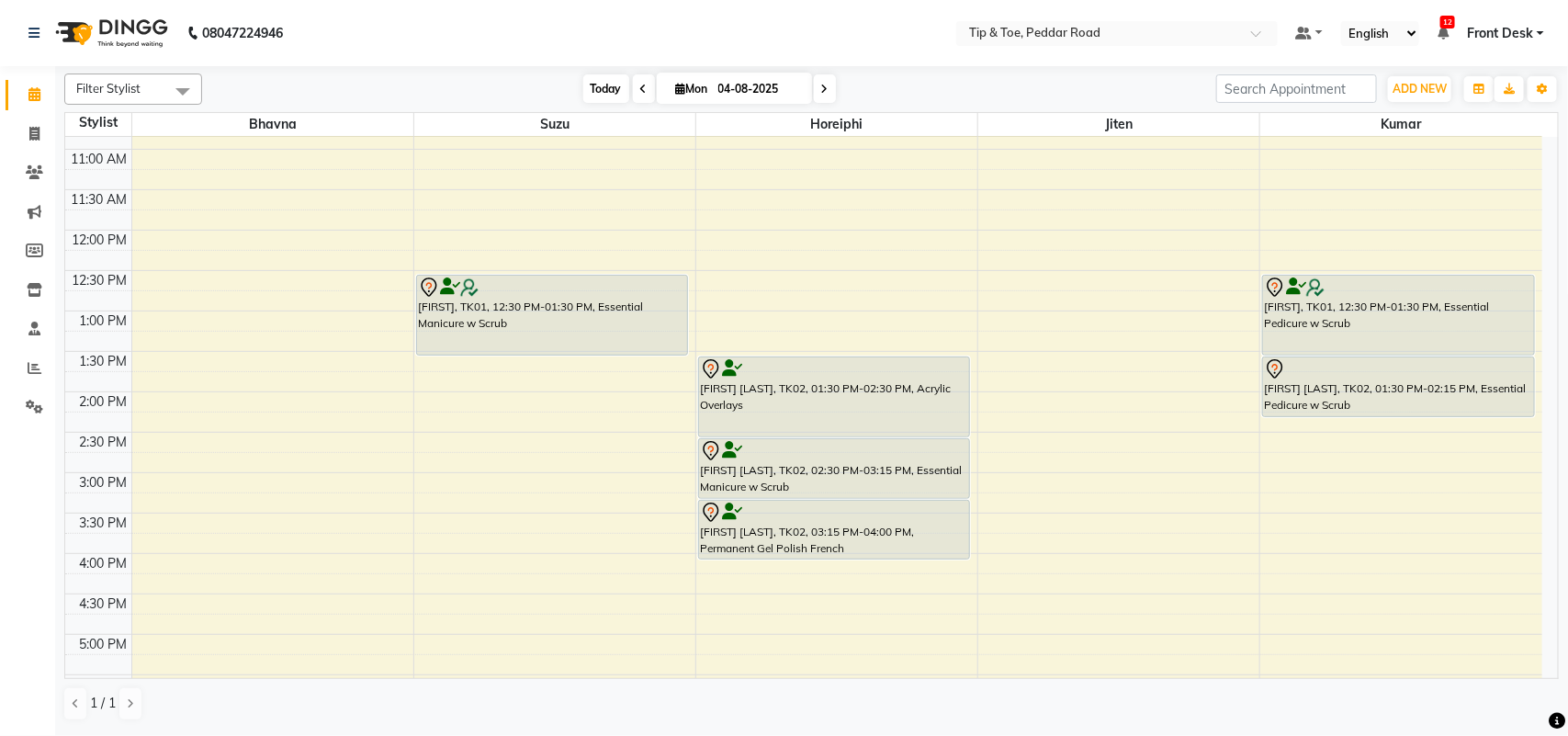 click on "Today" at bounding box center [606, 88] 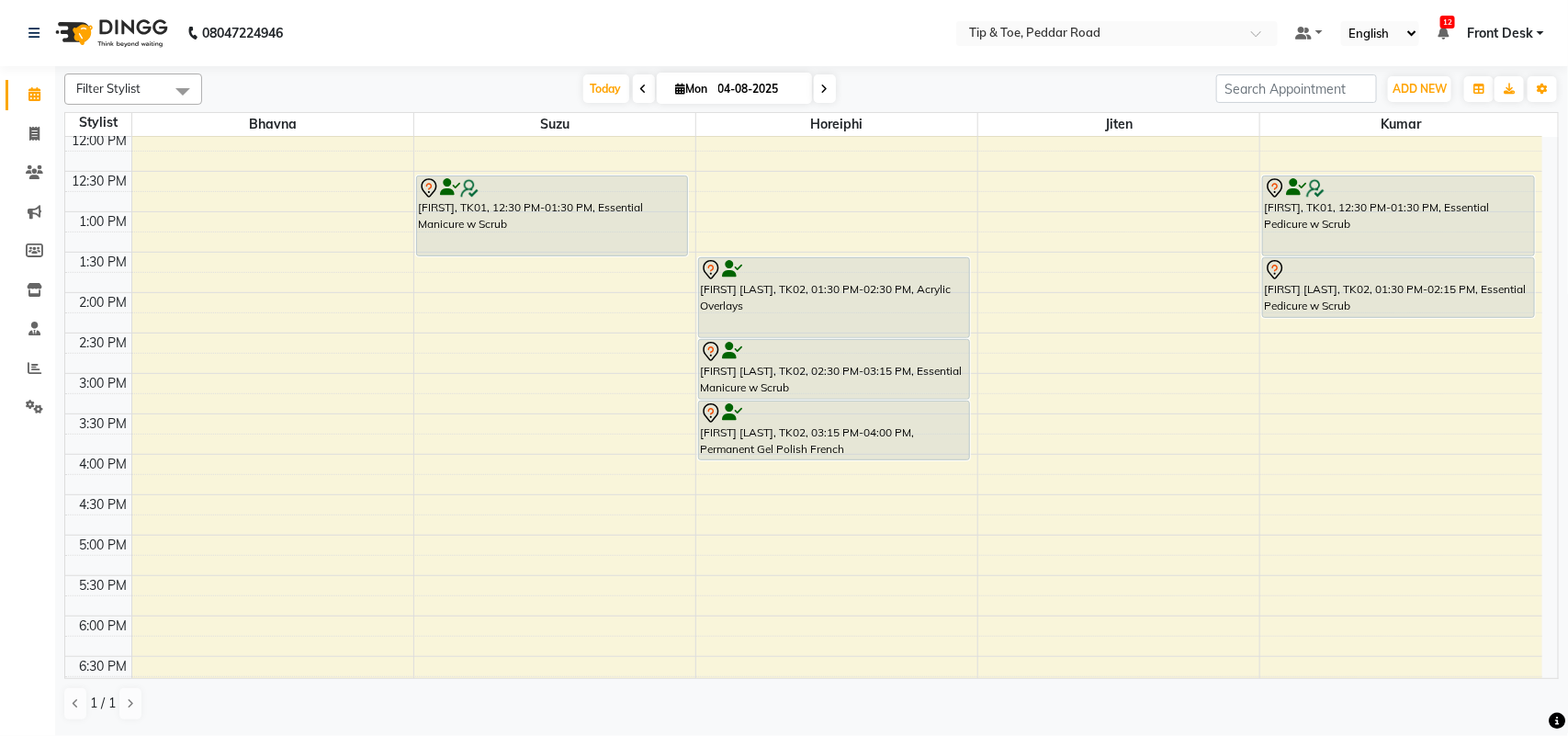 scroll, scrollTop: 278, scrollLeft: 0, axis: vertical 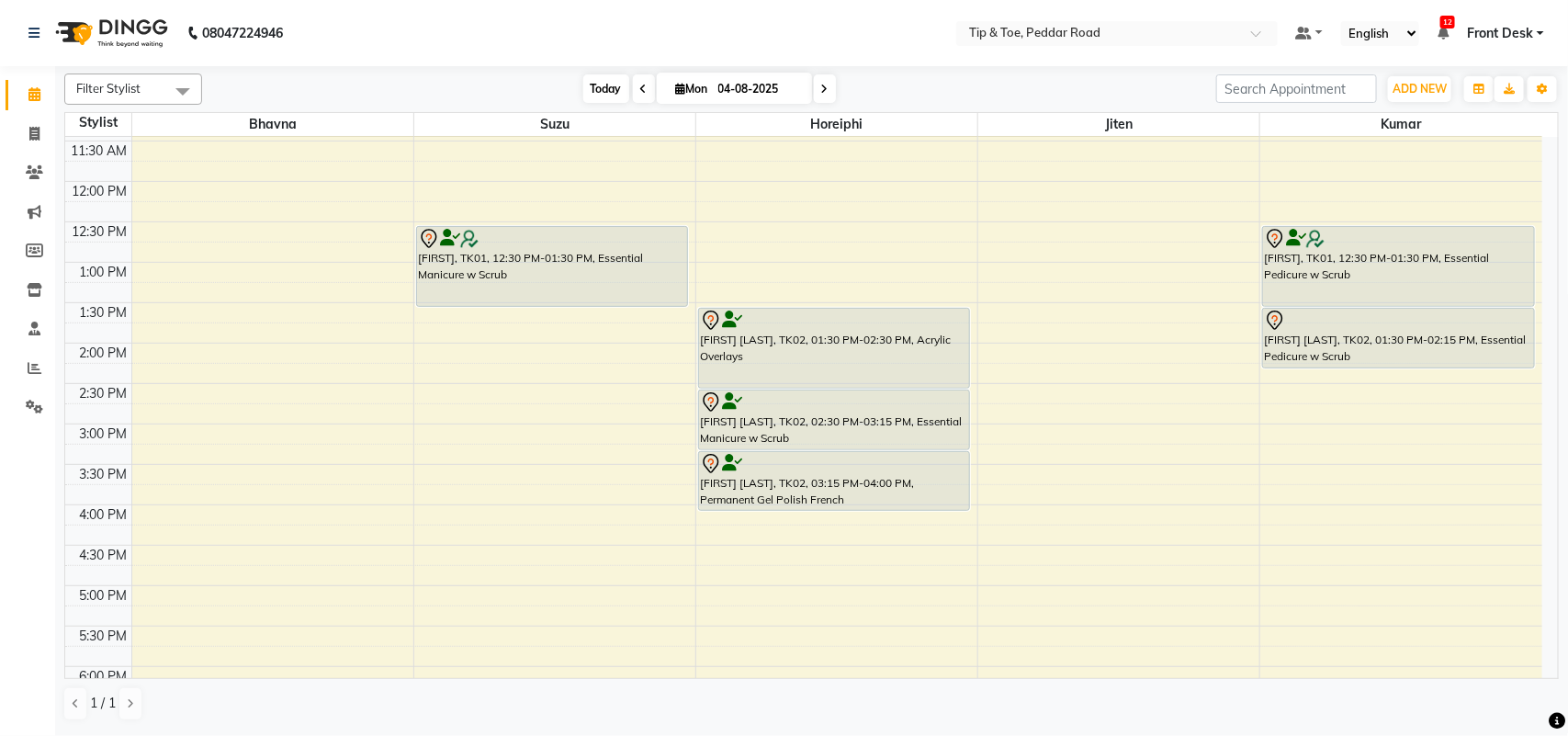 click on "Today" at bounding box center (606, 88) 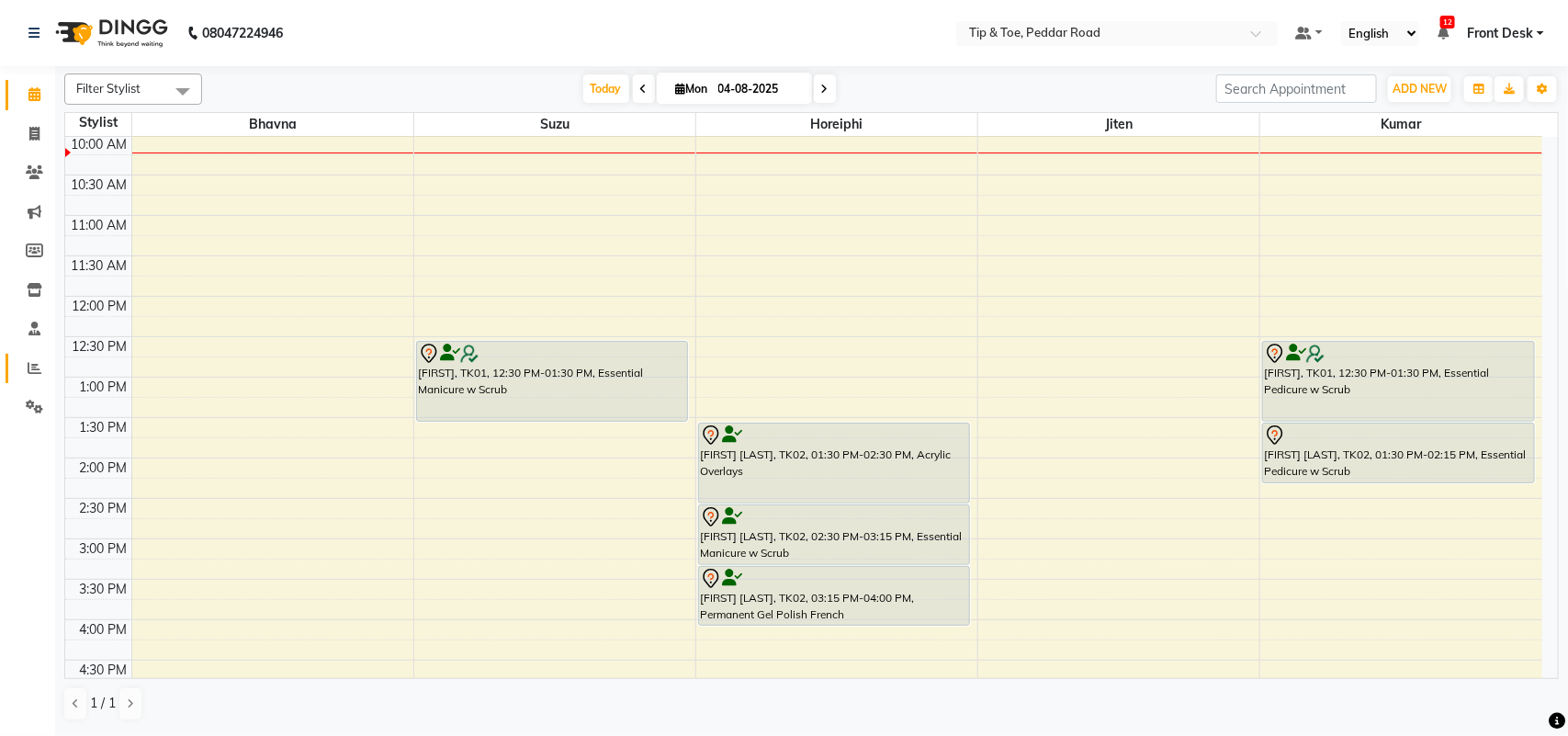 click on "Reports" 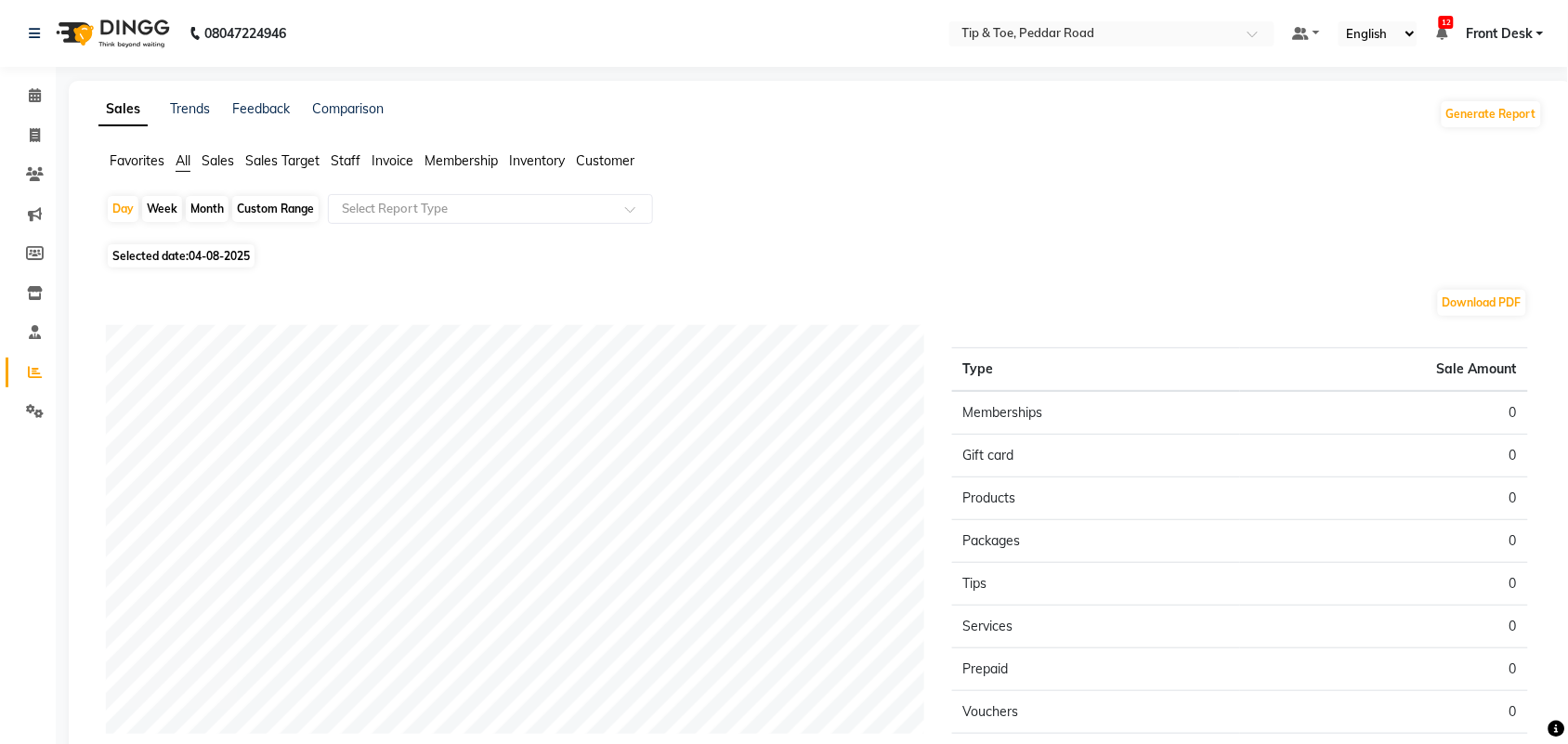 click on "Staff" 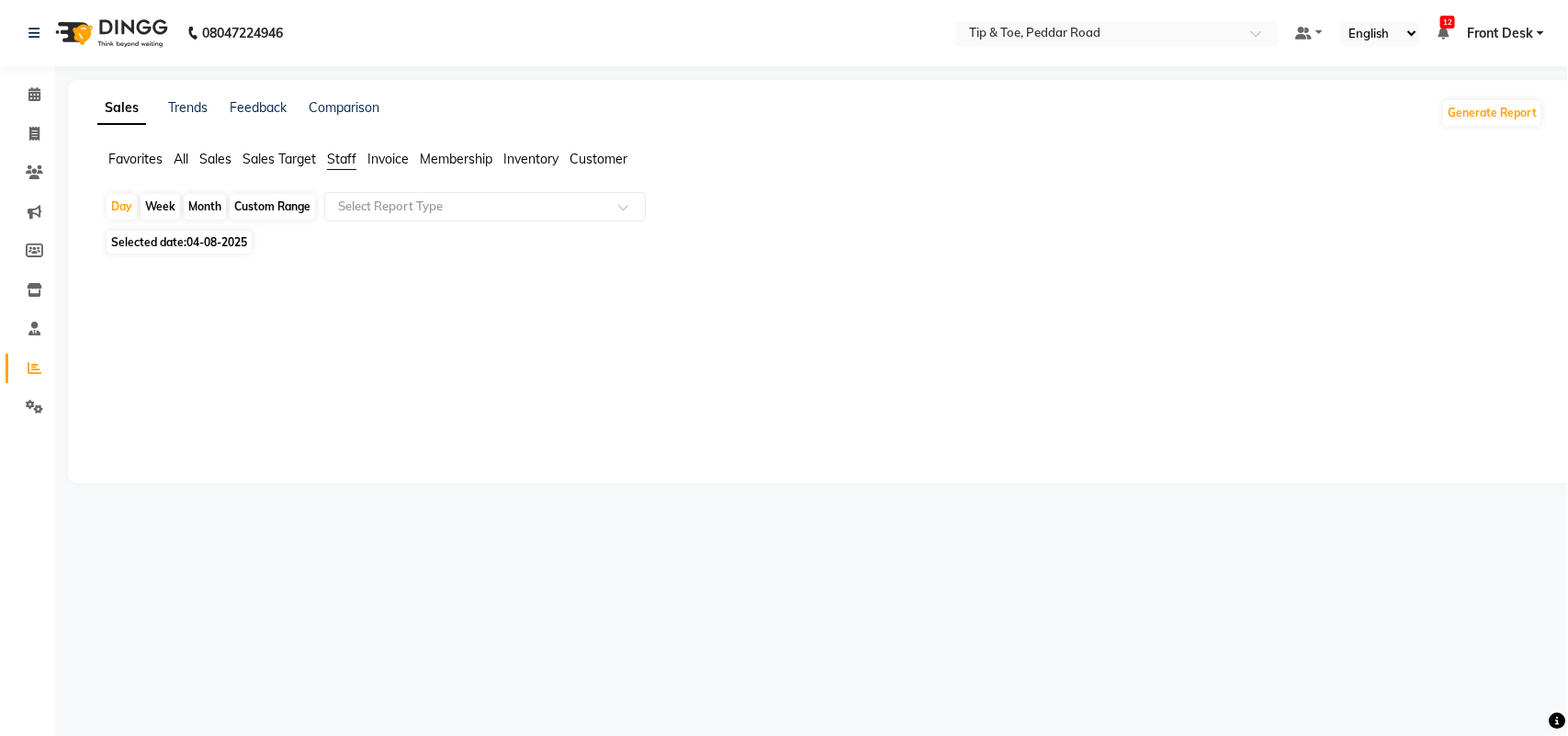 click on "04-08-2025" 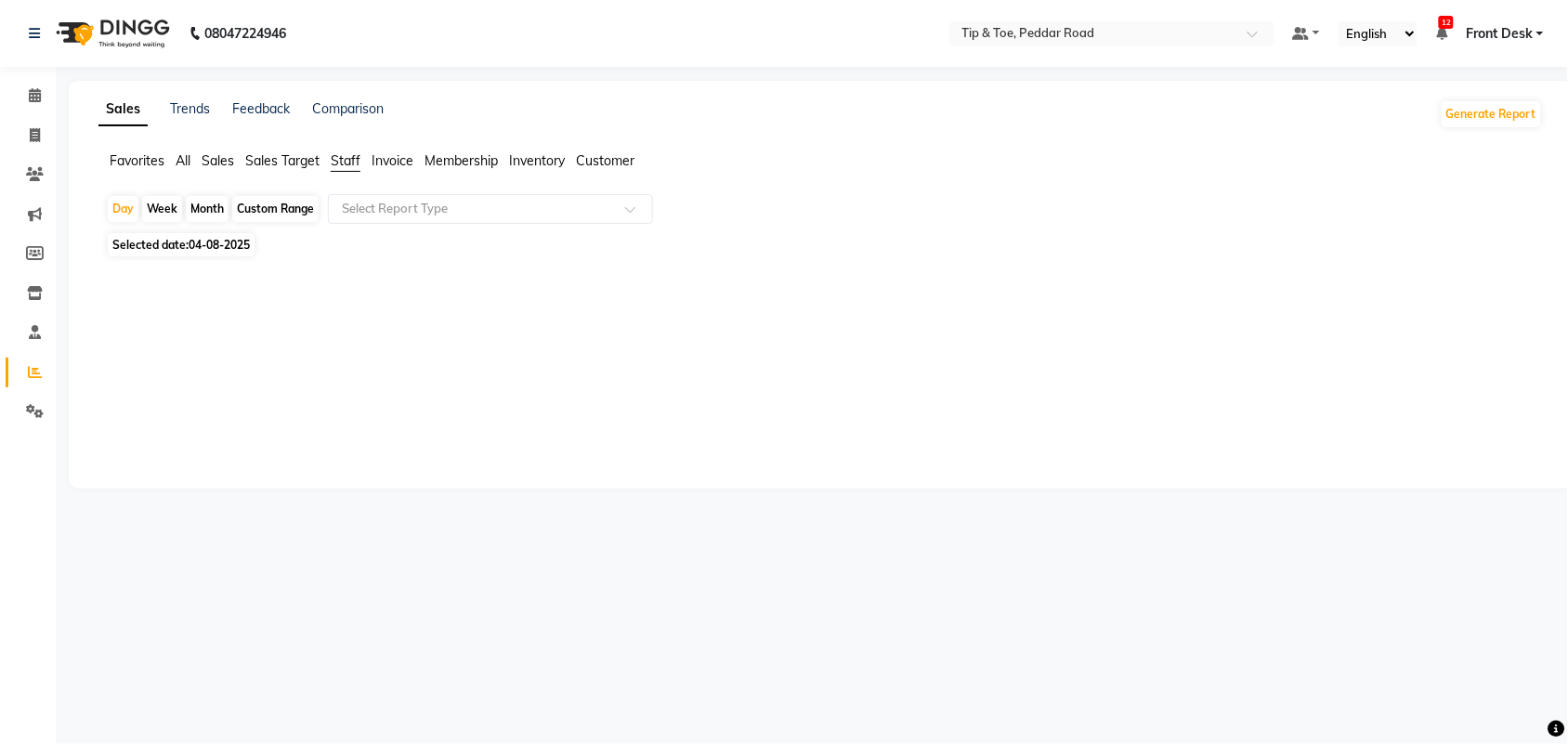 select on "8" 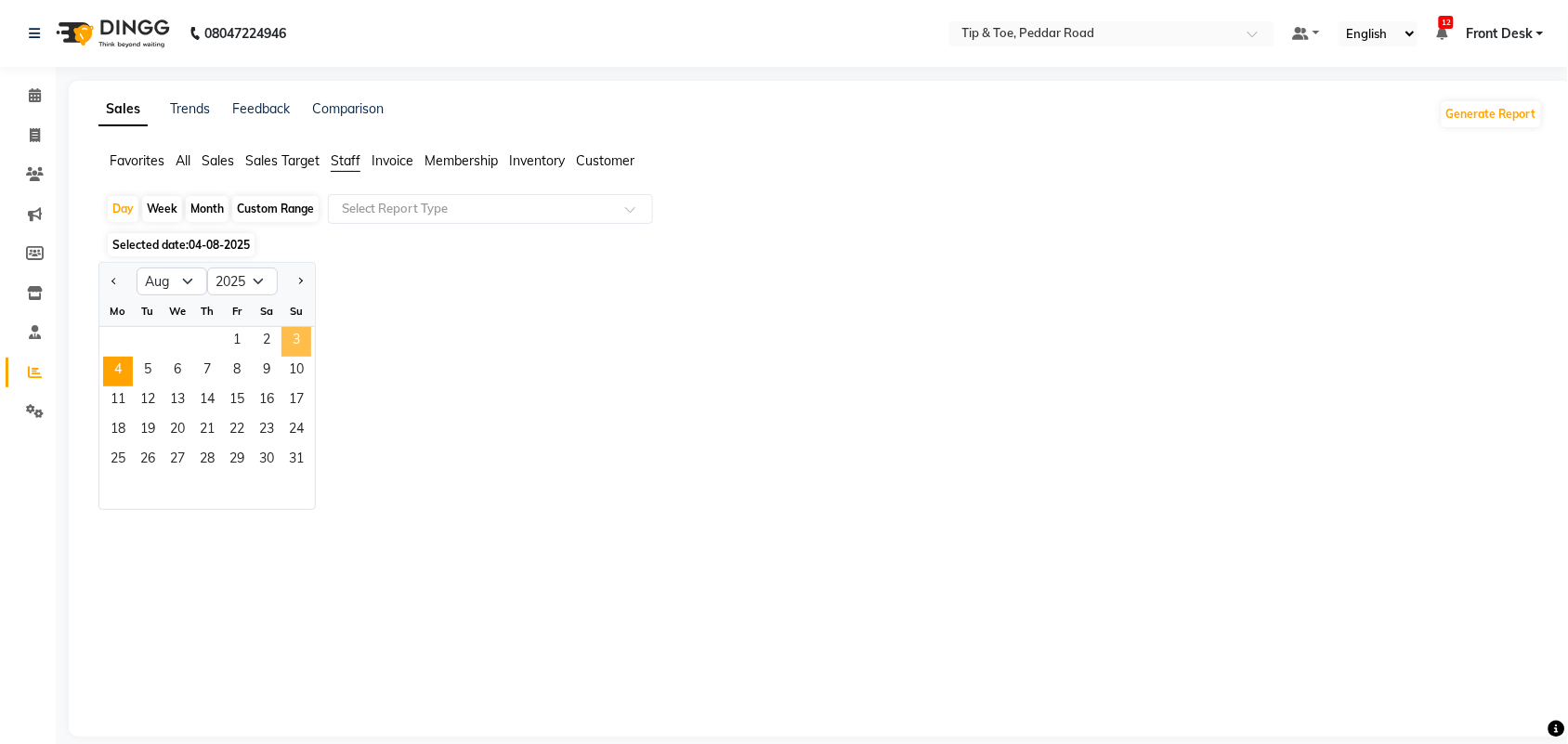 click on "3" 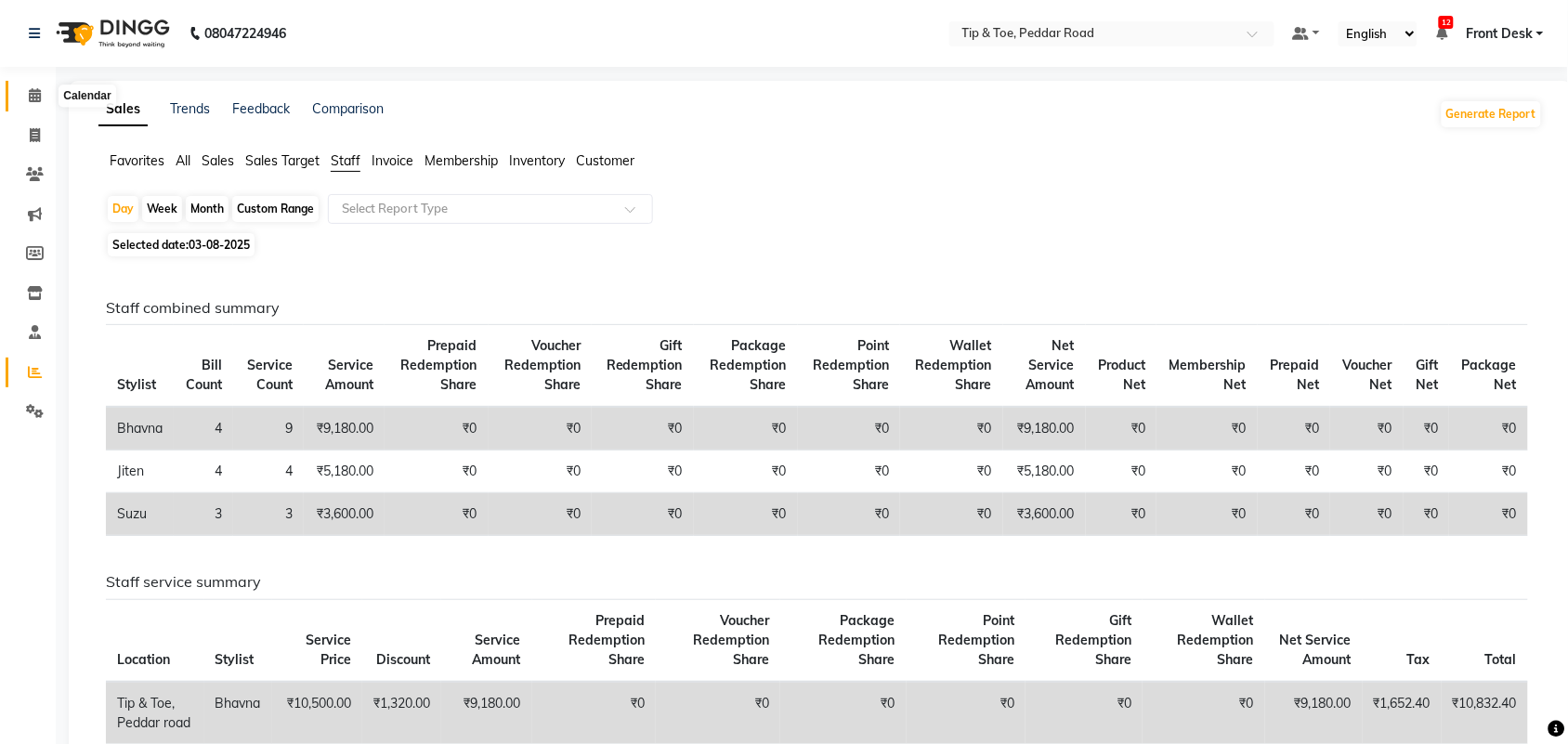 click 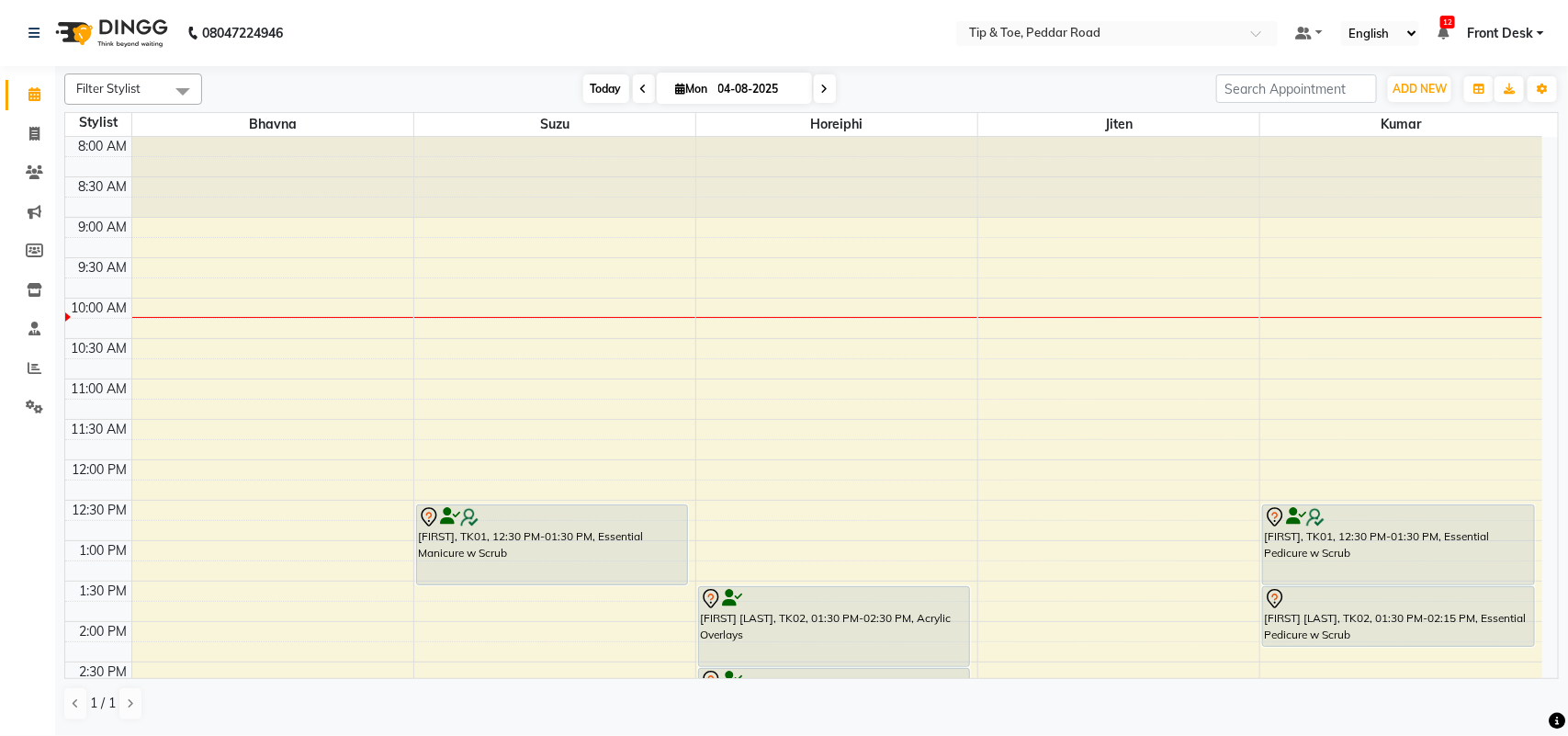 click on "Today" at bounding box center [606, 88] 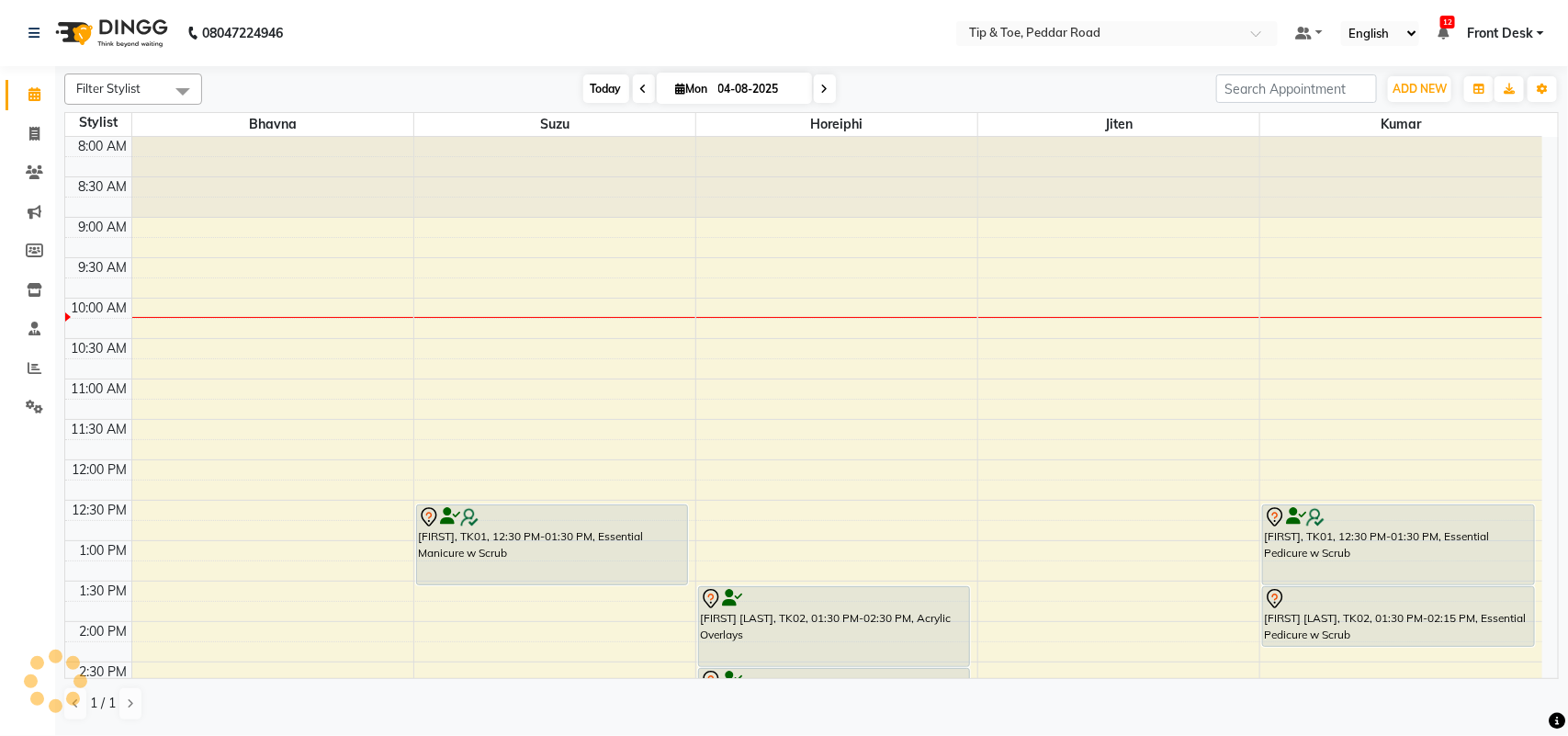 scroll, scrollTop: 164, scrollLeft: 0, axis: vertical 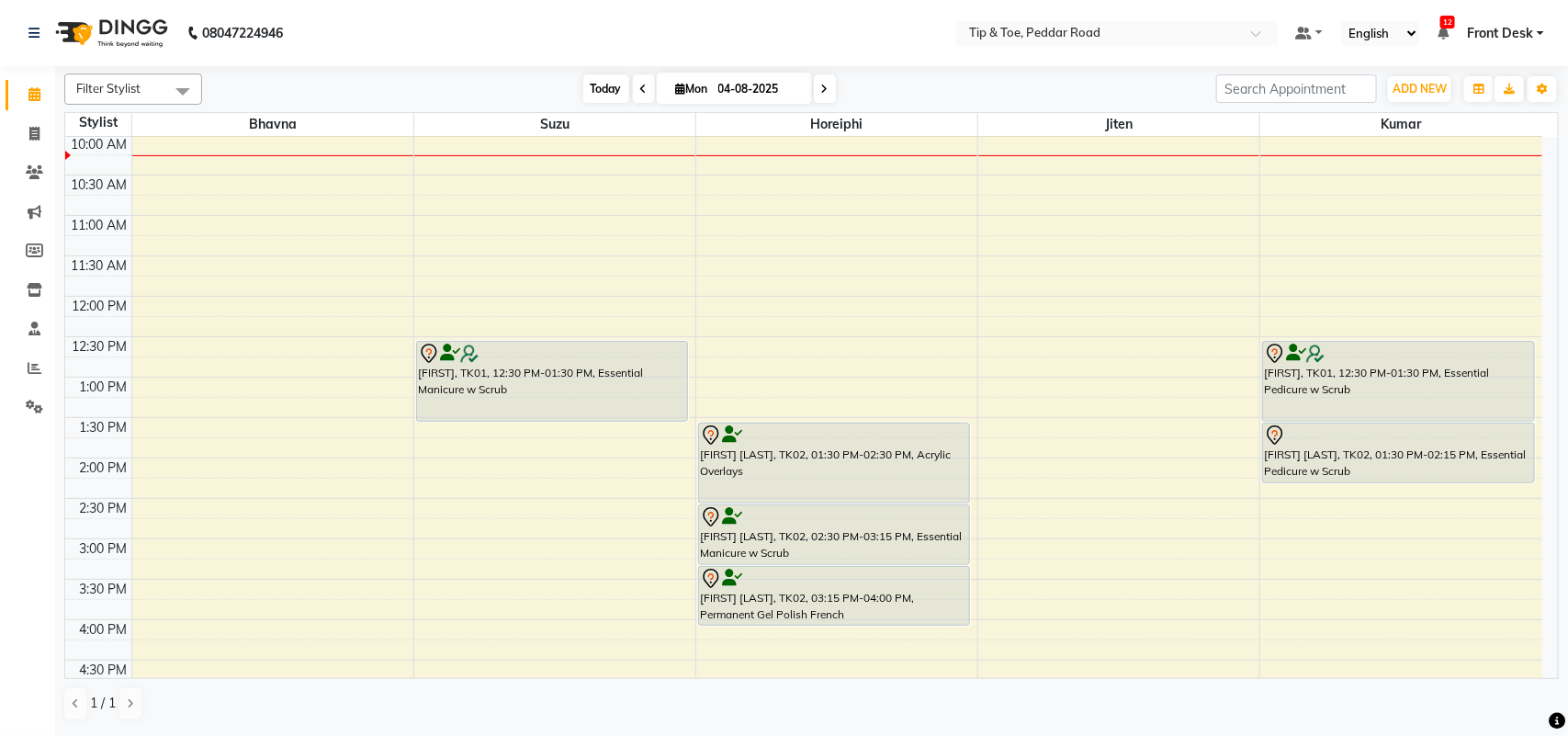 click on "Today" at bounding box center [606, 88] 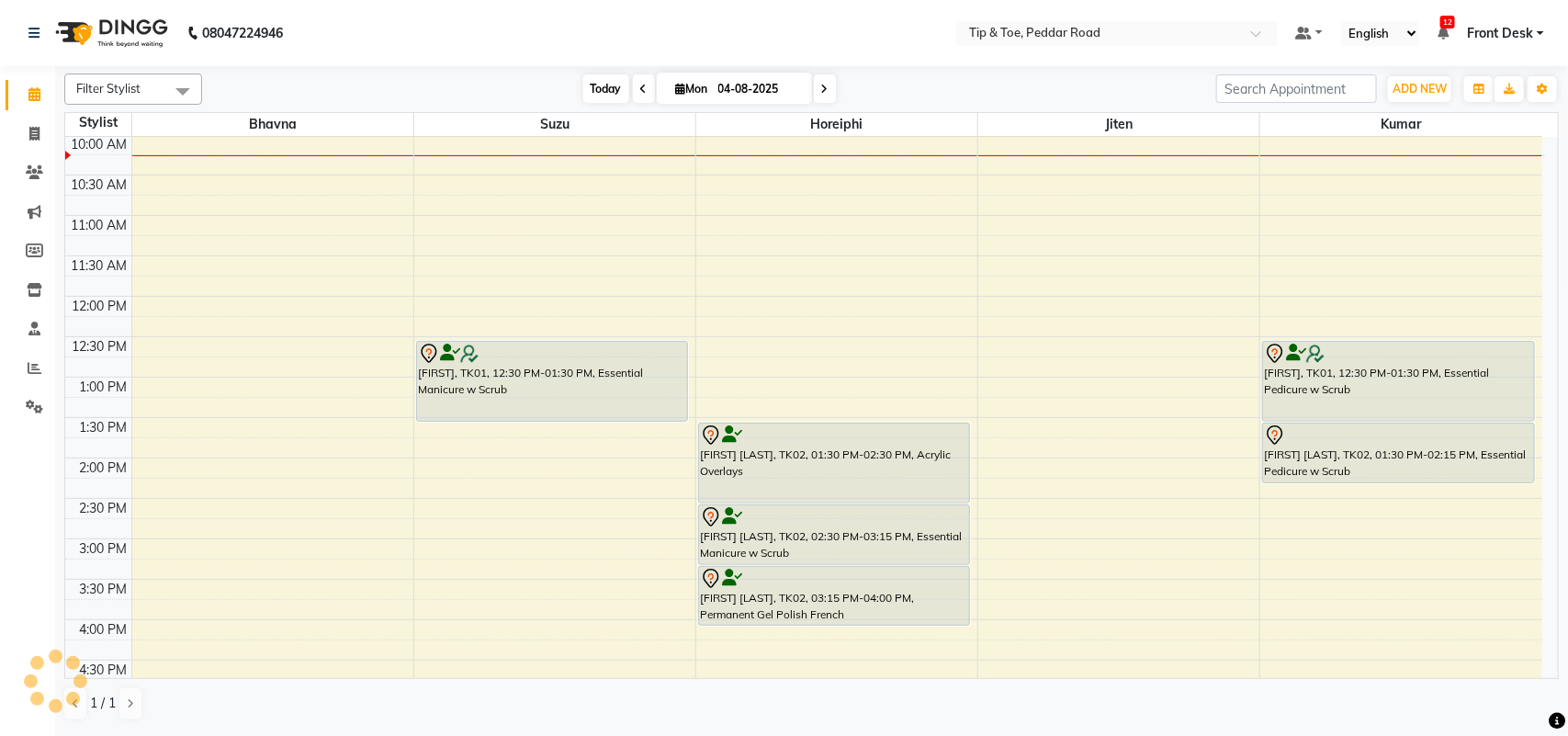 scroll, scrollTop: 164, scrollLeft: 0, axis: vertical 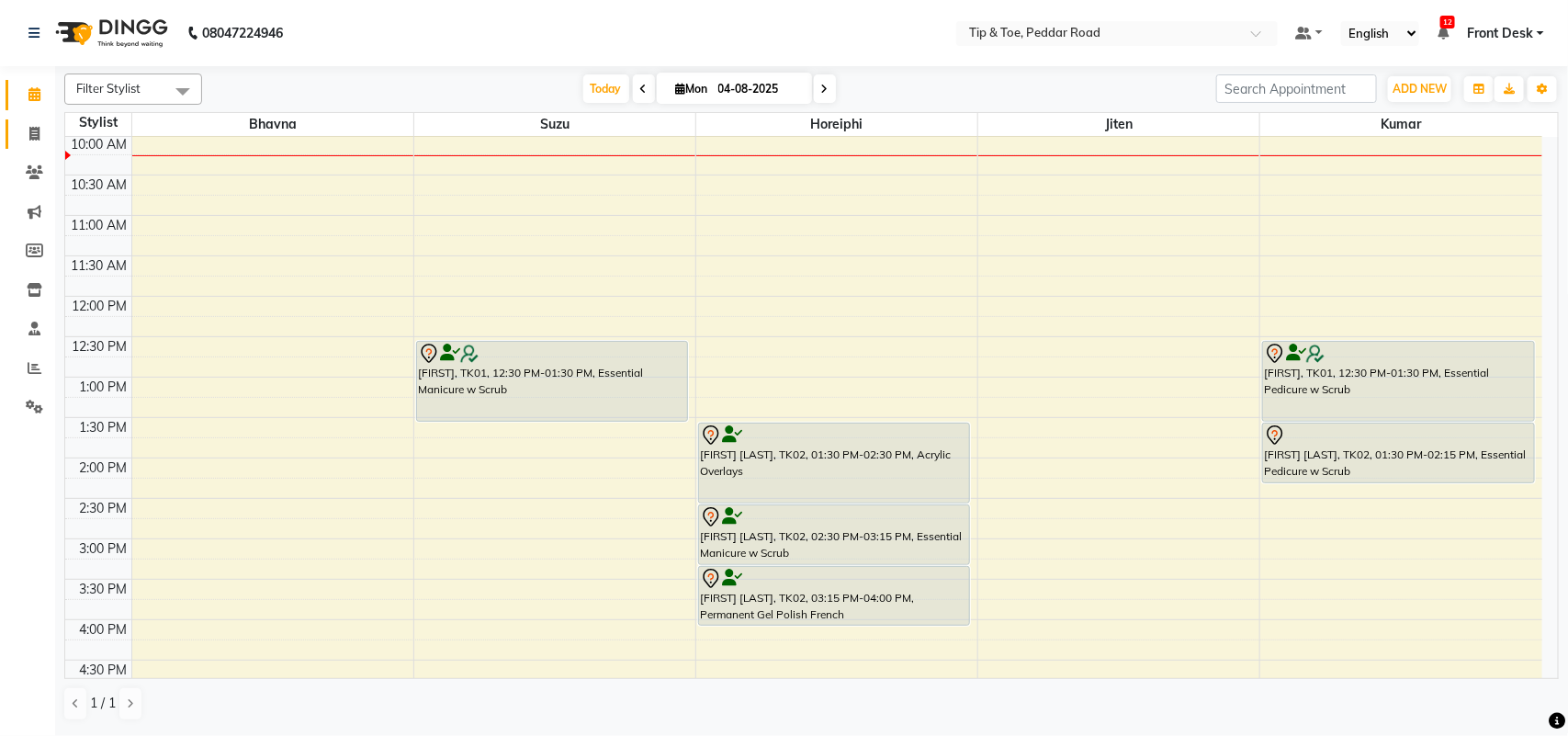 click on "Invoice" 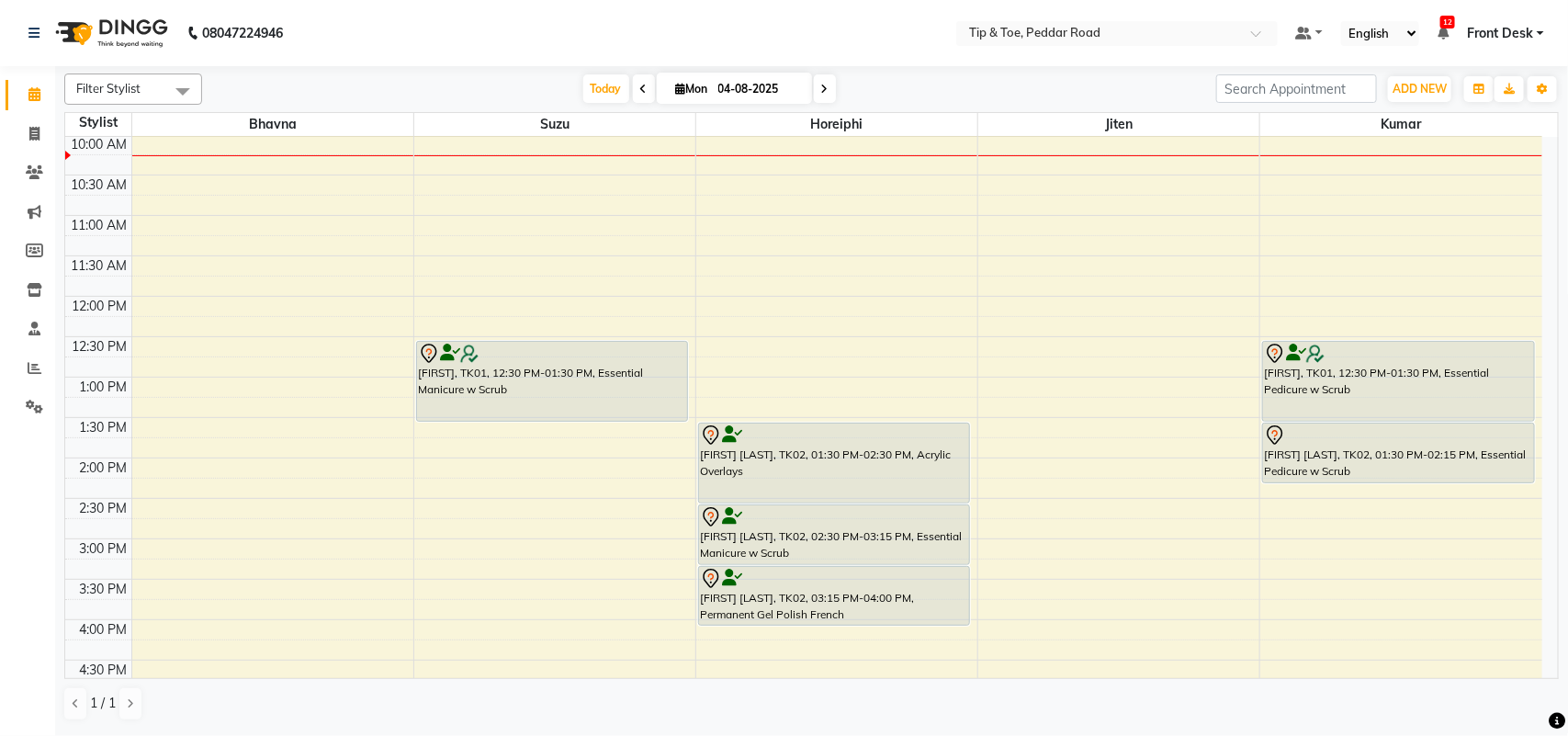 select on "5655" 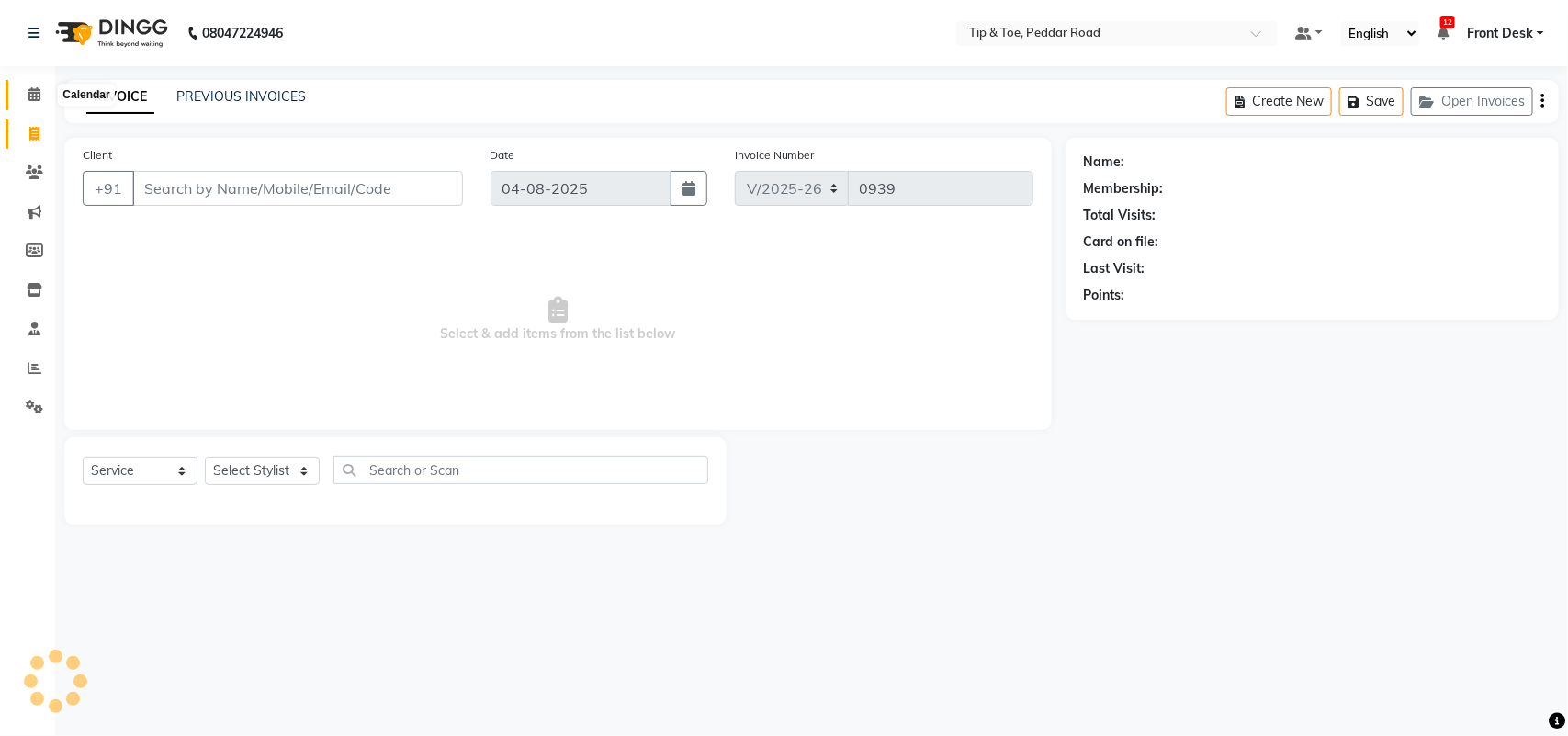 click 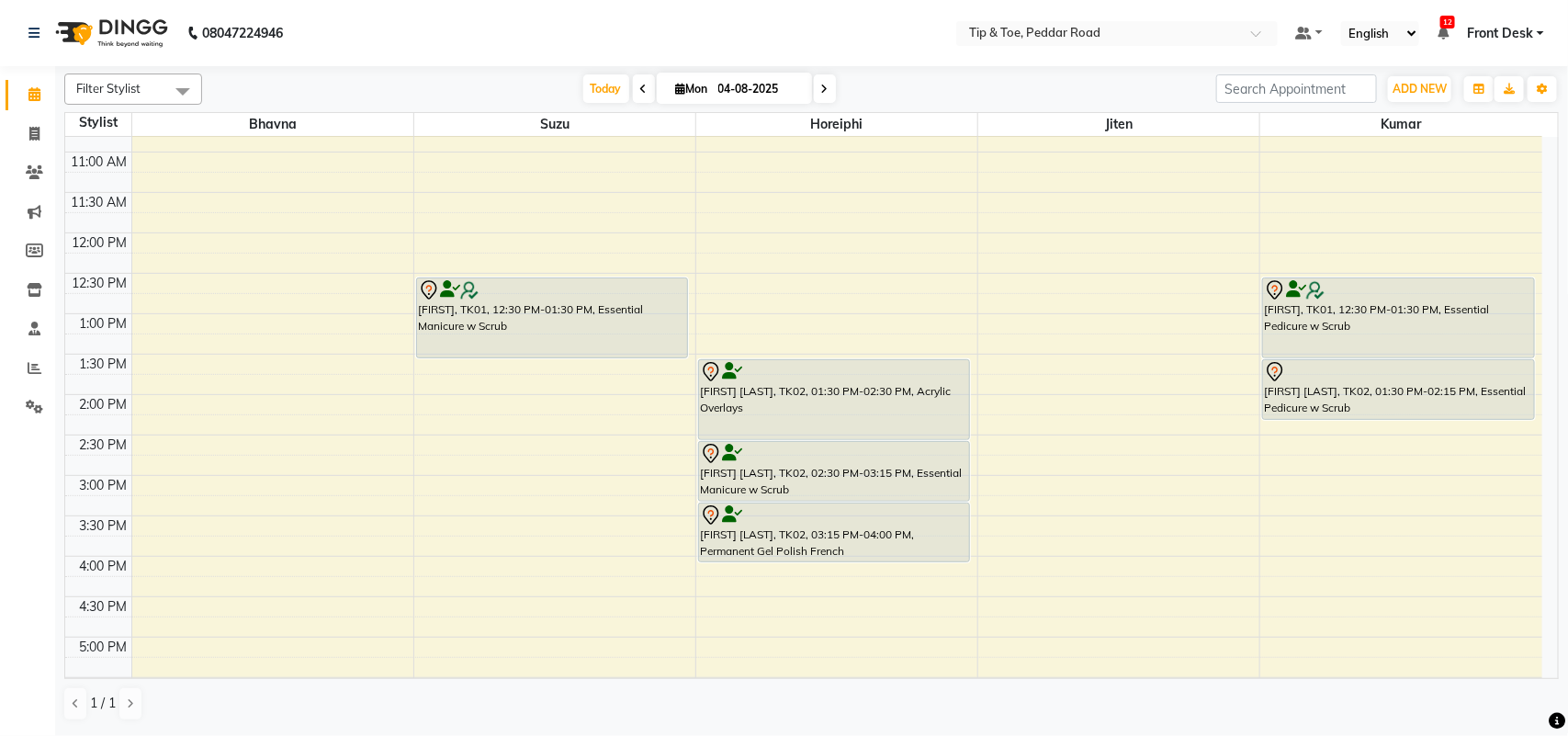 scroll, scrollTop: 230, scrollLeft: 0, axis: vertical 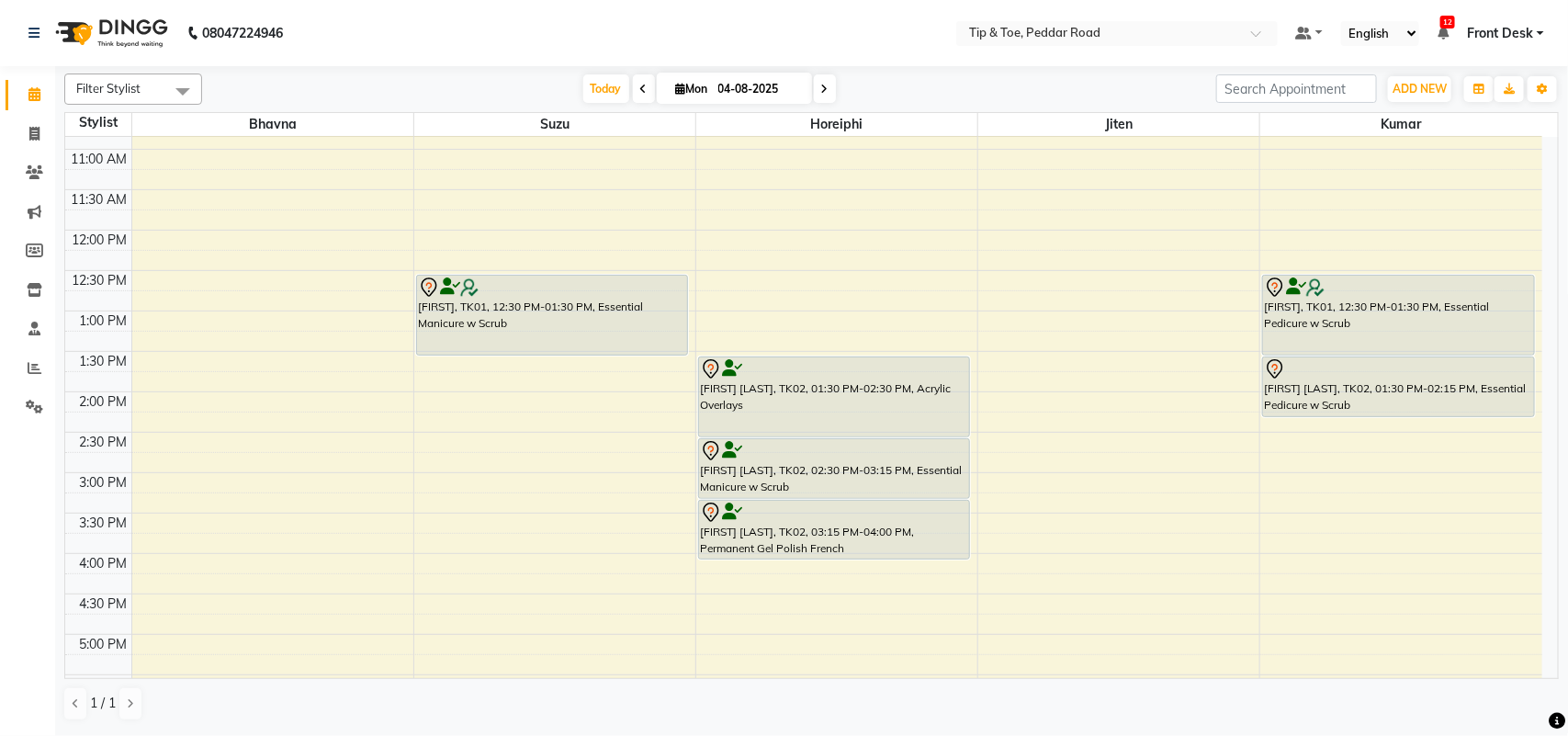 click at bounding box center (644, 89) 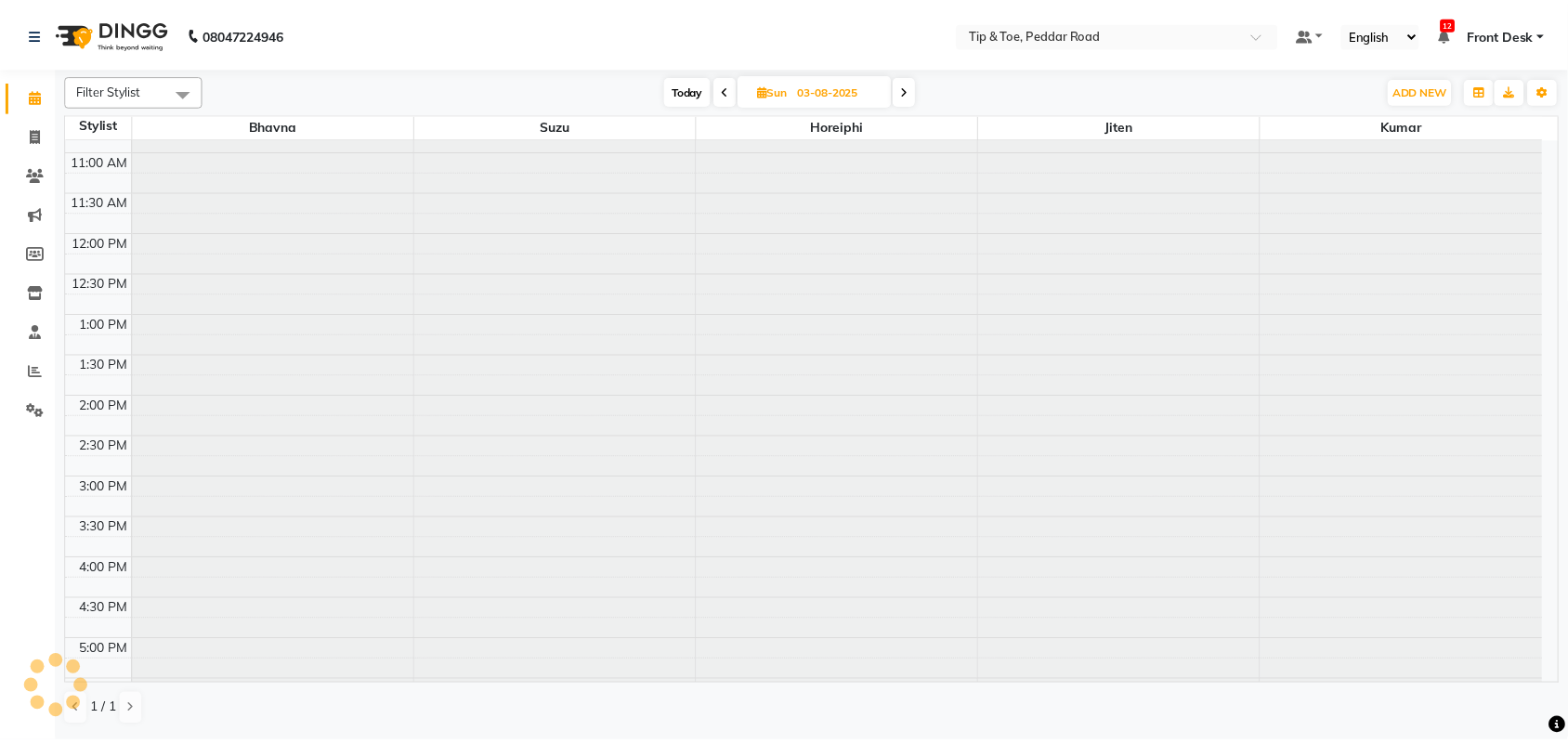scroll, scrollTop: 165, scrollLeft: 0, axis: vertical 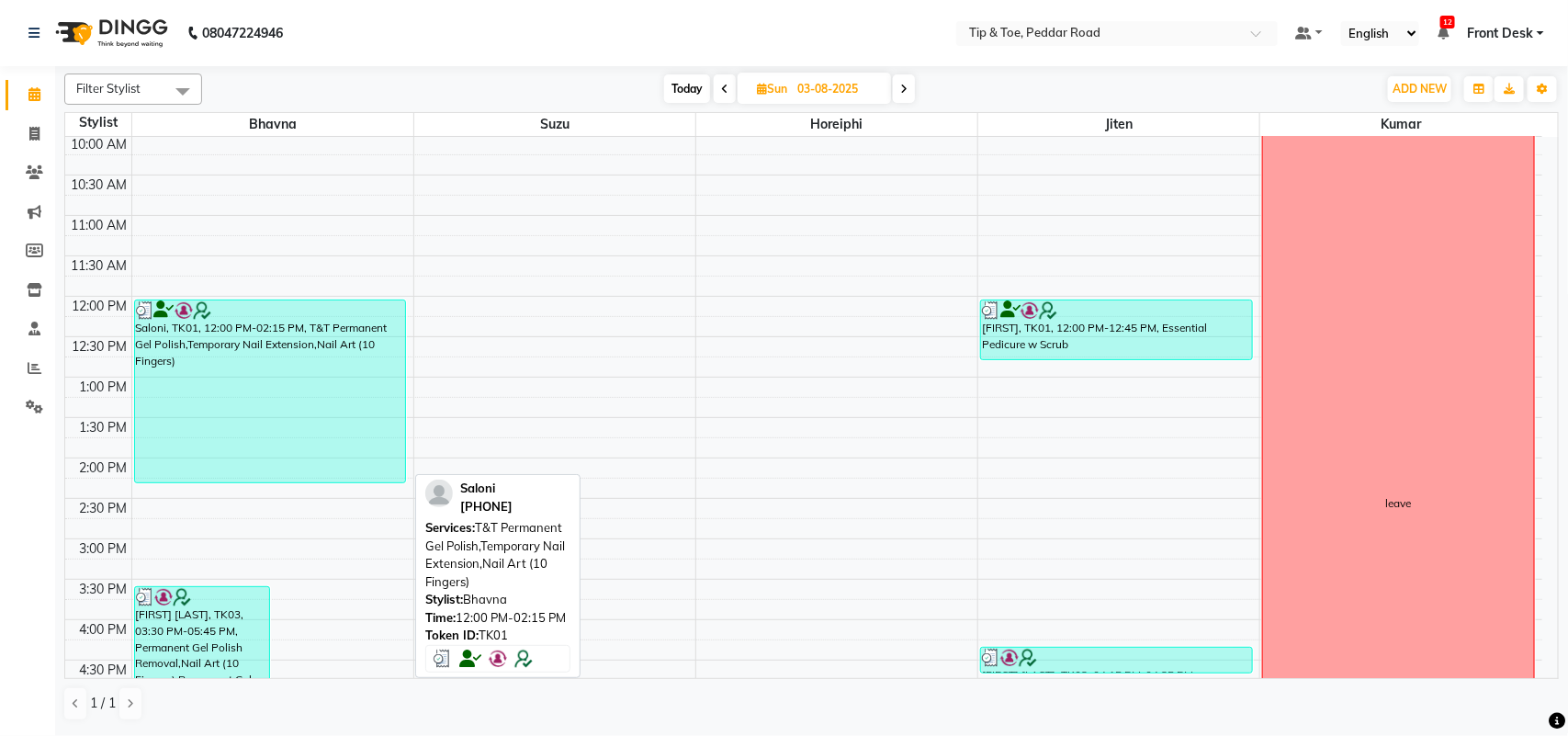 click on "Saloni, TK01, 12:00 PM-02:15 PM, T&T Permanent Gel Polish,Temporary Nail Extension,Nail Art (10 Fingers)" at bounding box center (270, 391) 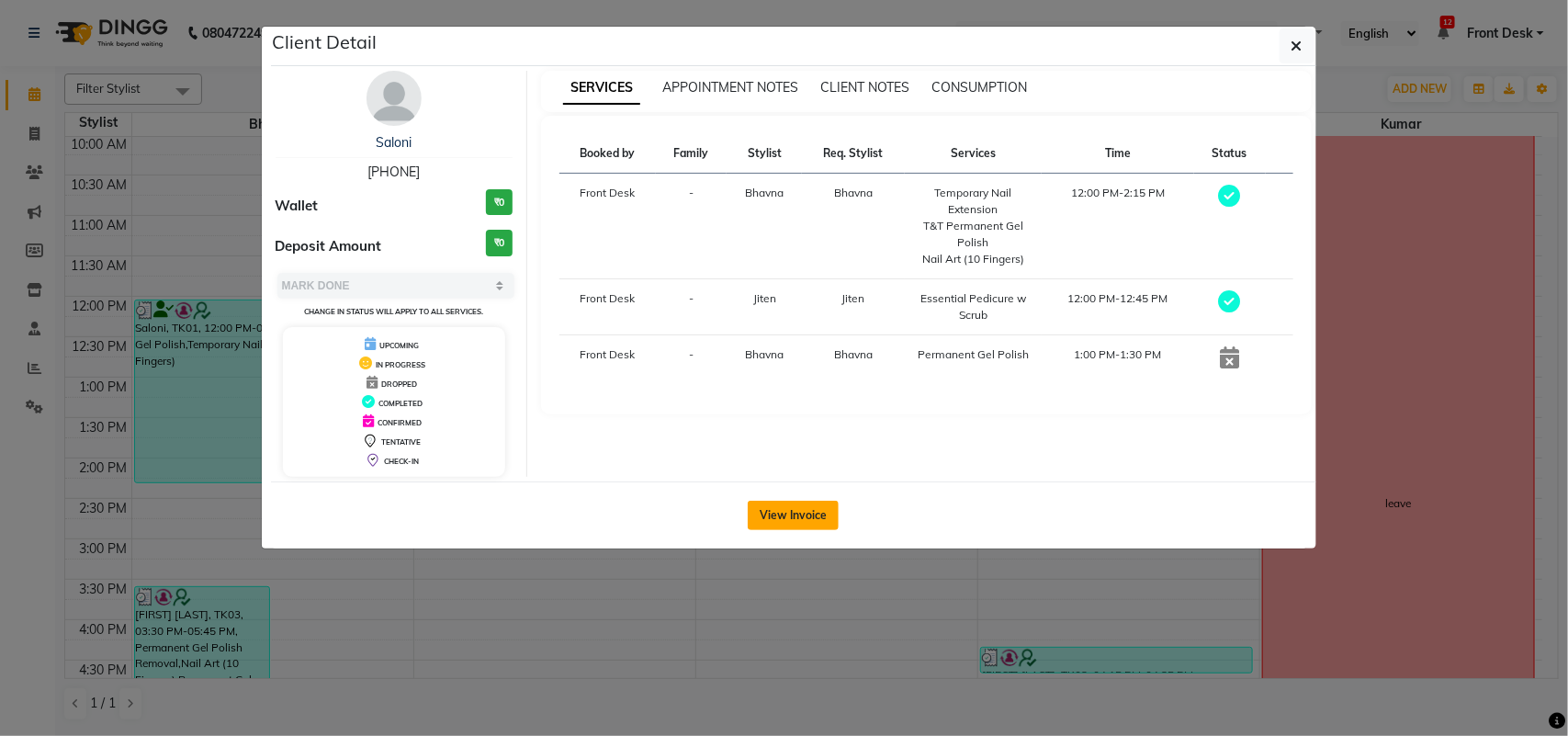 click on "View Invoice" 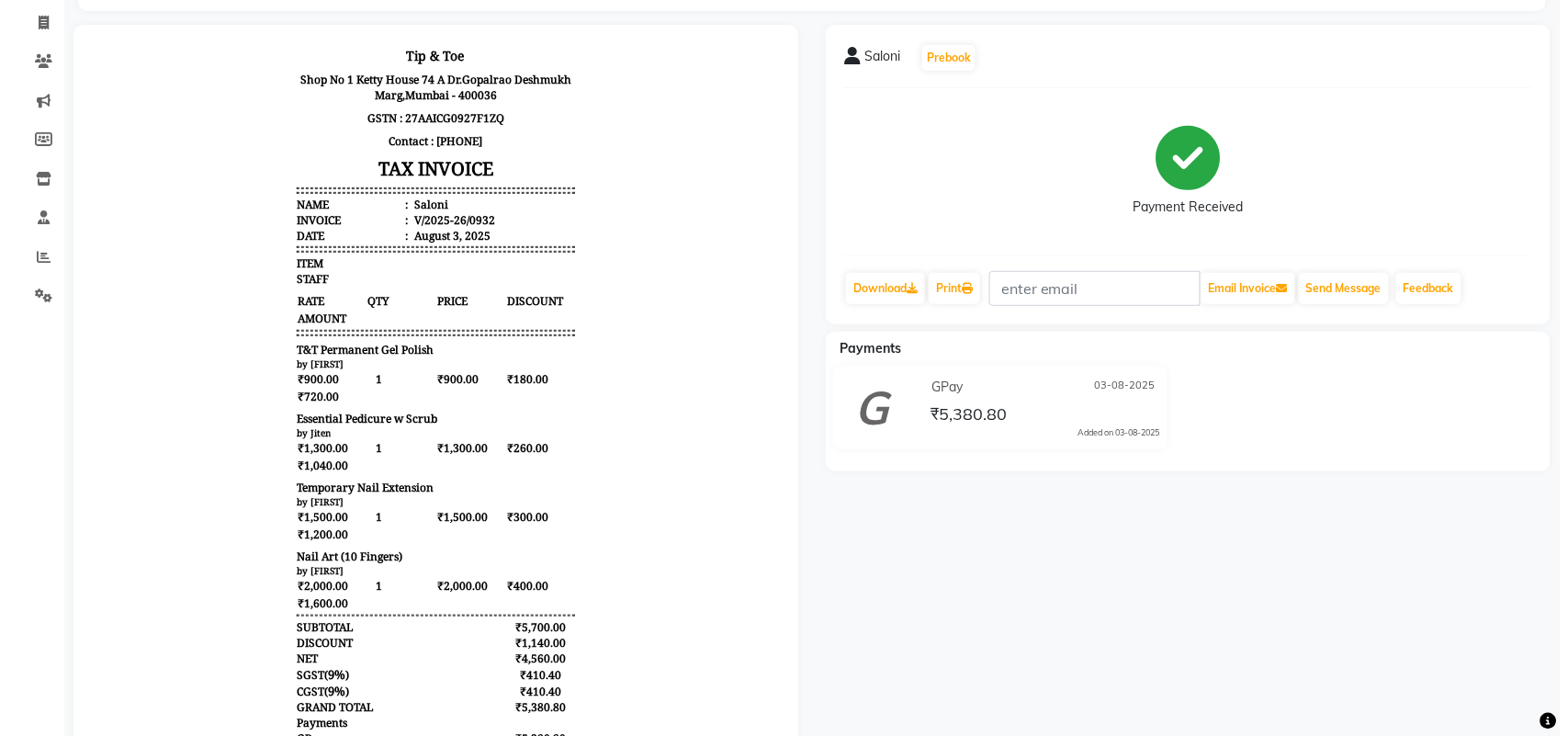 scroll, scrollTop: 0, scrollLeft: 0, axis: both 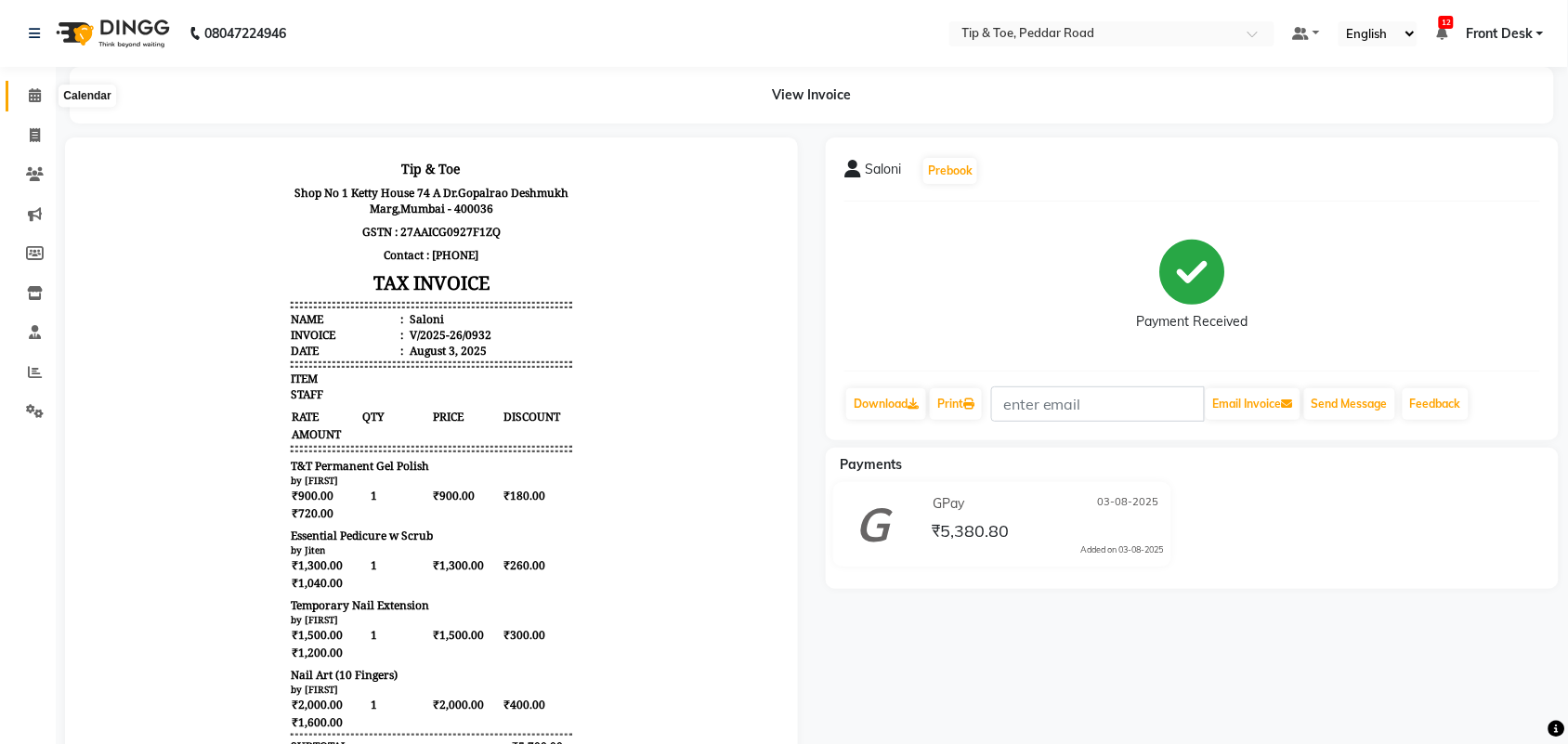 click 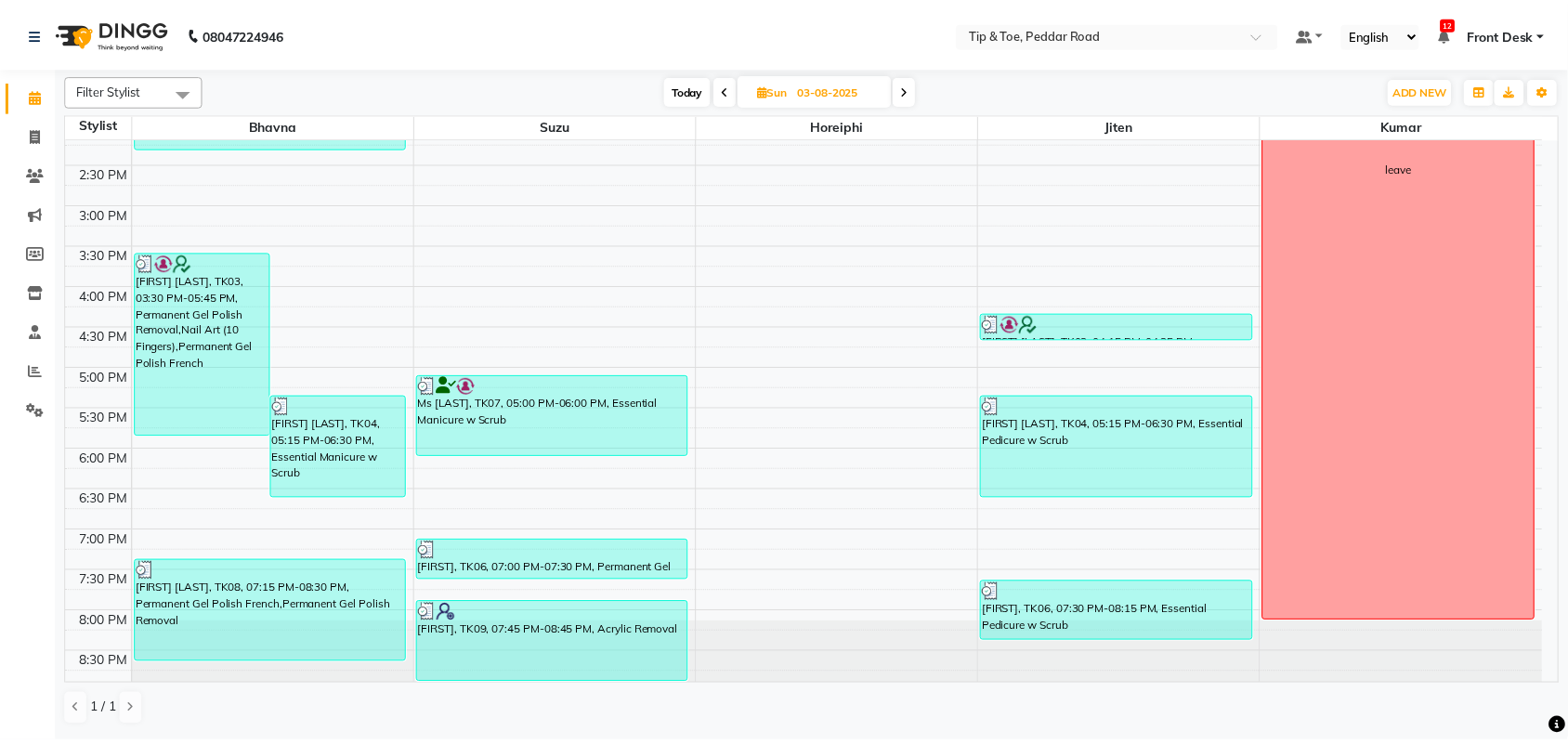 scroll, scrollTop: 528, scrollLeft: 0, axis: vertical 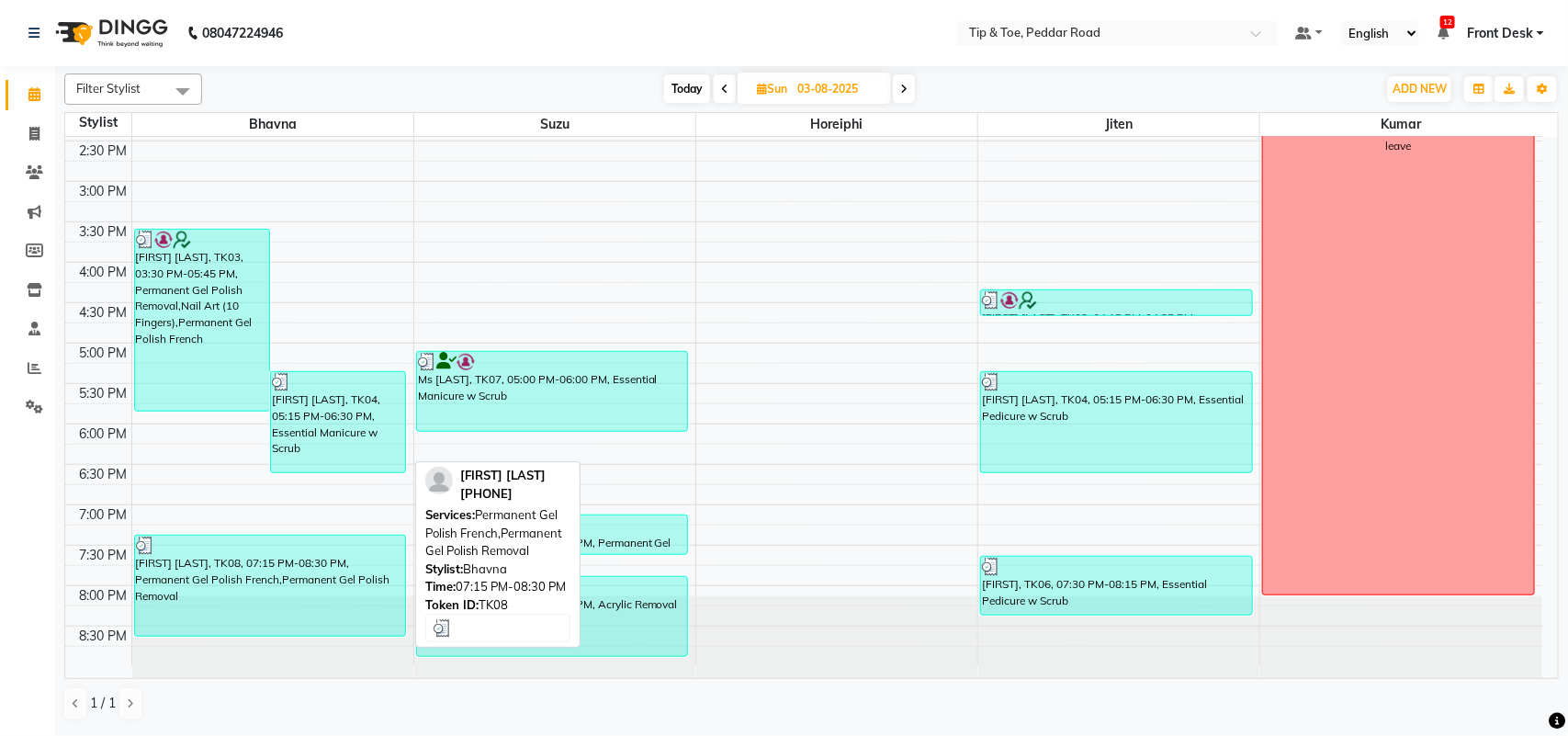 click on "[FIRST] [LAST], TK08, 07:15 PM-08:30 PM, Permanent Gel Polish French,Permanent Gel Polish Removal" at bounding box center [270, 585] 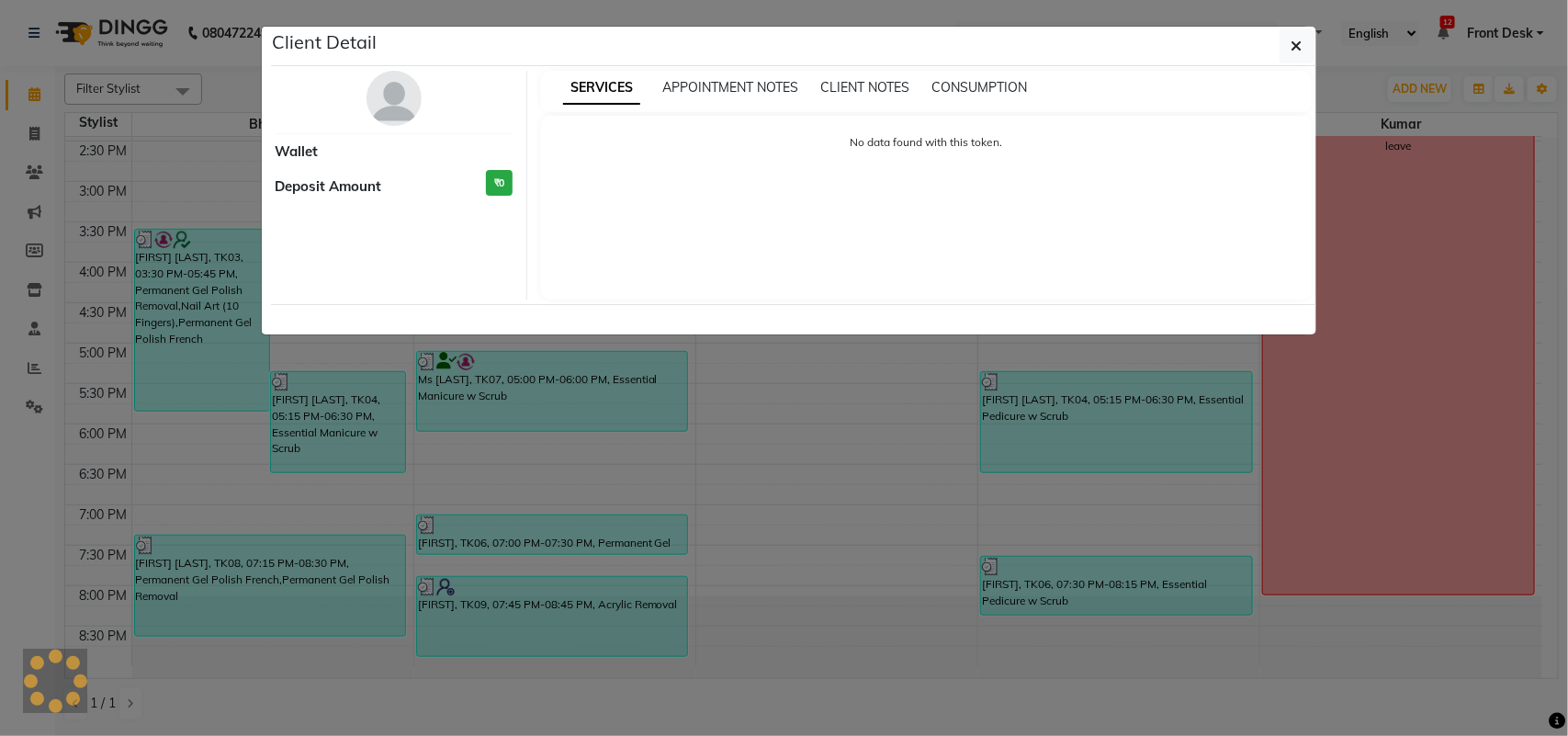 select on "3" 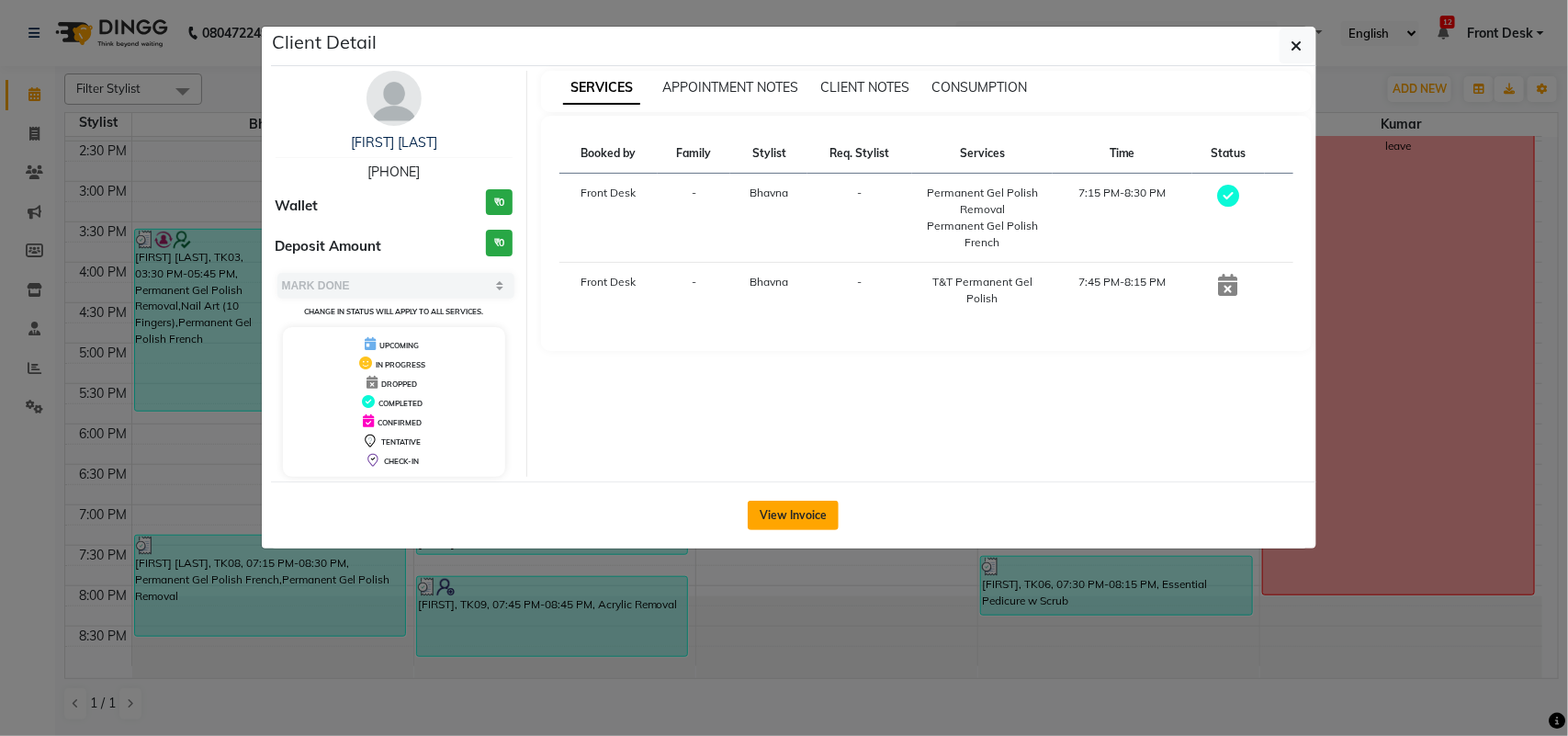 click on "View Invoice" 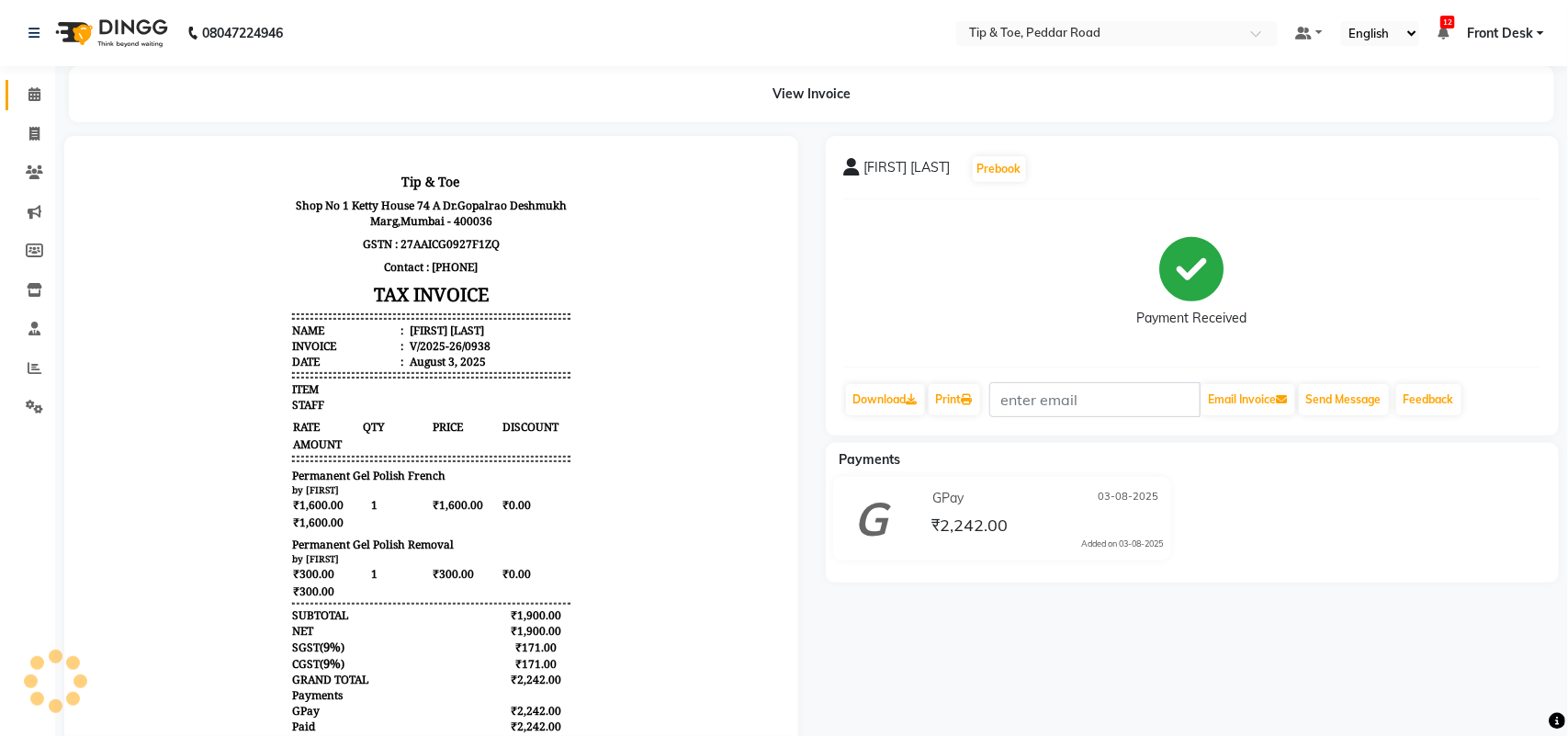 scroll, scrollTop: 0, scrollLeft: 0, axis: both 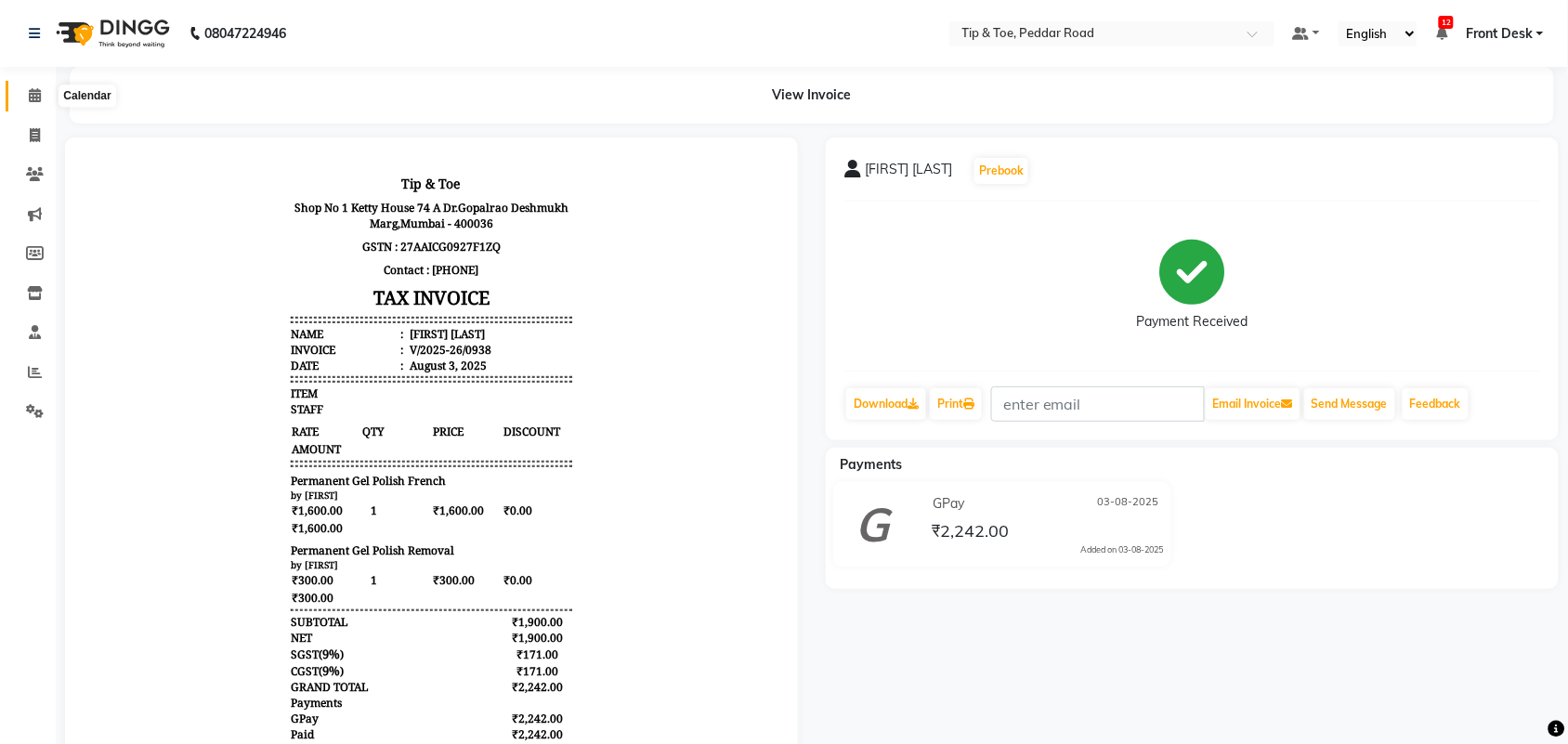 click 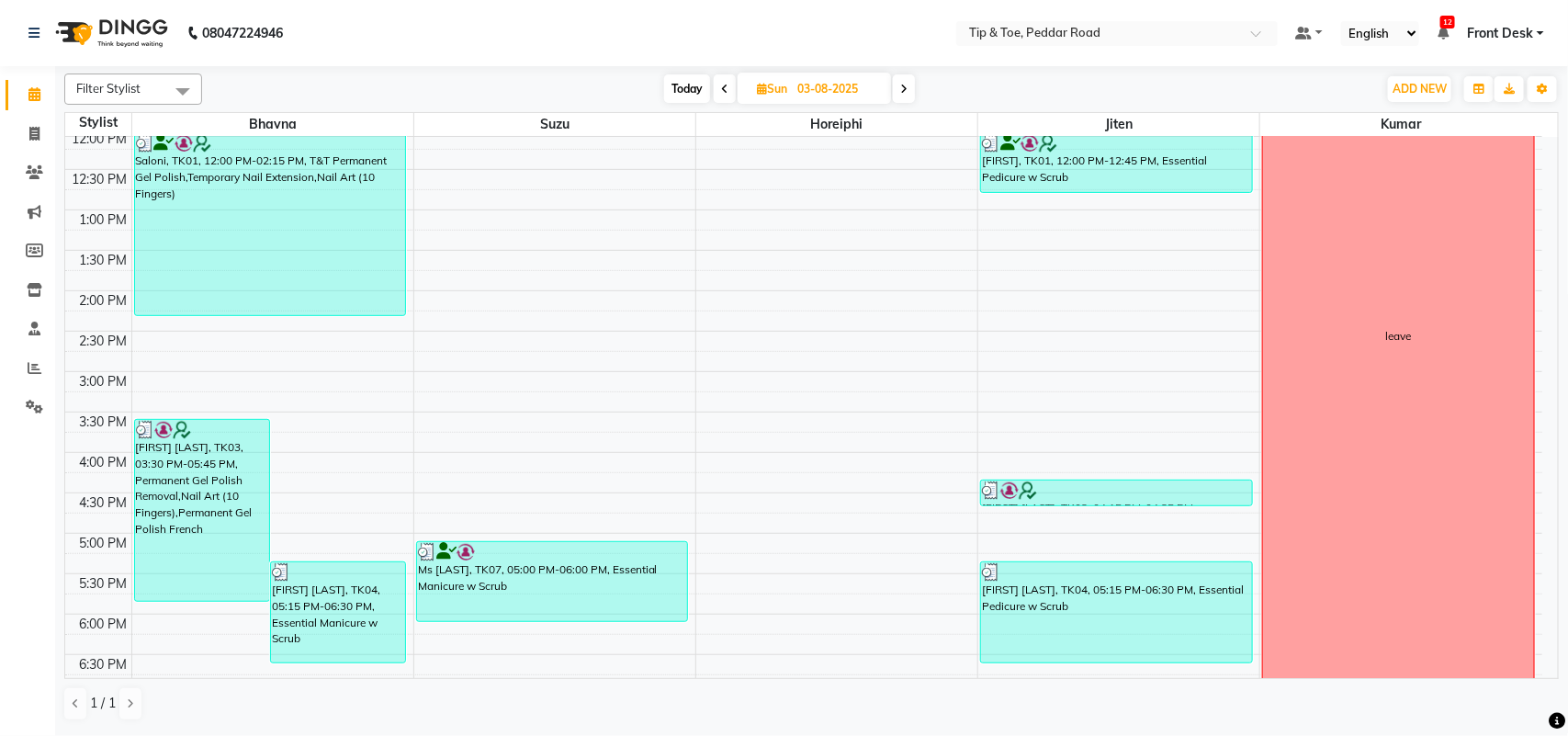scroll, scrollTop: 345, scrollLeft: 0, axis: vertical 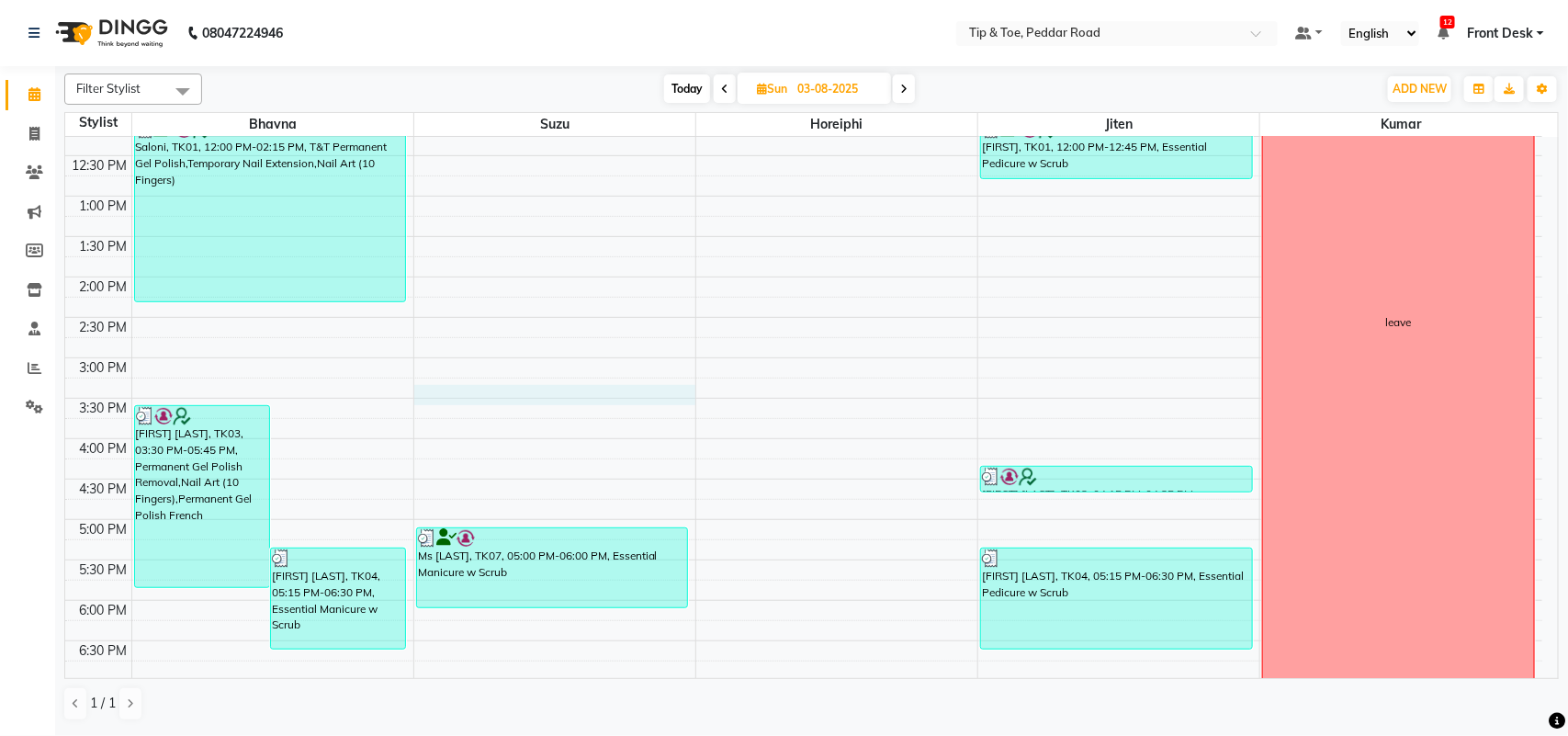 click on "8:00 AM 8:30 AM 9:00 AM 9:30 AM 10:00 AM 10:30 AM 11:00 AM 11:30 AM 12:00 PM 12:30 PM 1:00 PM 1:30 PM 2:00 PM 2:30 PM 3:00 PM 3:30 PM 4:00 PM 4:30 PM 5:00 PM 5:30 PM 6:00 PM 6:30 PM 7:00 PM 7:30 PM 8:00 PM 8:30 PM     [FIRST] [LAST], TK03, 03:30 PM-05:45 PM, Permanent Gel Polish Removal,Nail Art (10 Fingers),Permanent Gel Polish French     [FIRST] [LAST], TK04, 05:15 PM-06:30 PM, Essential Manicure w Scrub     [FIRST], TK01, 12:00 PM-02:15 PM, T&T Permanent Gel Polish,Temporary Nail Extension,Nail Art (10 Fingers)     [FIRST] [LAST], TK08, 07:15 PM-08:30 PM, Permanent Gel Polish French,Permanent Gel Polish Removal     Ms [LAST], TK07, 05:00 PM-06:00 PM, Essential Manicure w Scrub     [FIRST], TK06, 07:00 PM-07:30 PM, Permanent Gel Polish Removal     [FIRST], TK09, 07:45 PM-08:45 PM, Acrylic Removal     [FIRST], TK01, 12:00 PM-12:45 PM, Essential Pedicure w Scrub     [FIRST] [LAST], TK03, 04:15 PM-04:35 PM, Application of Nail Polish     [FIRST] [LAST], TK04, 05:15 PM-06:30 PM, Essential Pedicure w Scrub      leave" at bounding box center (804, 317) 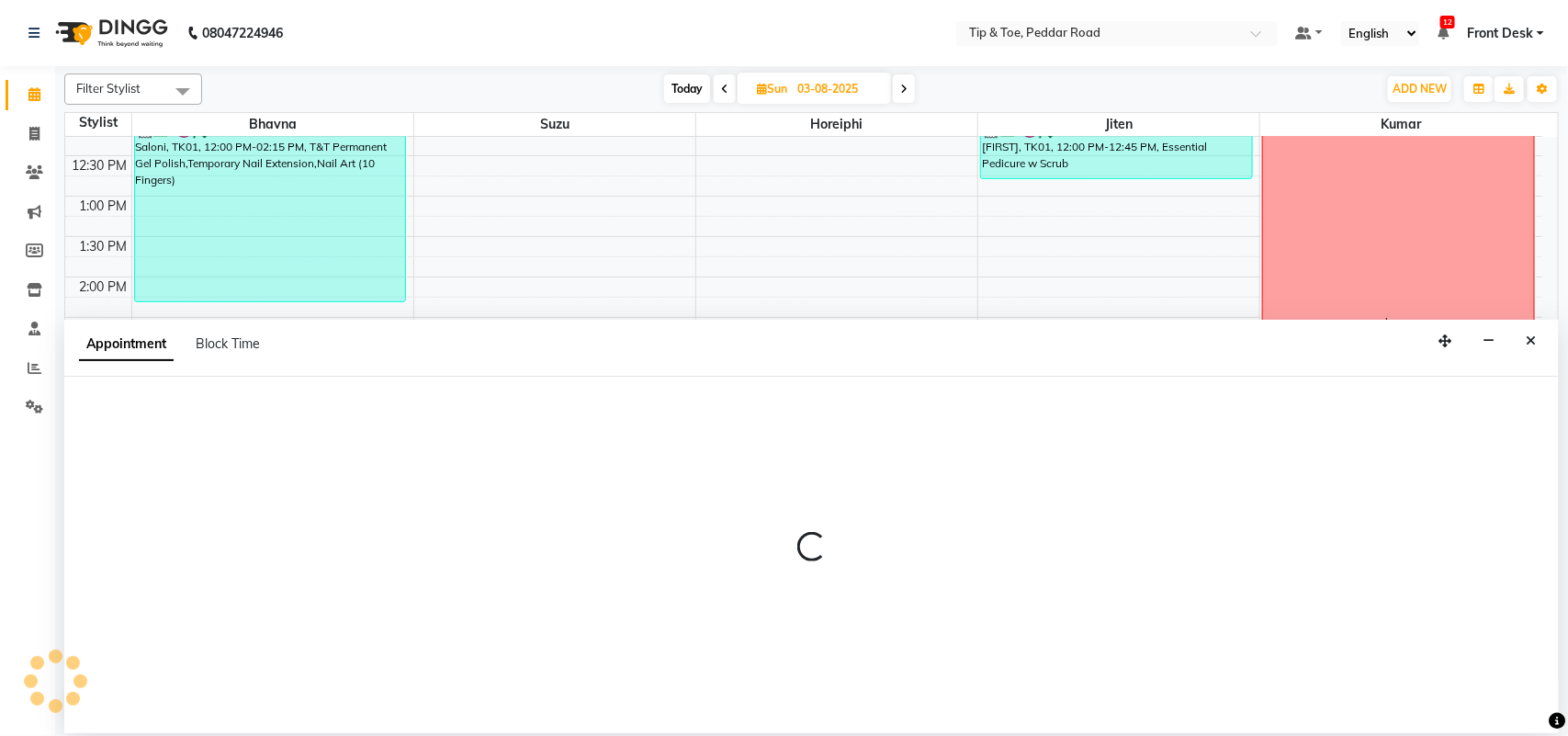 select on "38742" 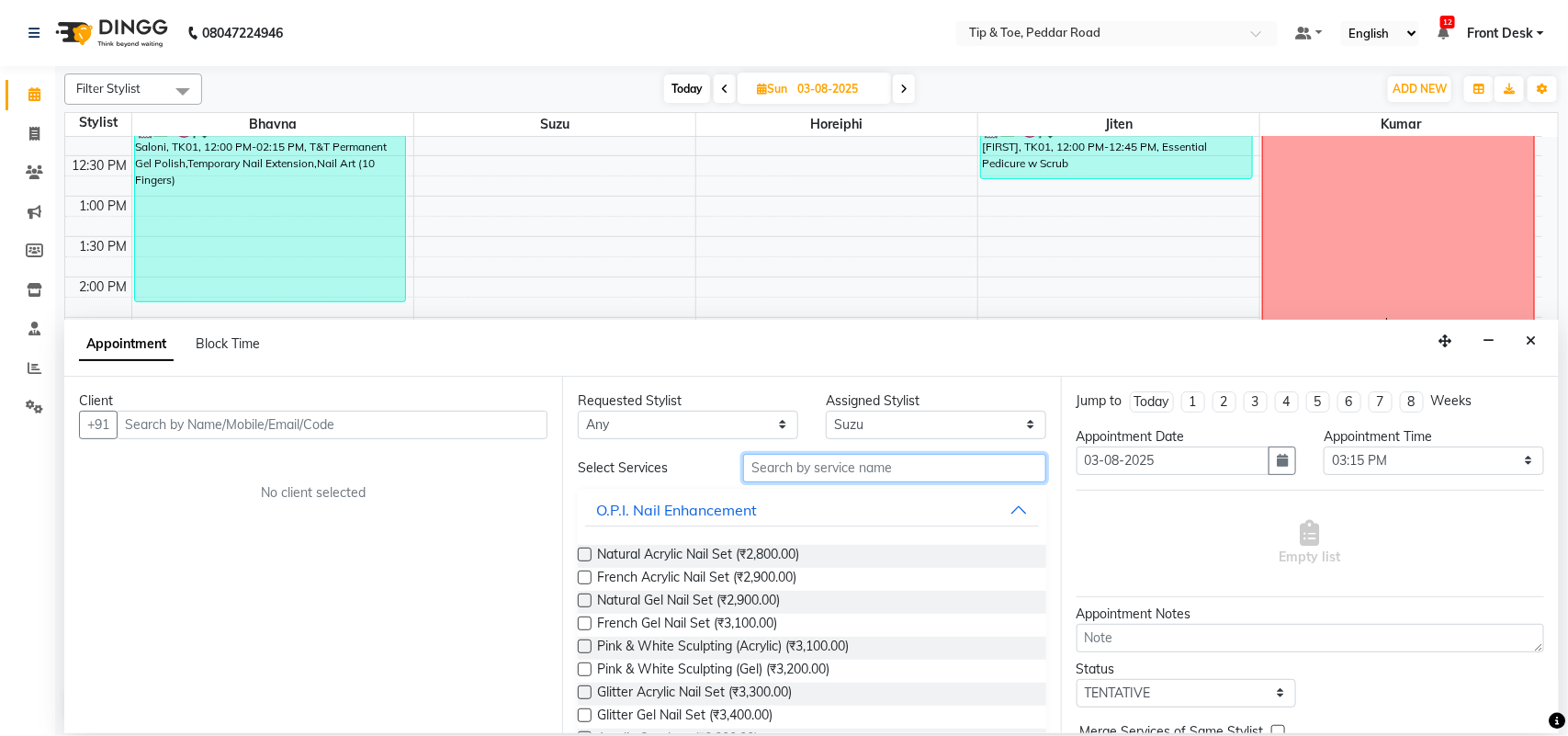 click at bounding box center (895, 468) 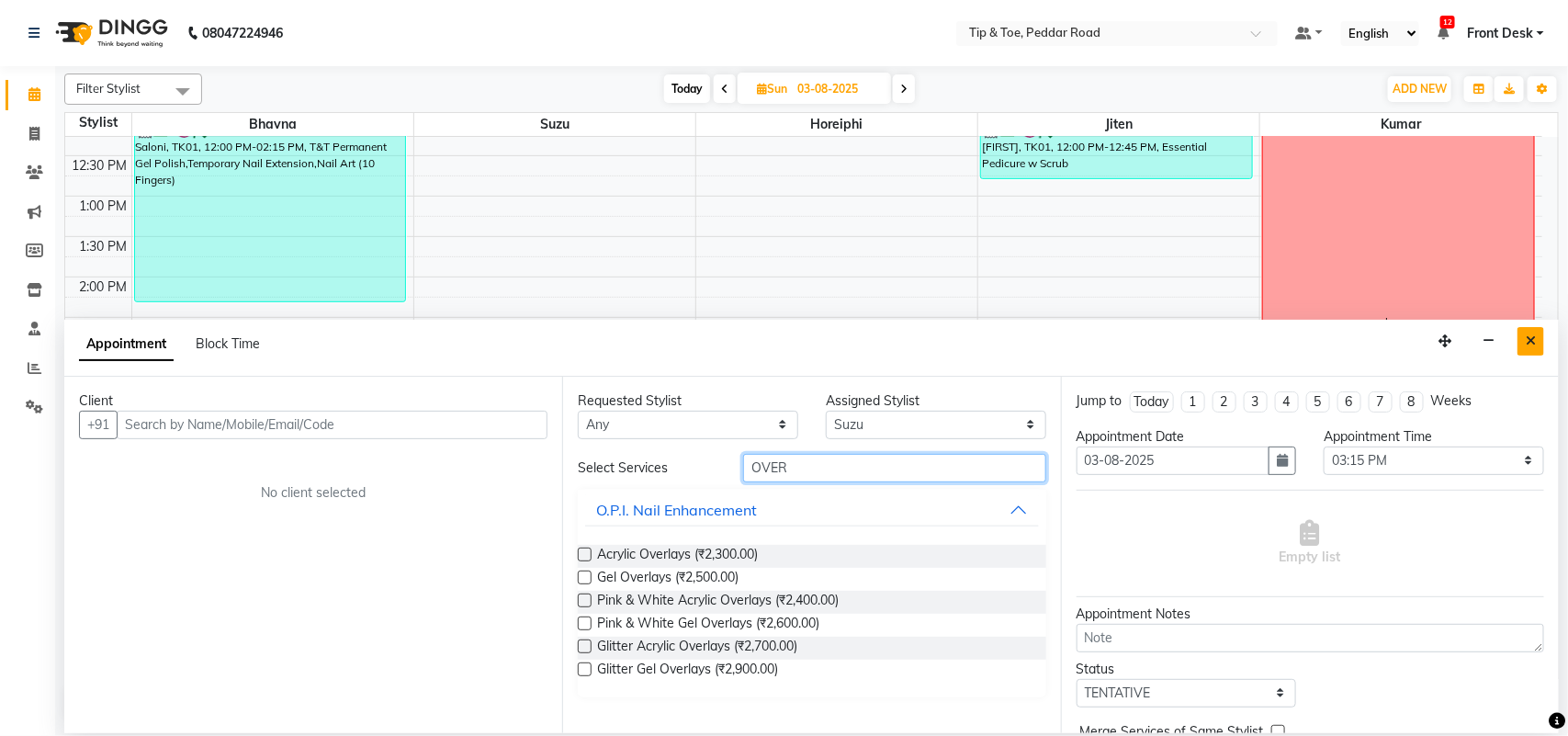 type on "OVER" 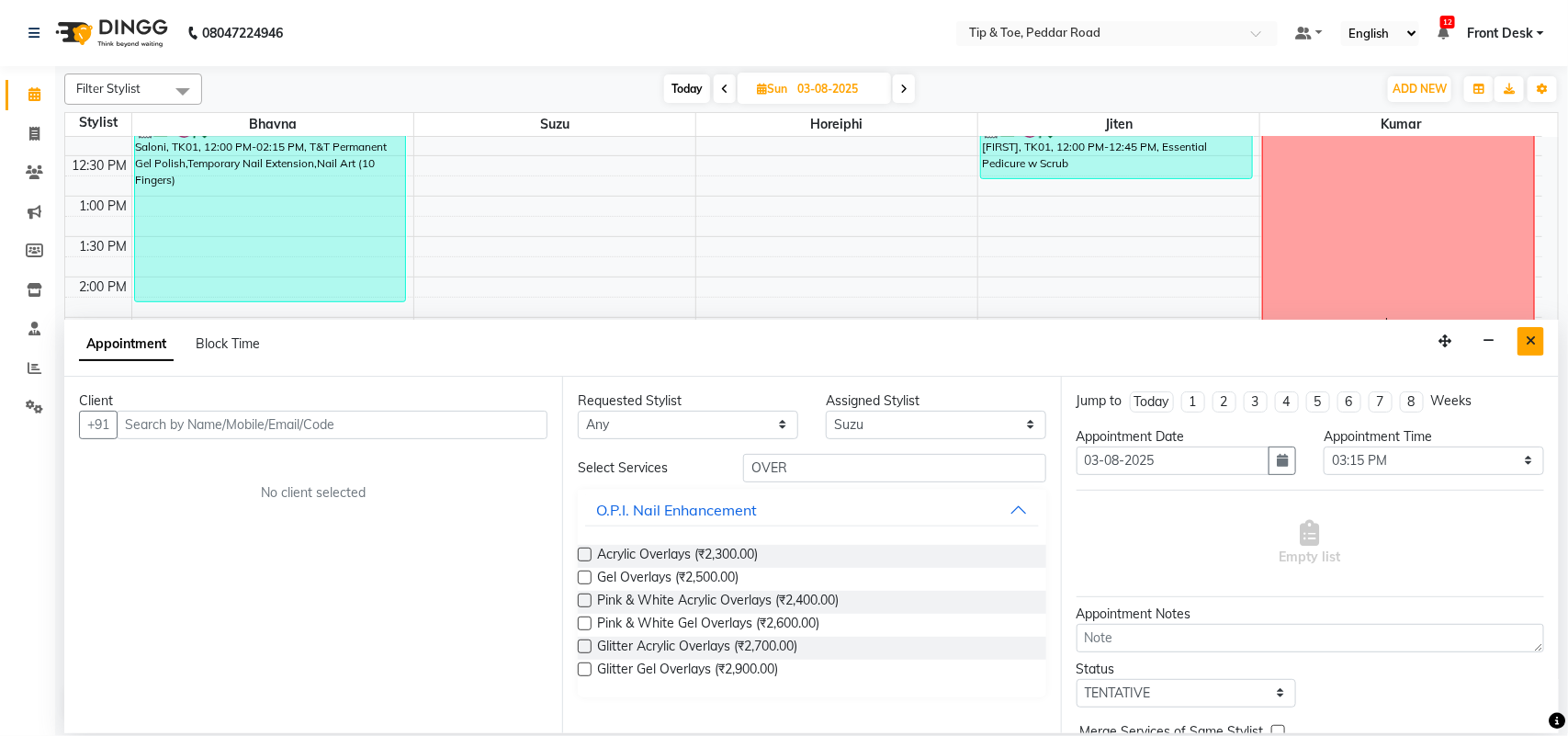 click at bounding box center (1530, 341) 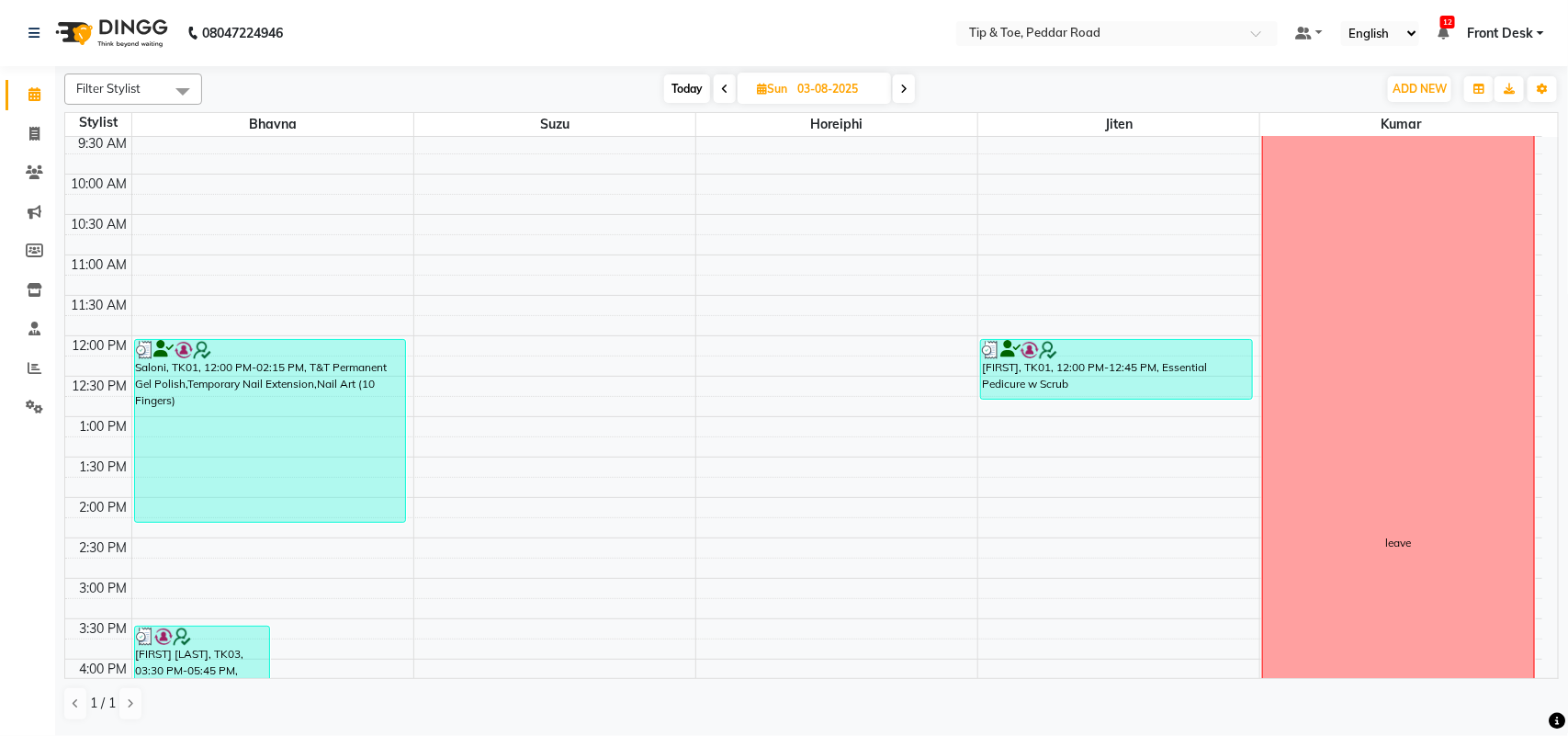 scroll, scrollTop: 115, scrollLeft: 0, axis: vertical 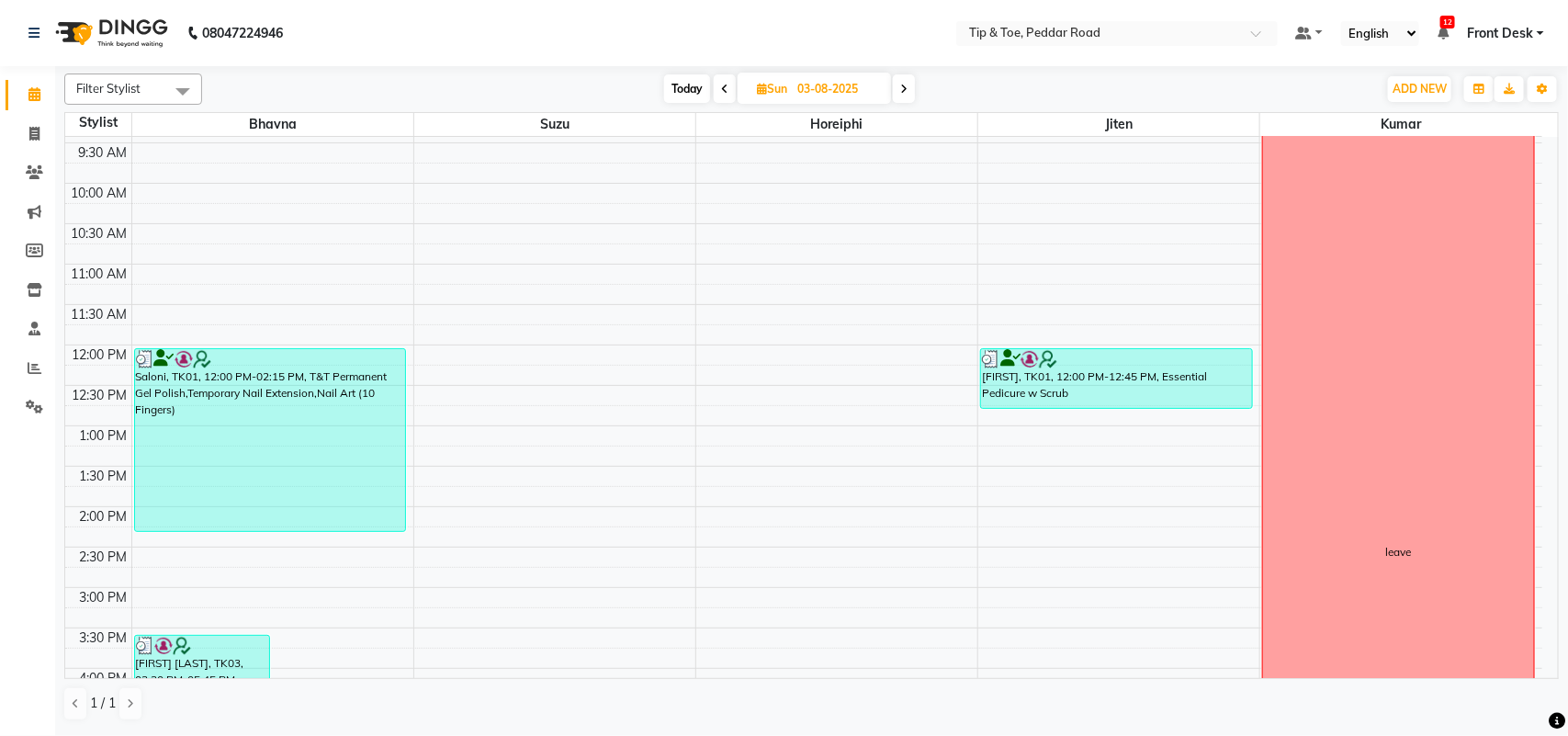 click on "Today" at bounding box center (687, 88) 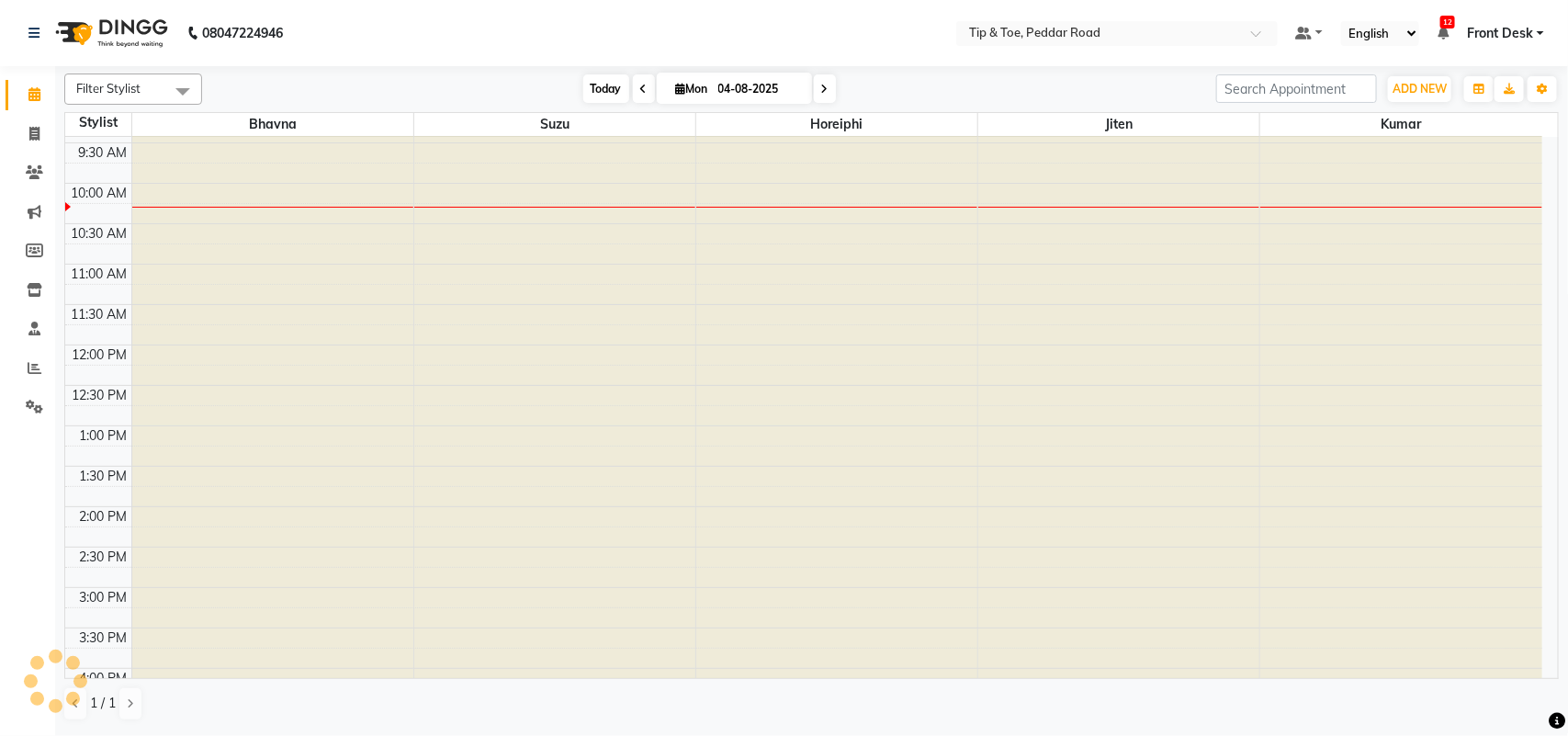 scroll, scrollTop: 164, scrollLeft: 0, axis: vertical 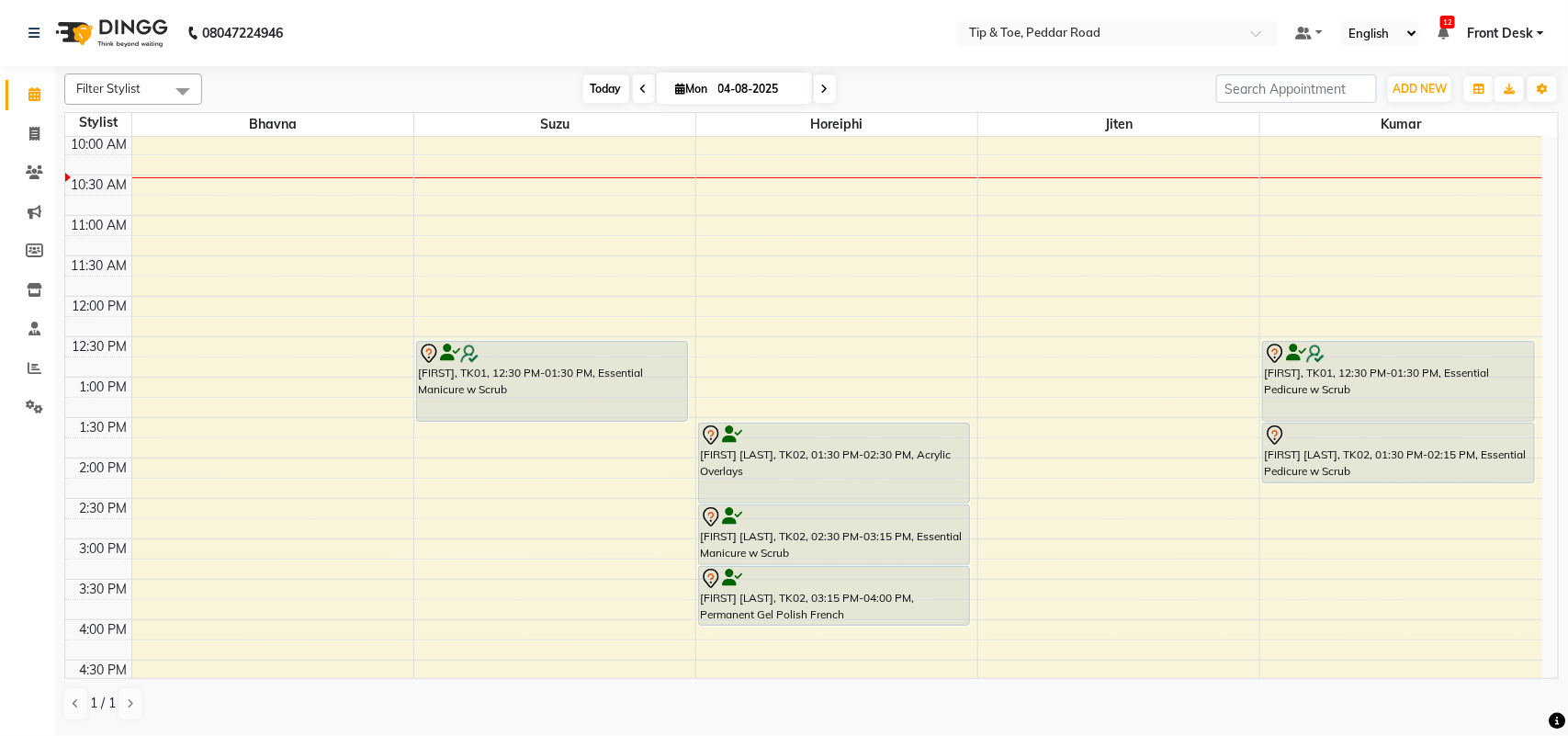 click on "Today" at bounding box center [606, 88] 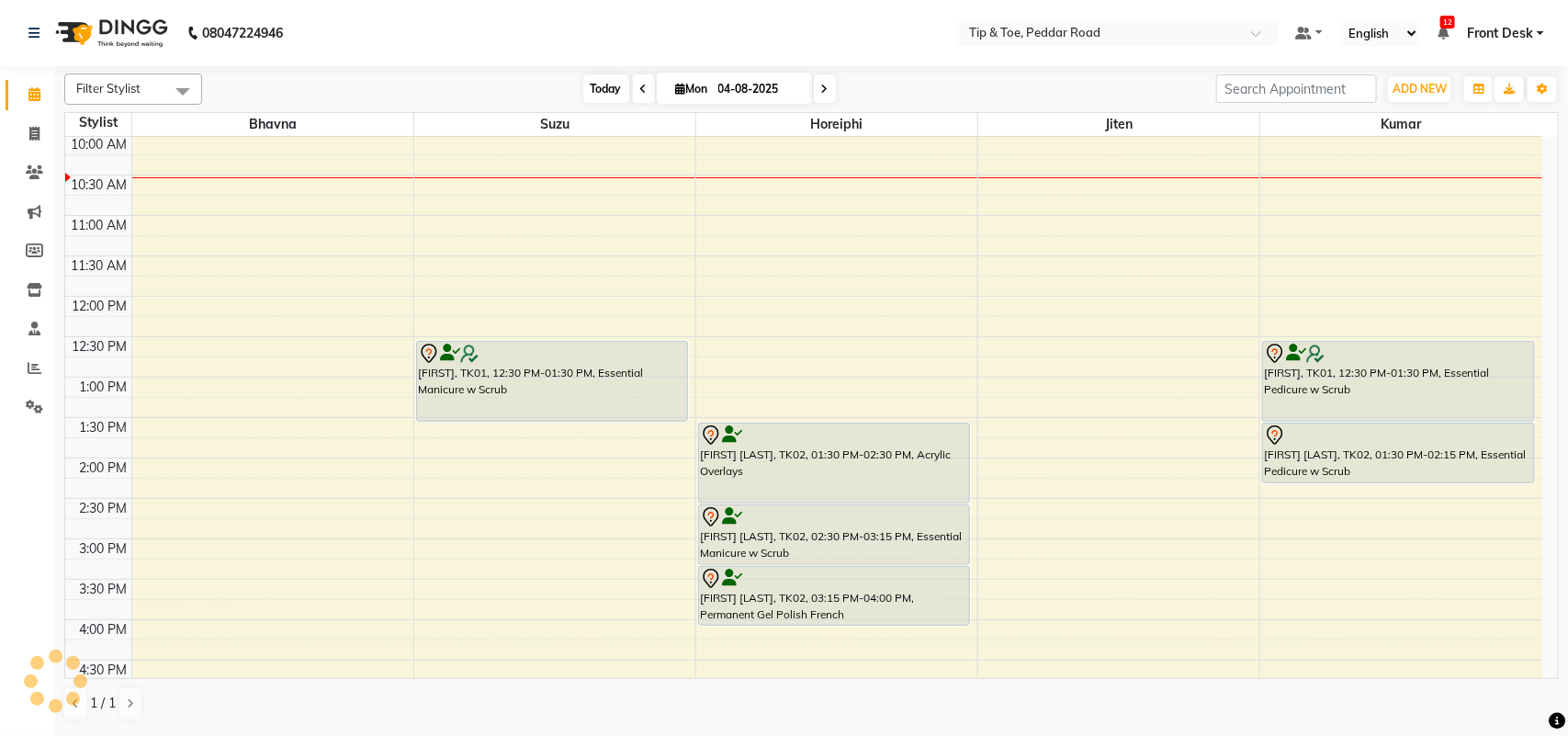 scroll, scrollTop: 164, scrollLeft: 0, axis: vertical 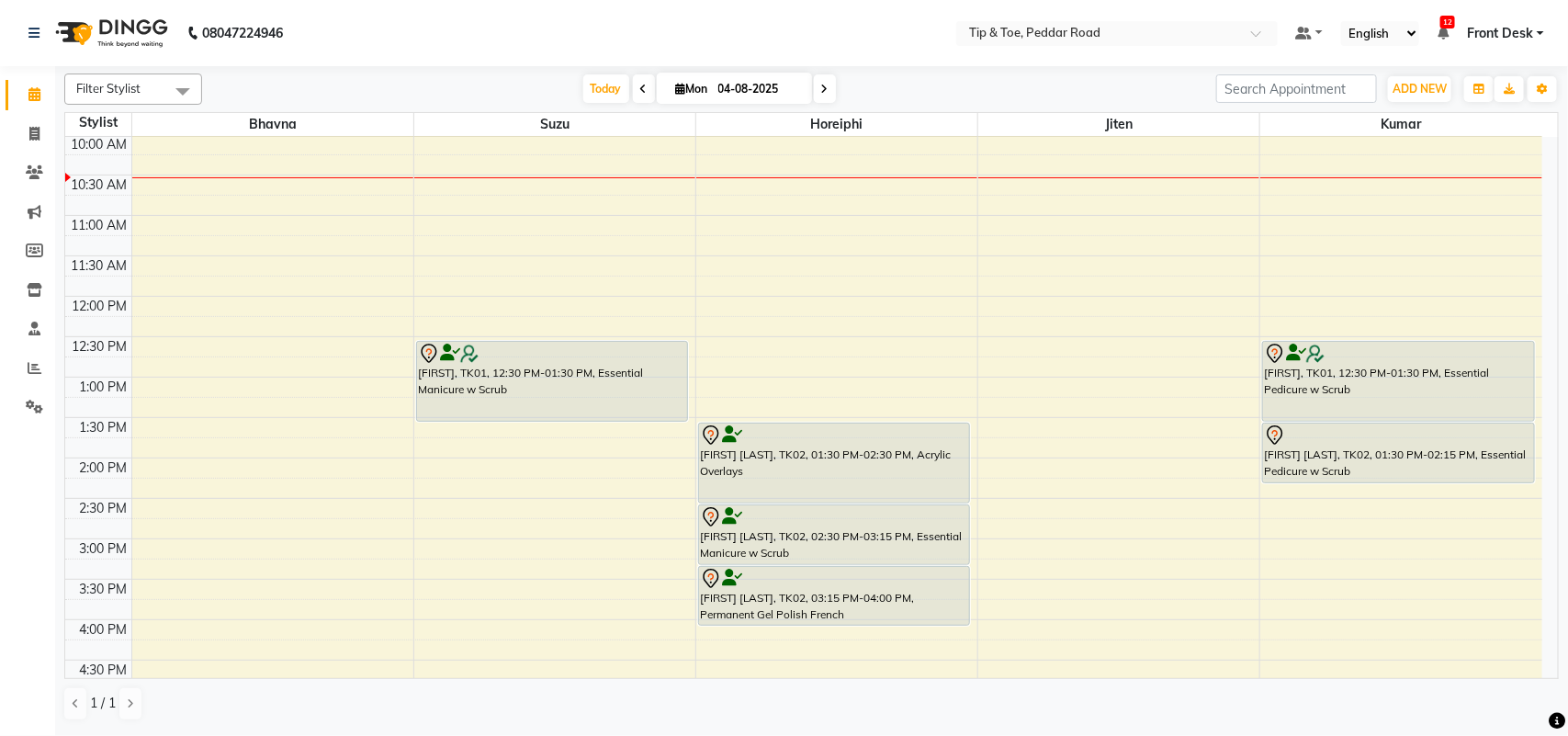 click at bounding box center [644, 88] 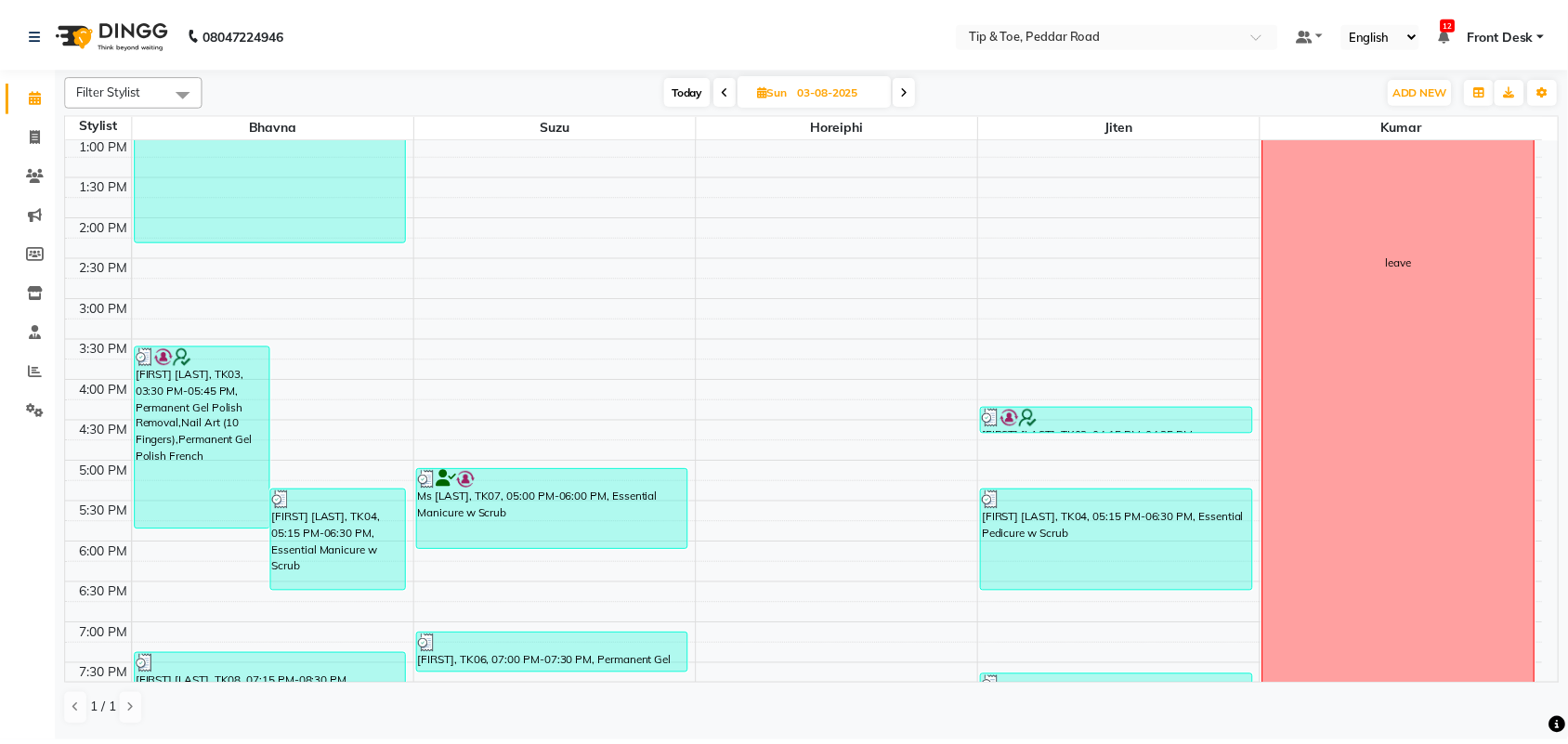 scroll, scrollTop: 528, scrollLeft: 0, axis: vertical 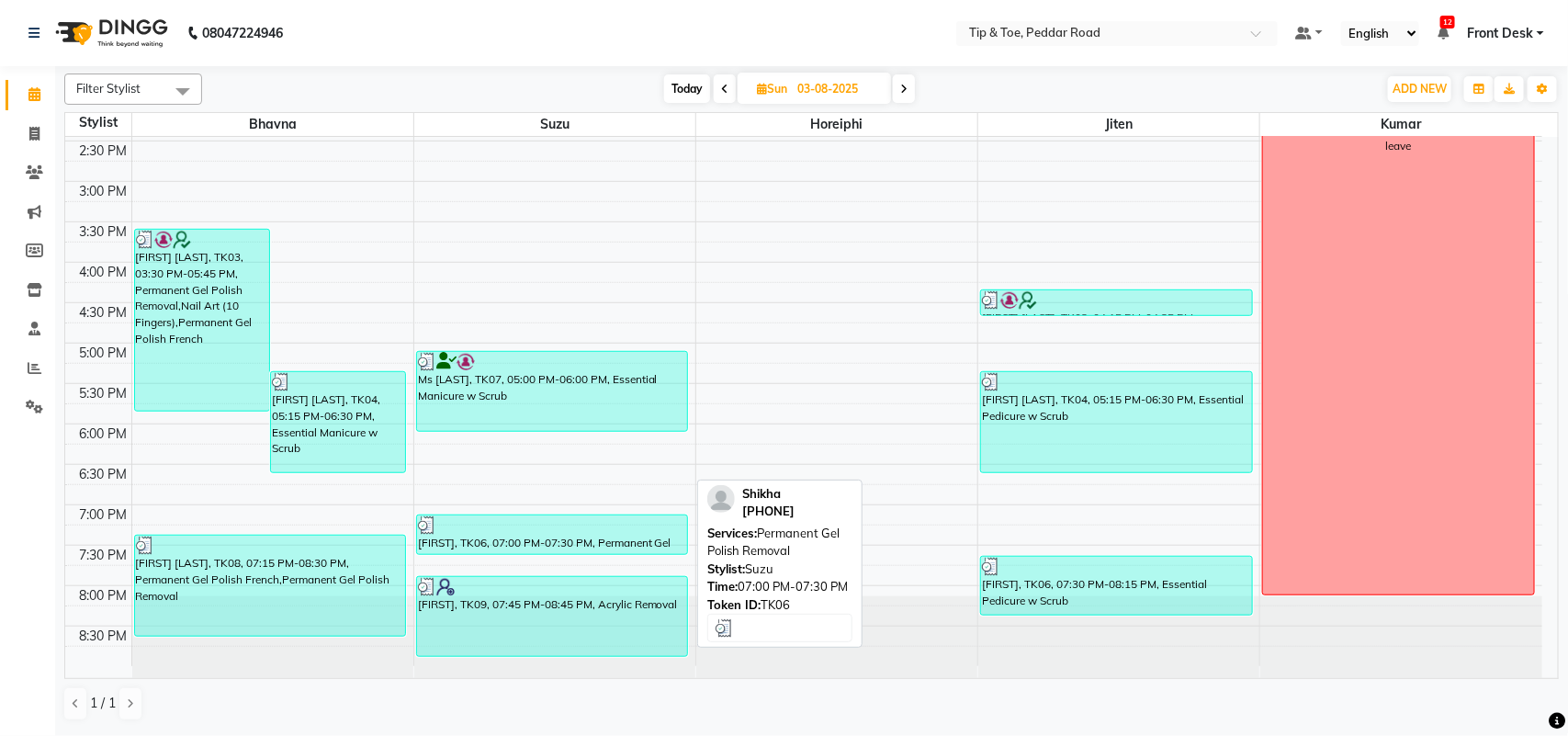 click on "[FIRST], TK06, 07:00 PM-07:30 PM, Permanent Gel Polish Removal" at bounding box center (552, 535) 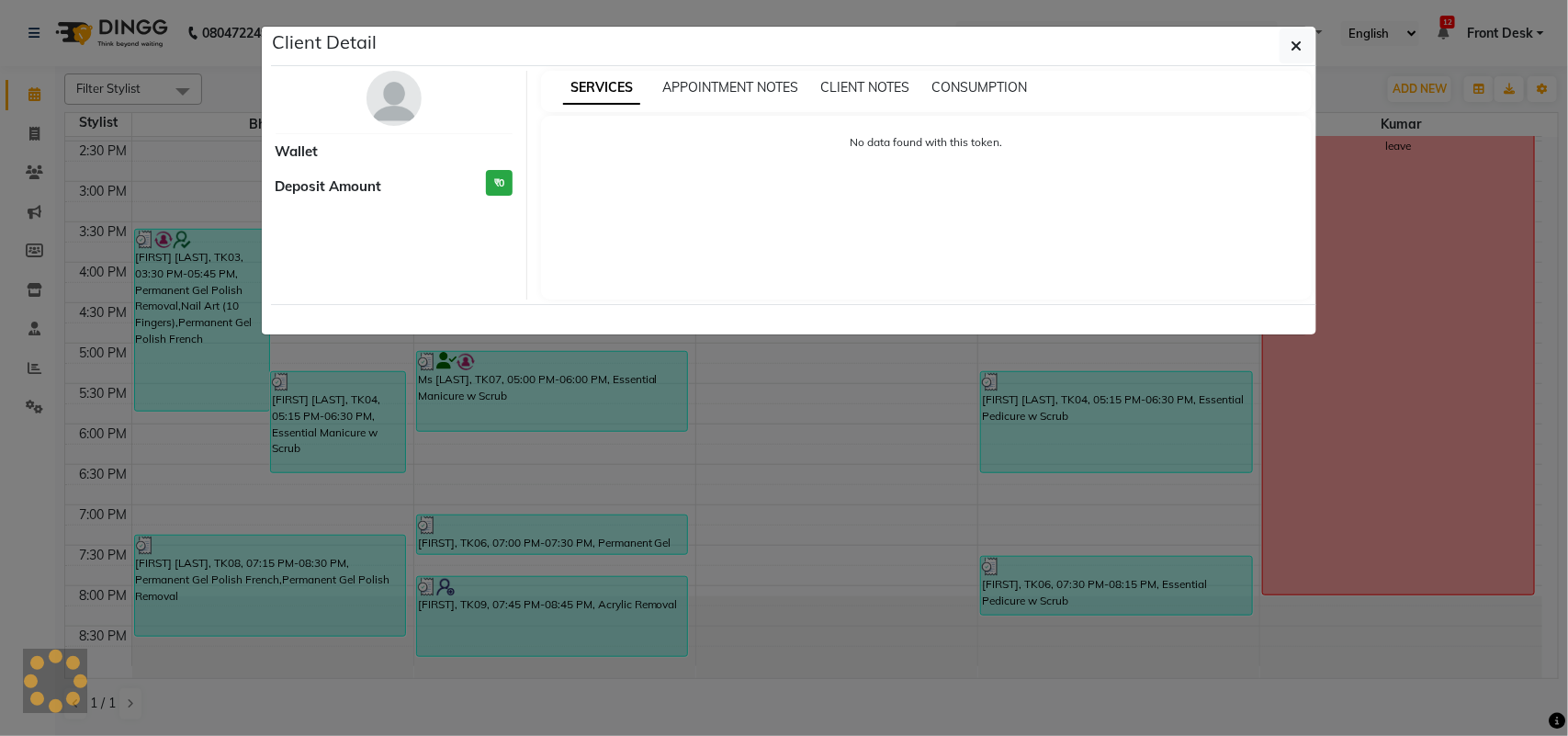 select on "3" 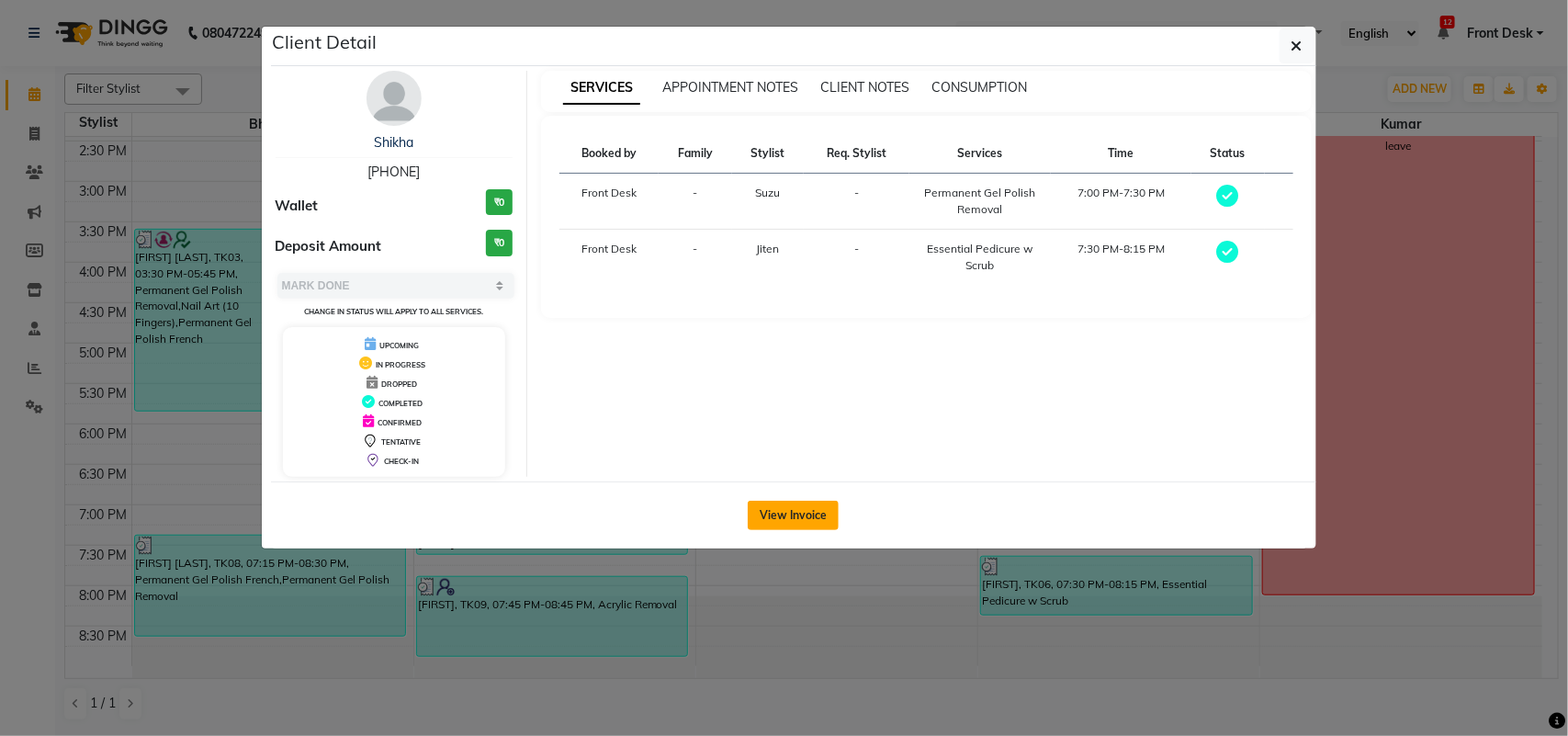 click on "View Invoice" 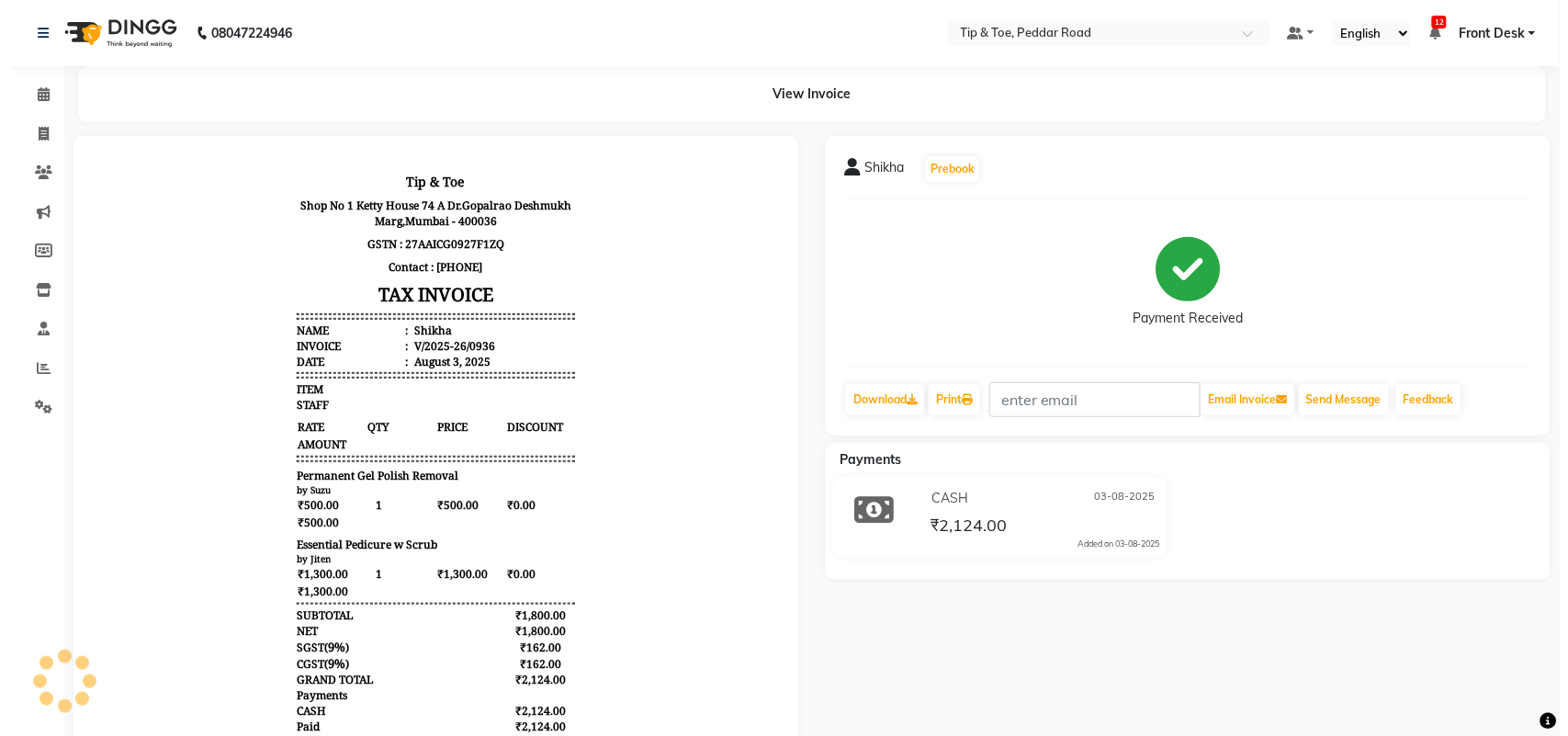 scroll, scrollTop: 0, scrollLeft: 0, axis: both 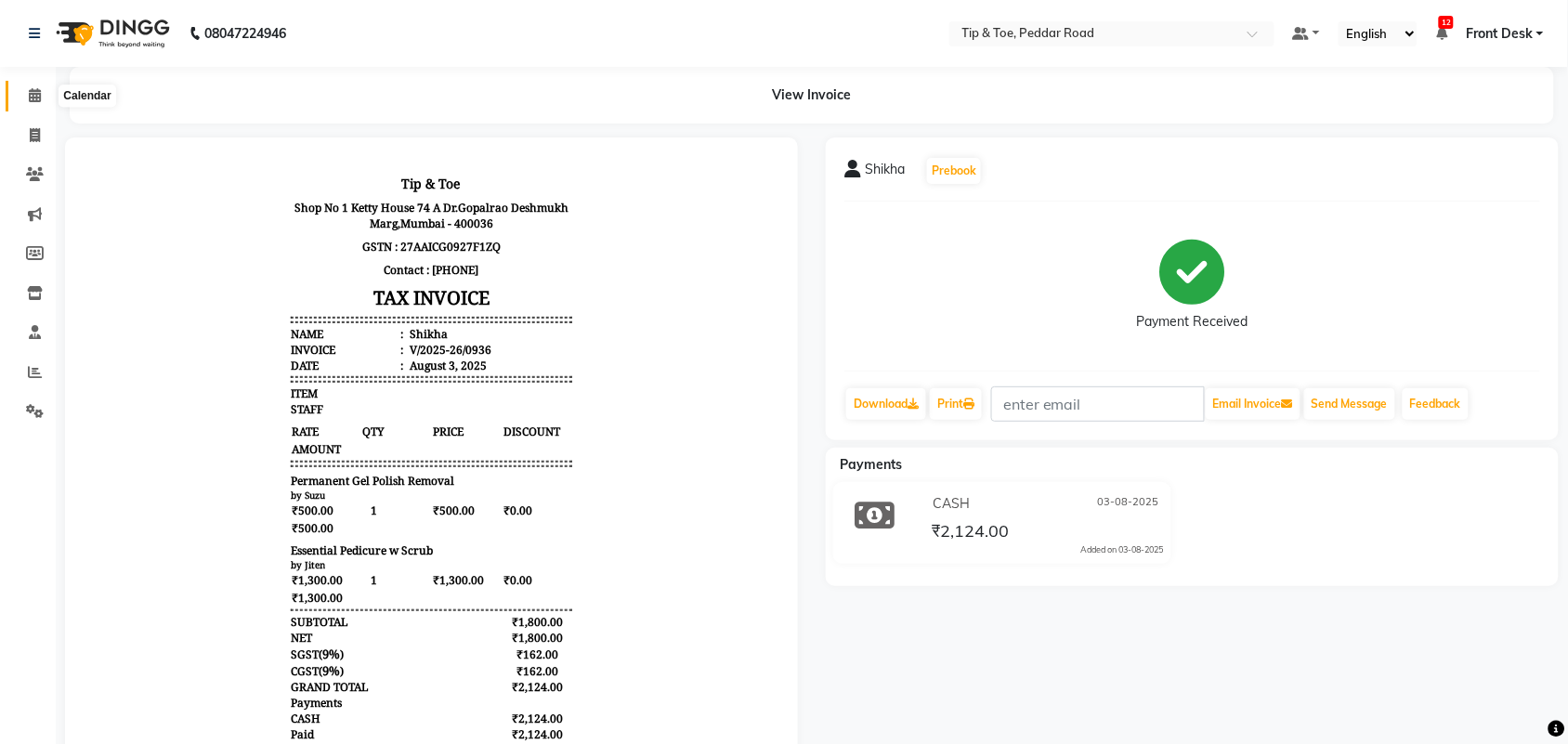 click 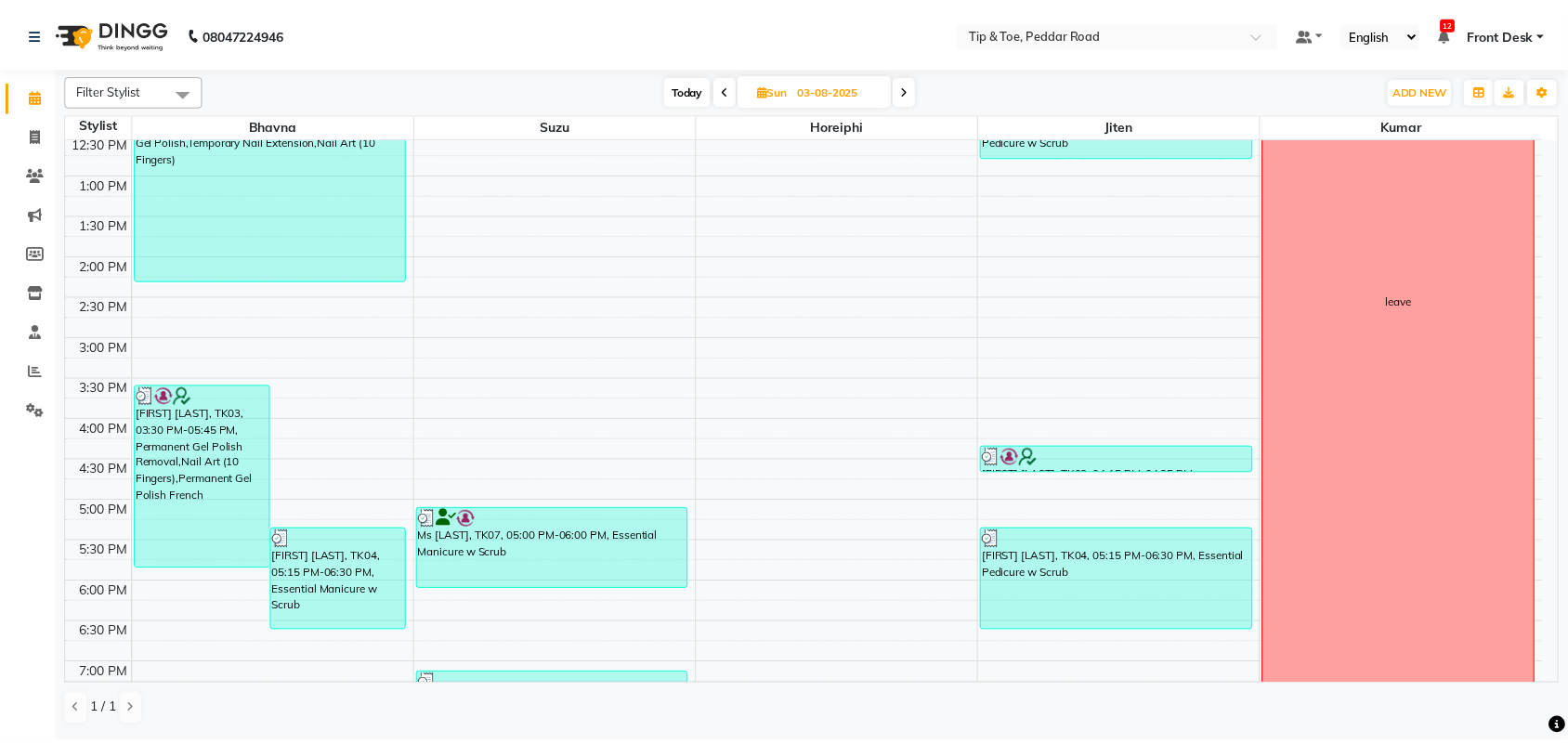 scroll, scrollTop: 528, scrollLeft: 0, axis: vertical 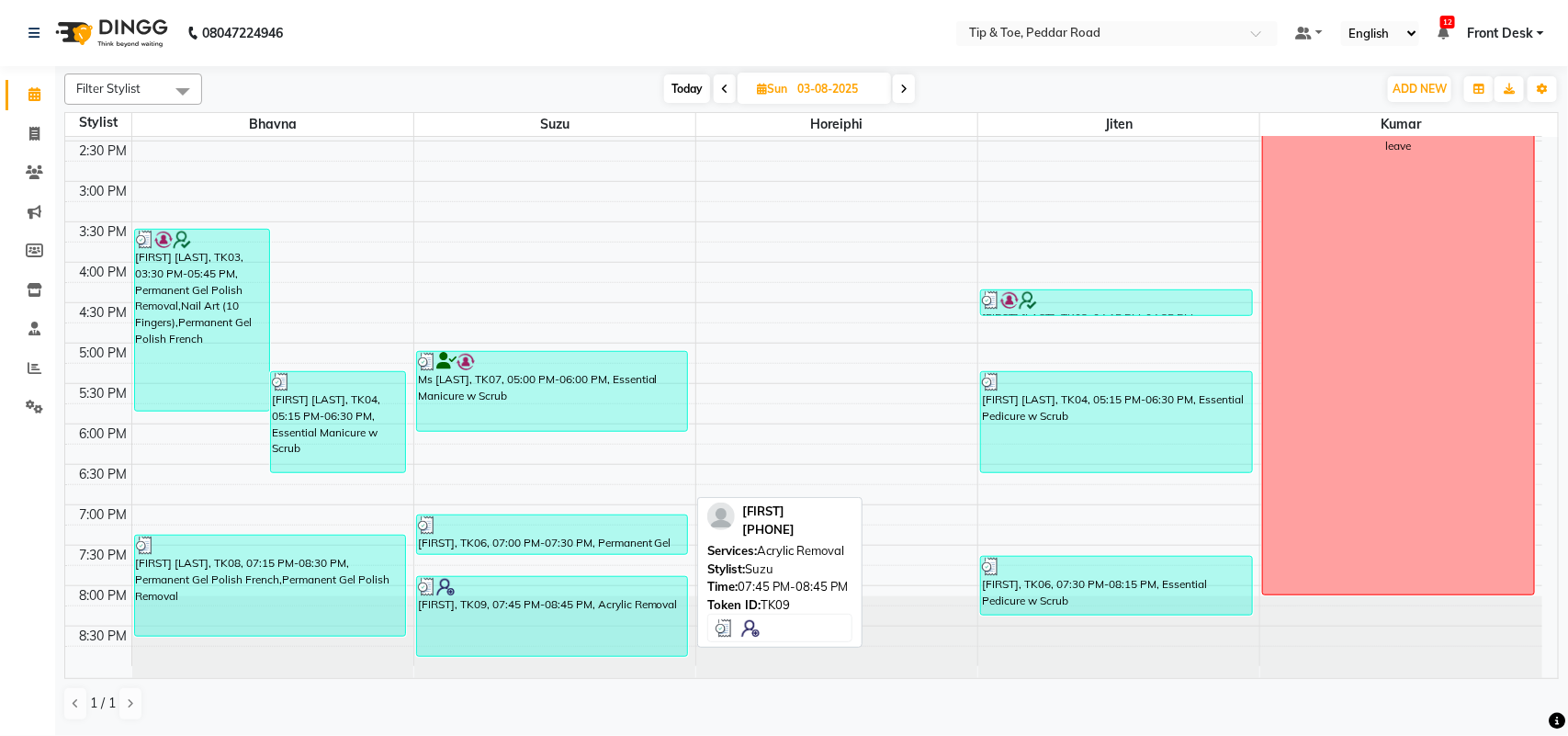 click on "[FIRST], TK09, 07:45 PM-08:45 PM, Acrylic Removal" at bounding box center (552, 617) 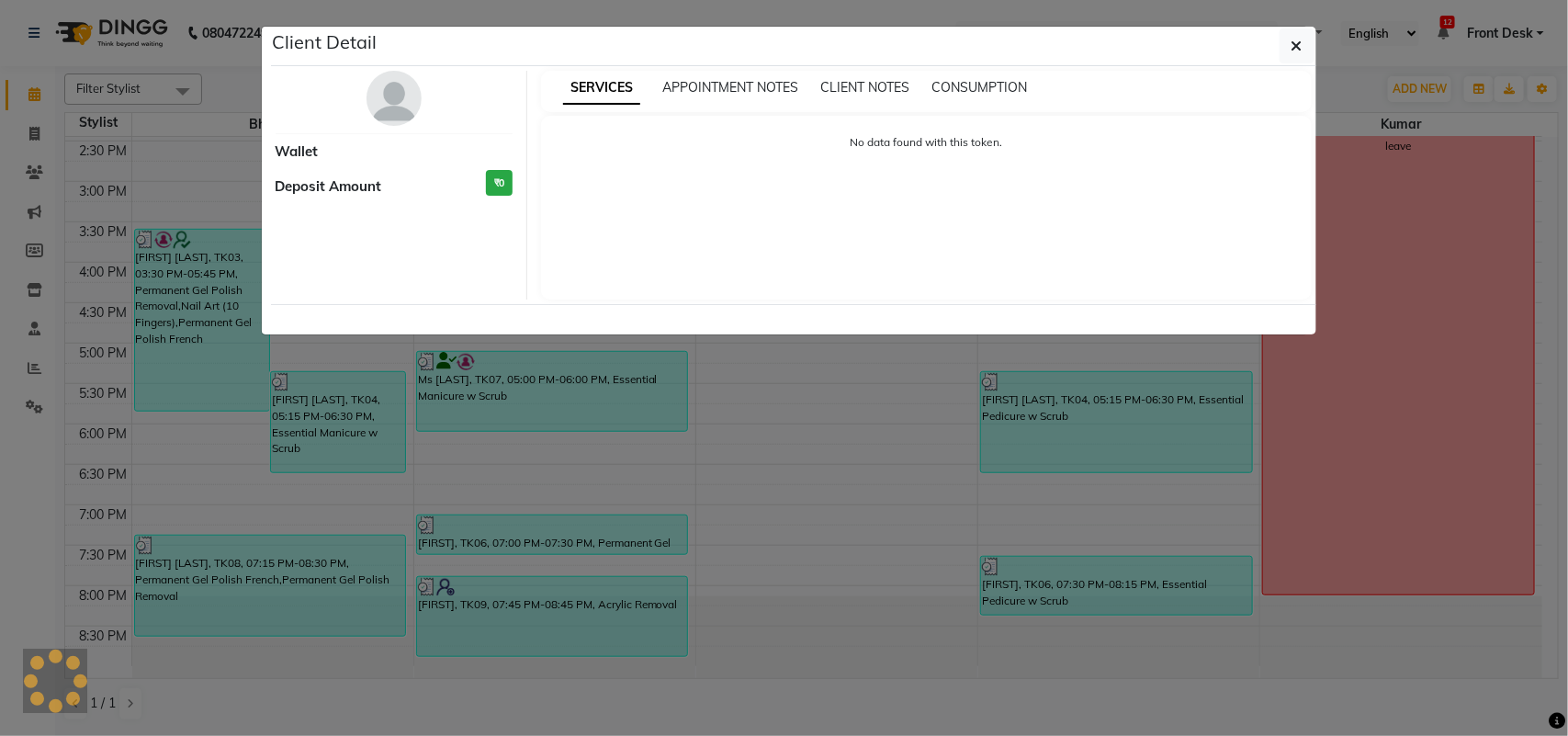 select on "3" 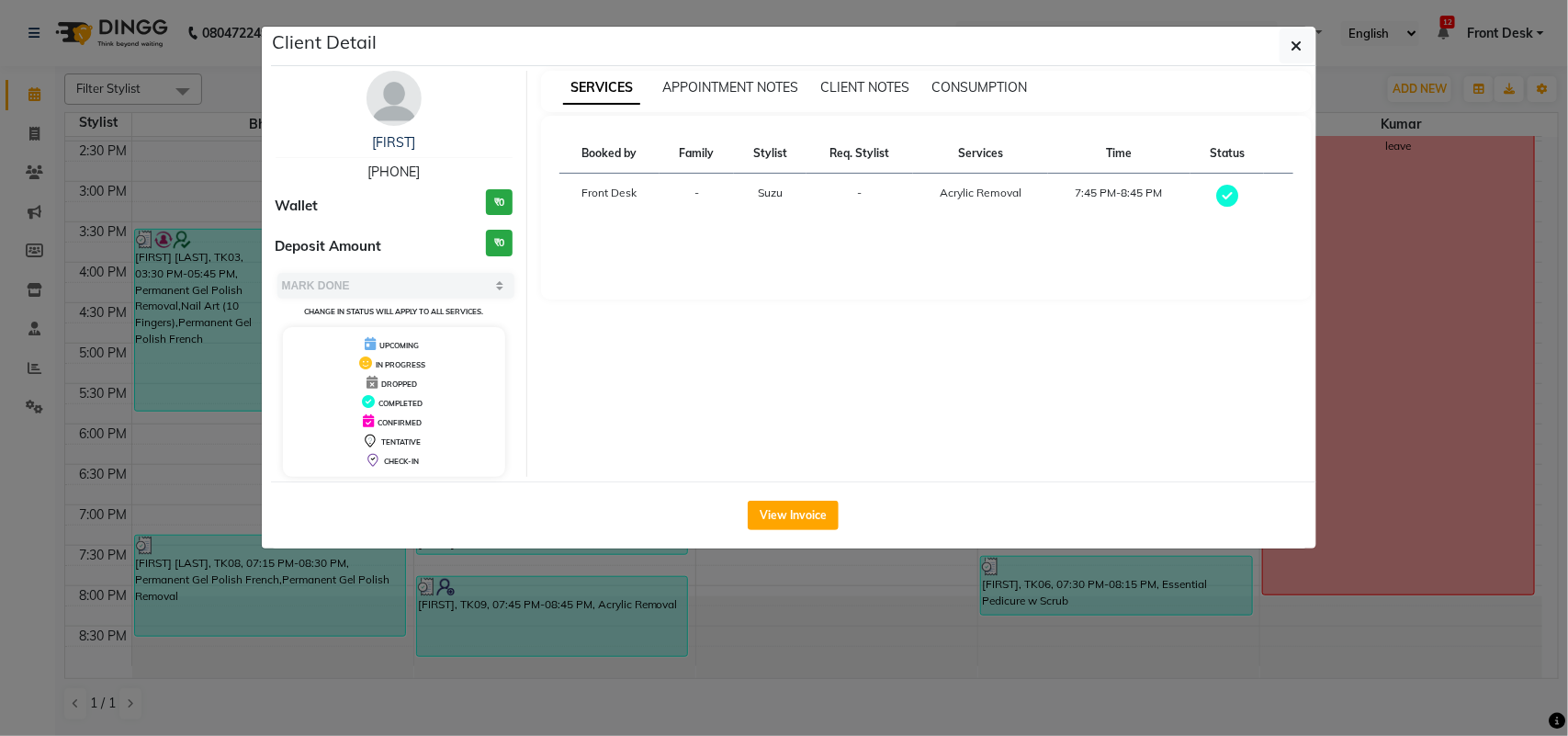 click on "View Invoice" 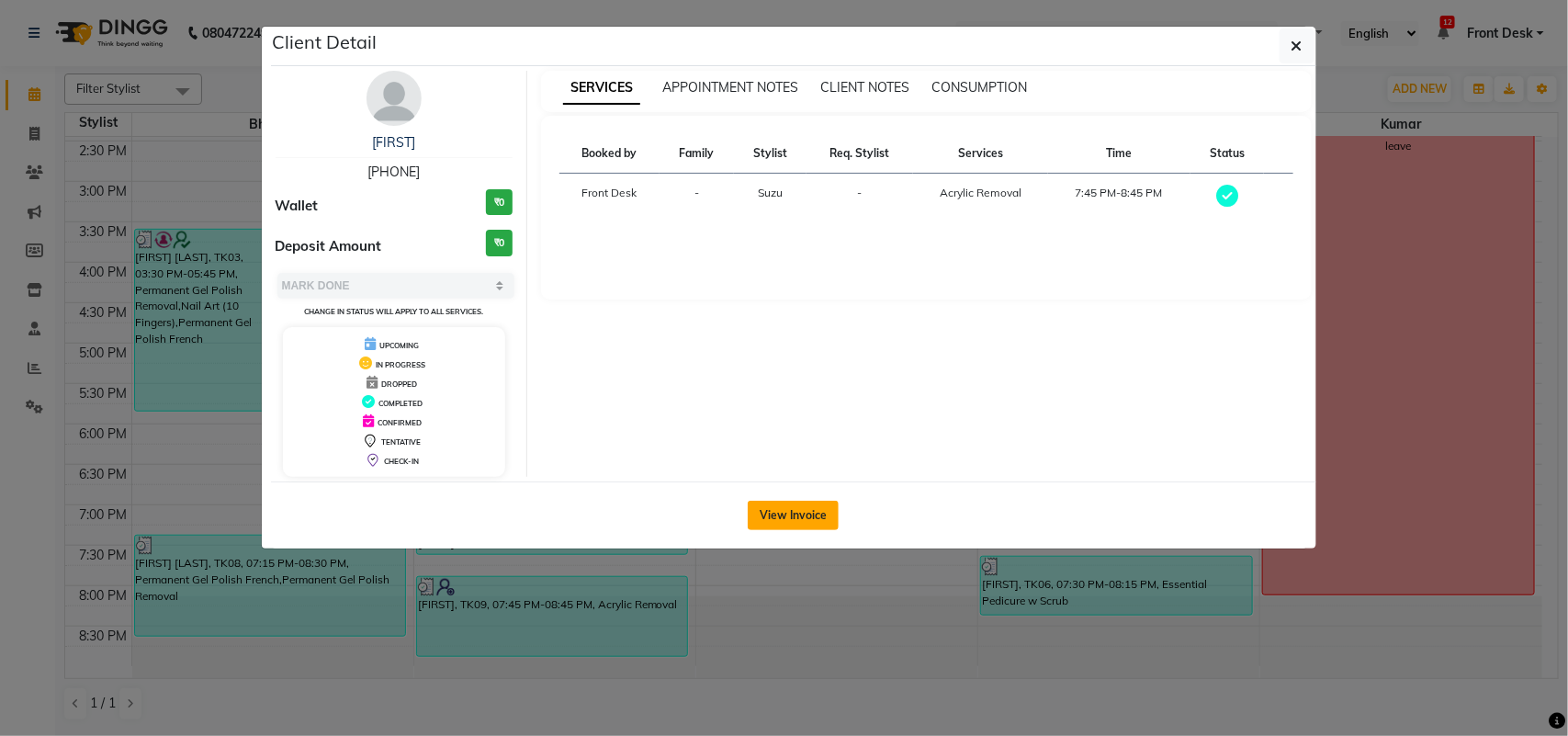 click on "View Invoice" 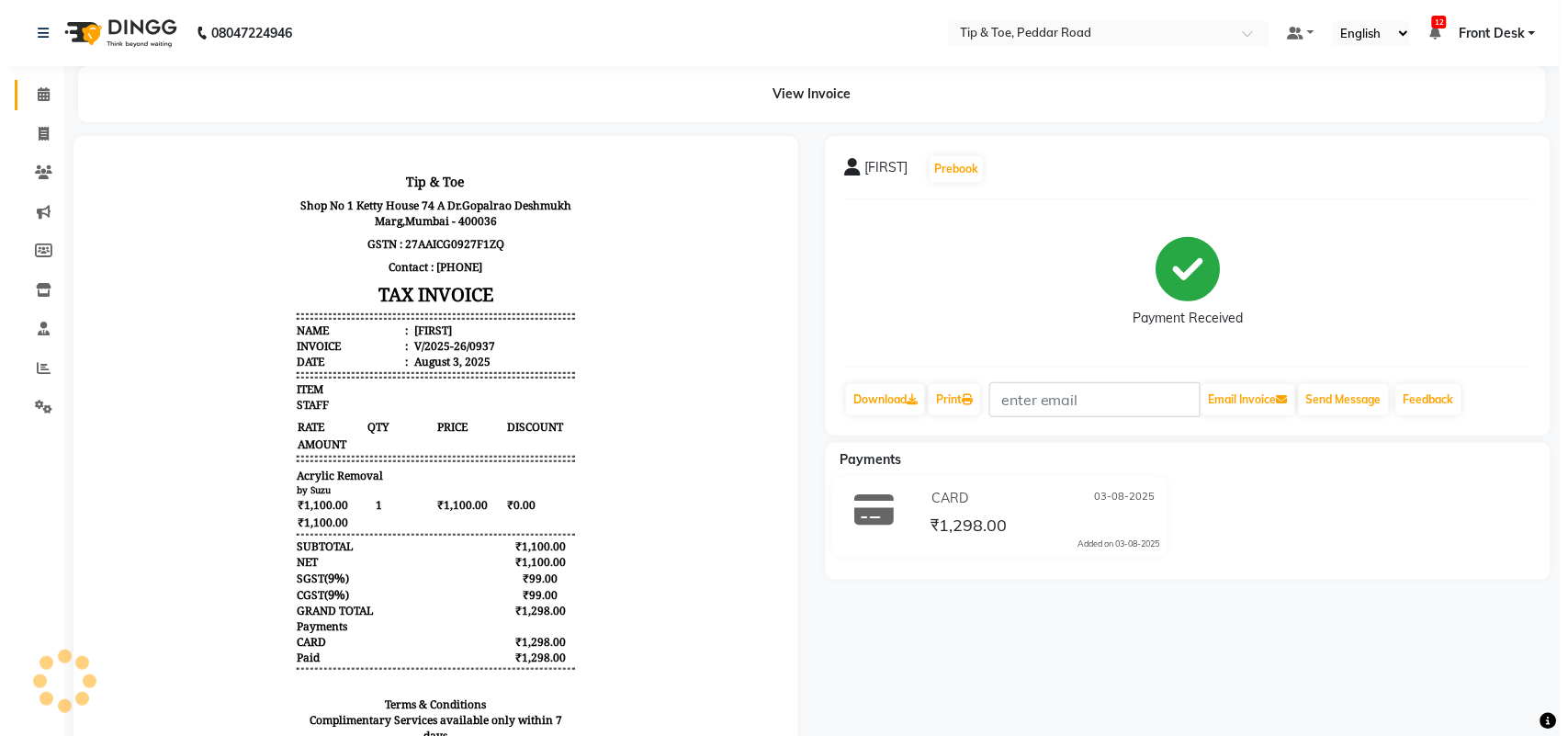 scroll, scrollTop: 0, scrollLeft: 0, axis: both 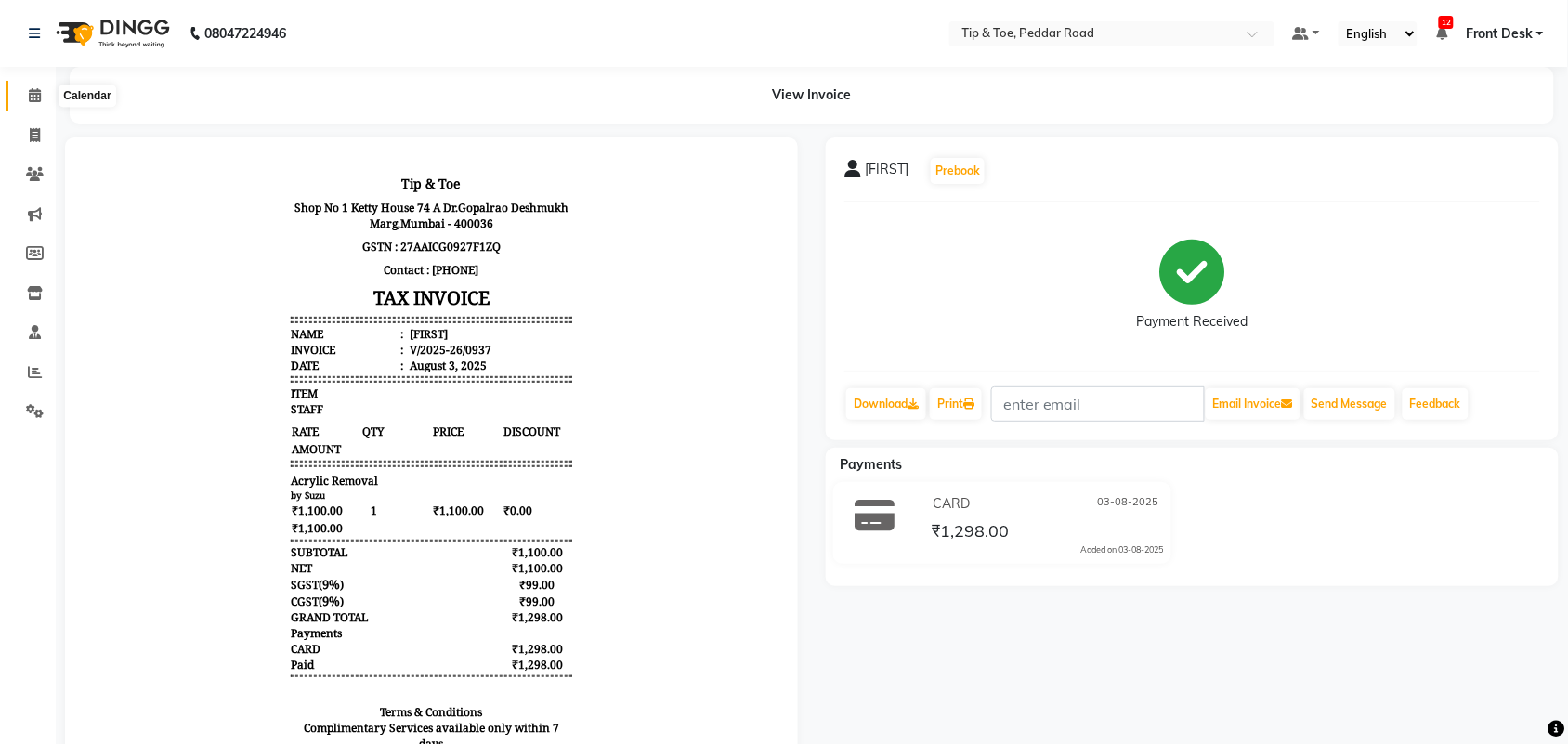 click 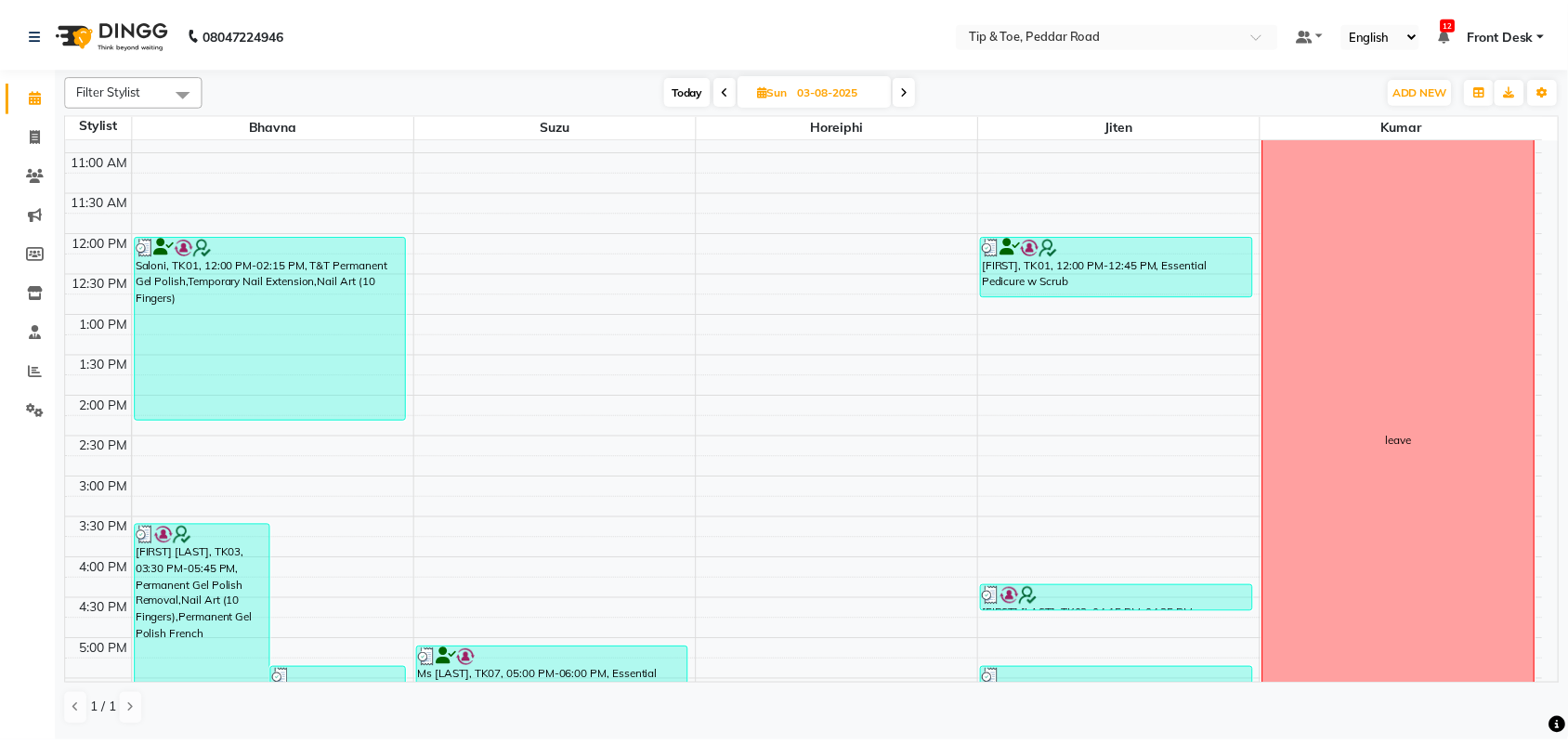 scroll, scrollTop: 179, scrollLeft: 0, axis: vertical 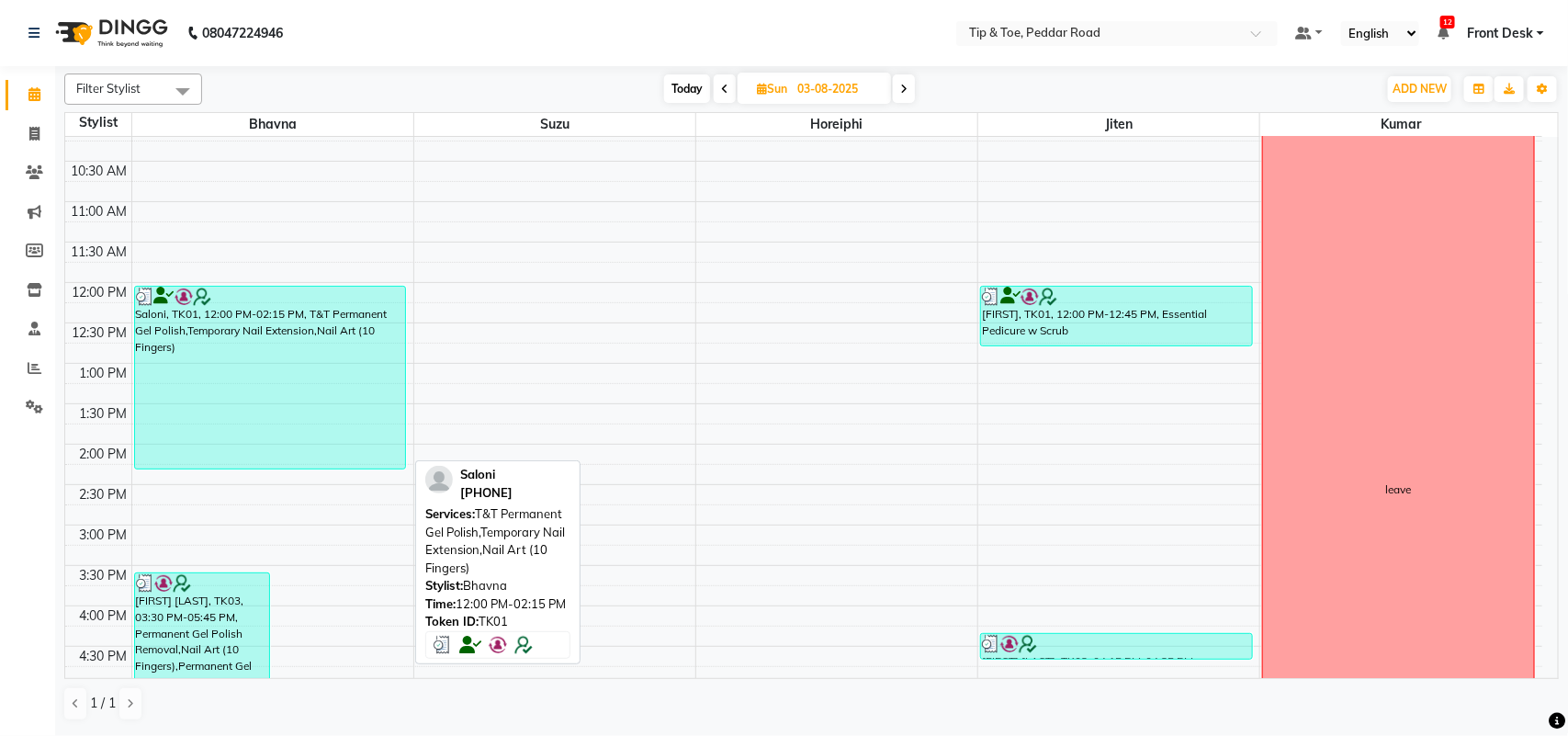 click on "Saloni, TK01, 12:00 PM-02:15 PM, T&T Permanent Gel Polish,Temporary Nail Extension,Nail Art (10 Fingers)" at bounding box center [270, 378] 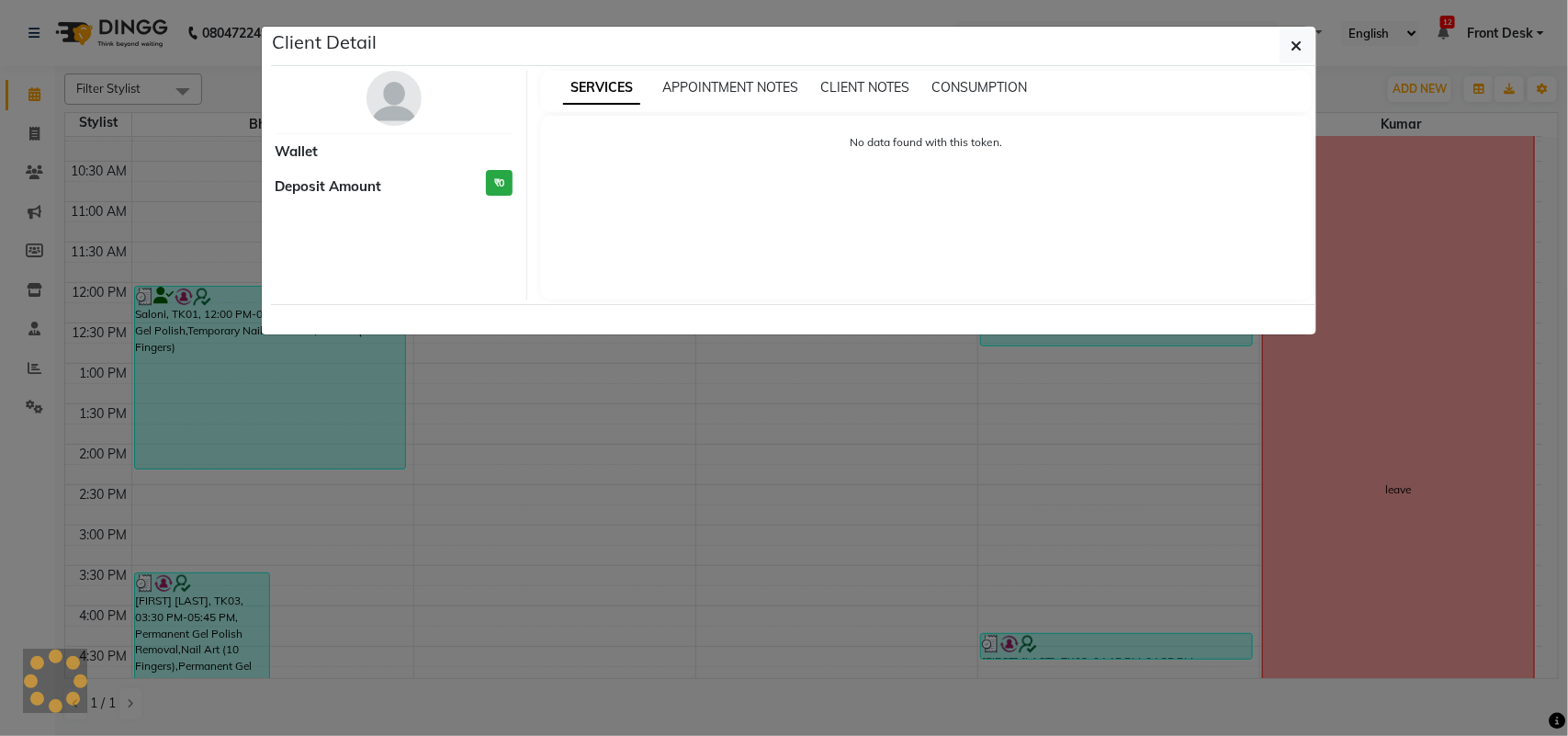 select on "3" 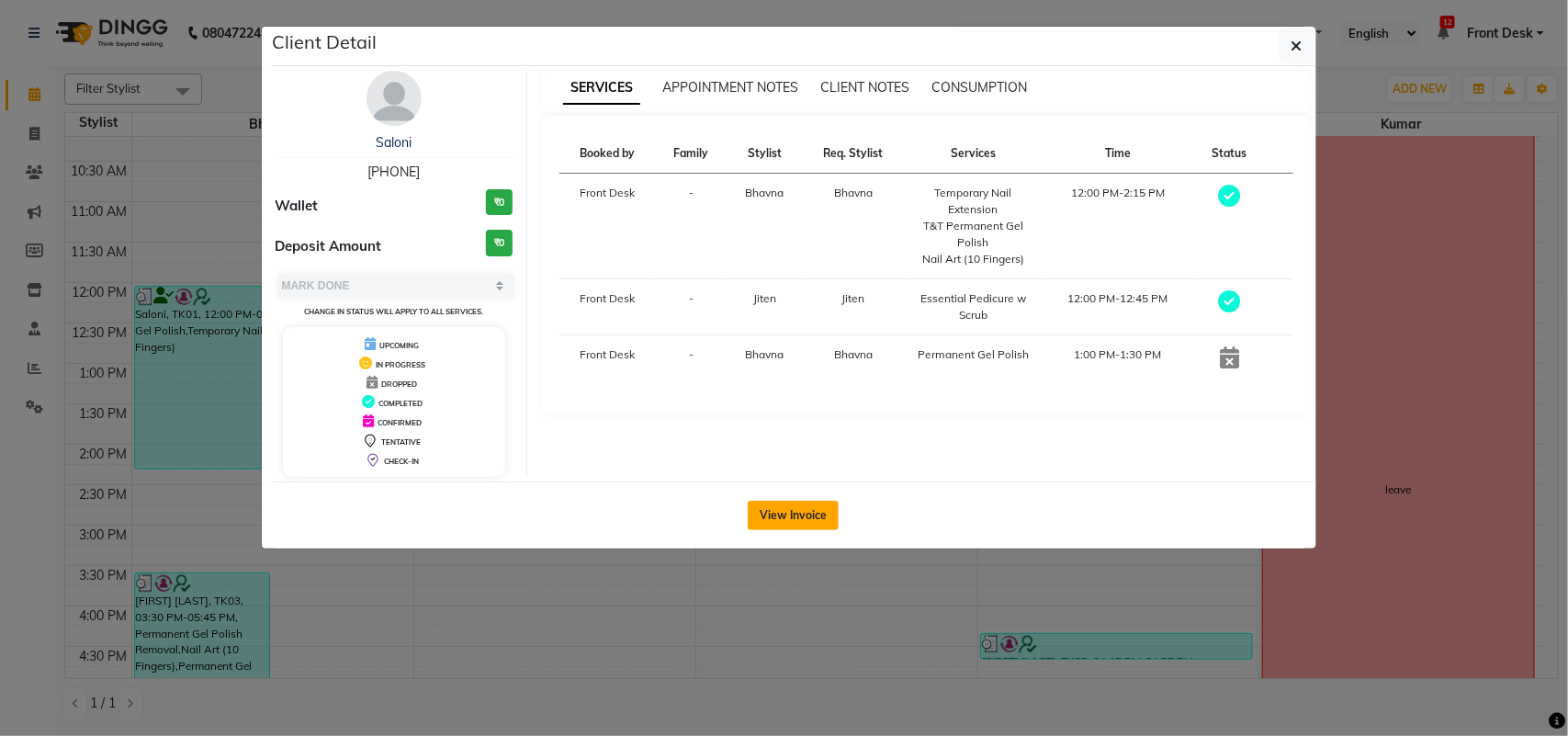 click on "View Invoice" 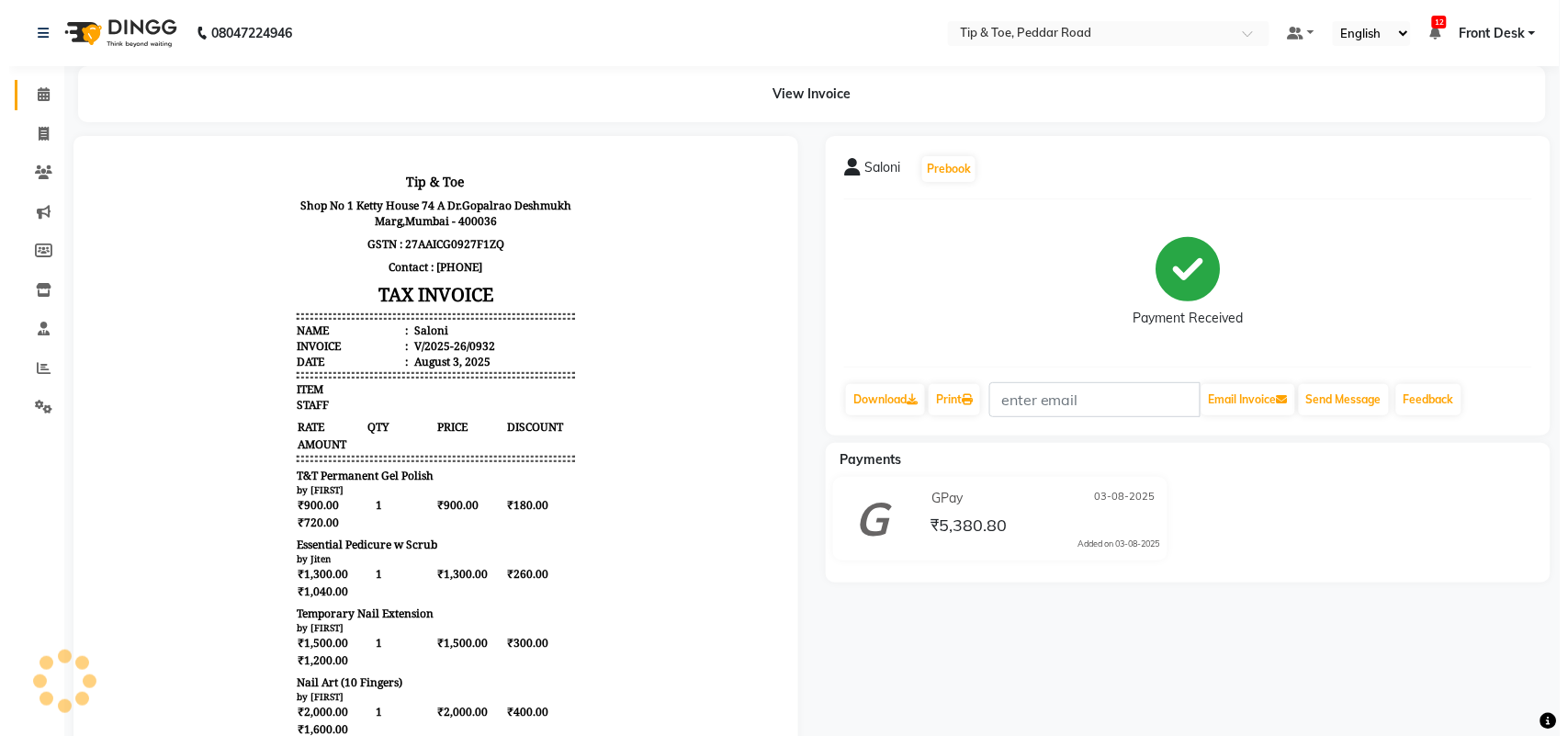 scroll, scrollTop: 0, scrollLeft: 0, axis: both 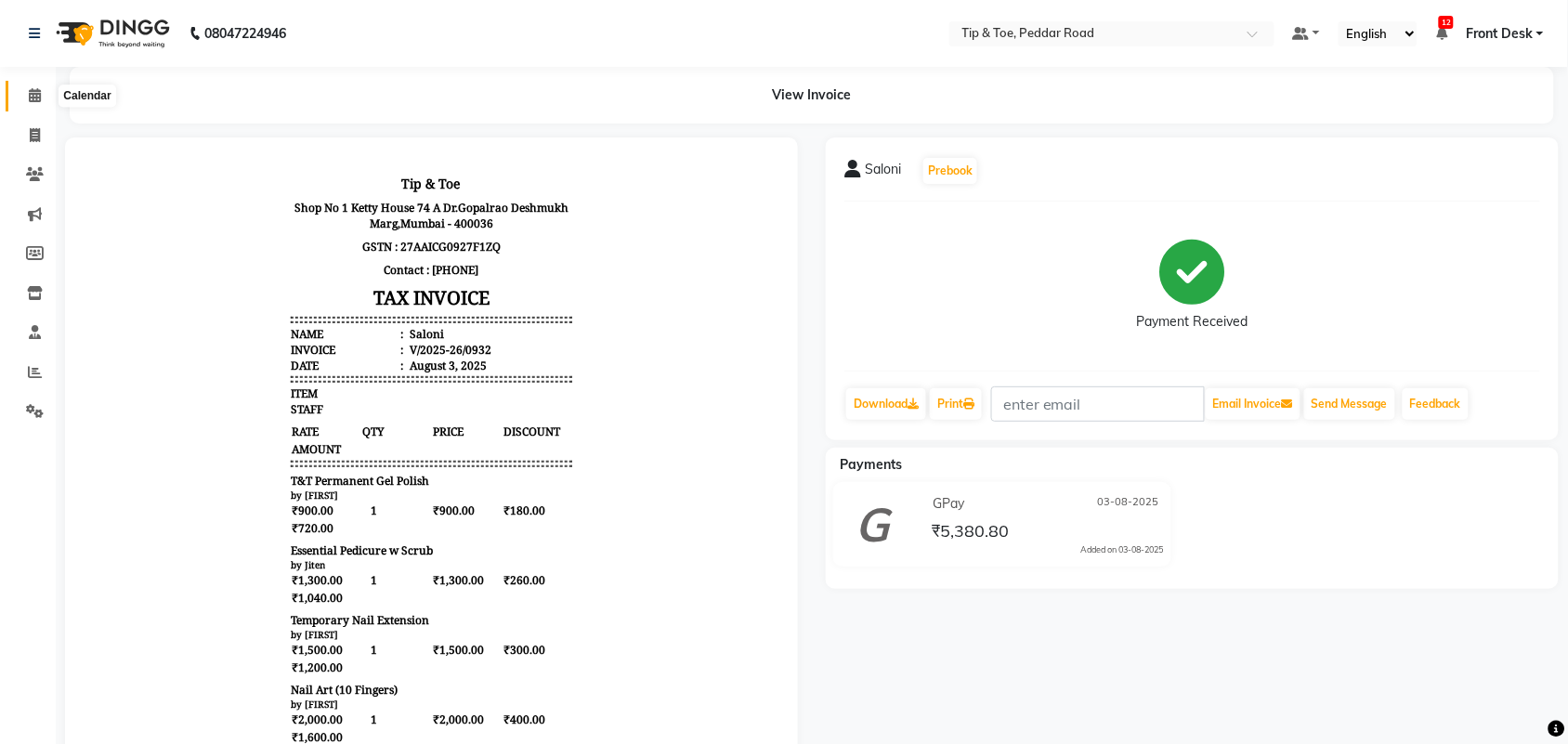 click 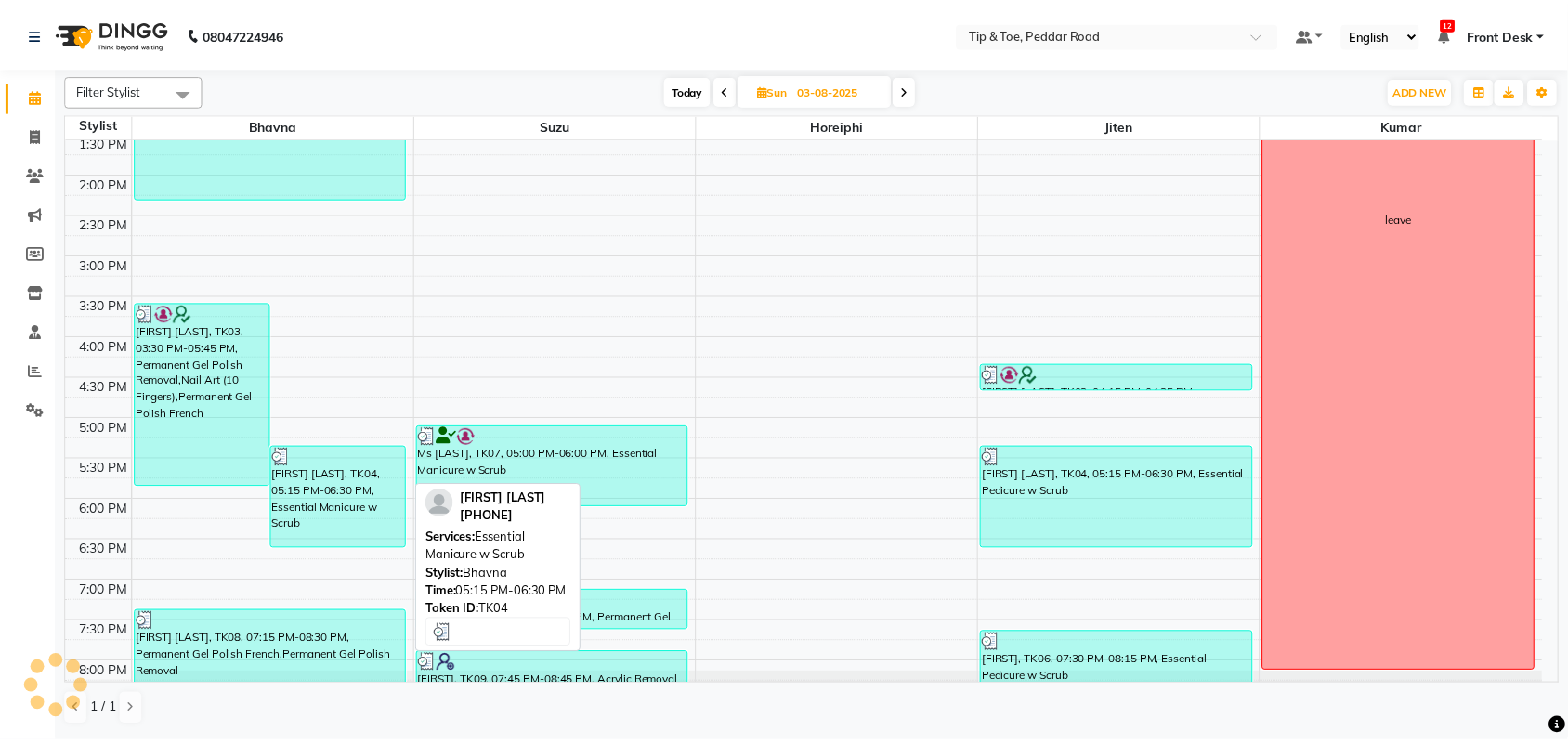 scroll, scrollTop: 464, scrollLeft: 0, axis: vertical 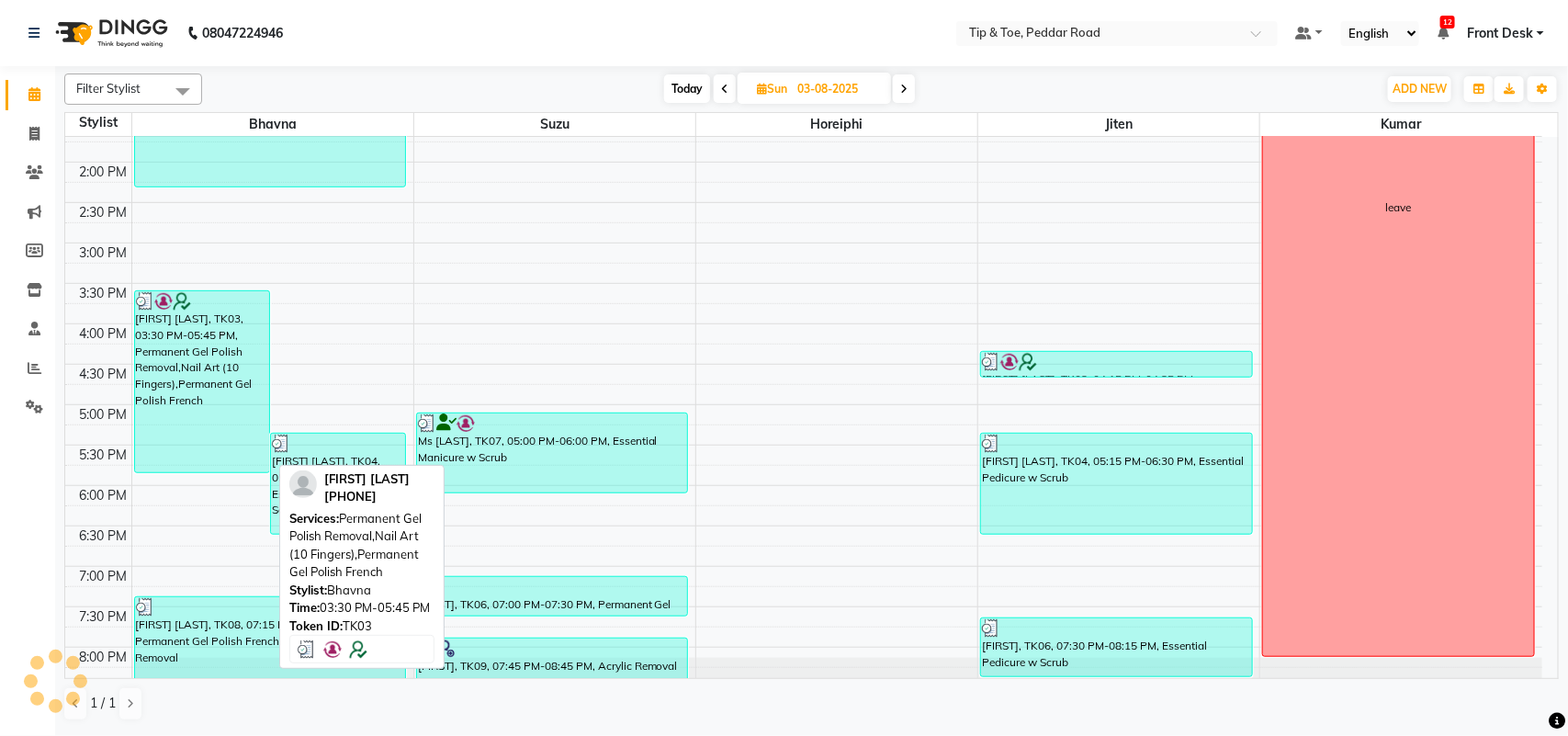 click on "[FIRST] [LAST], TK03, 03:30 PM-05:45 PM, Permanent Gel Polish Removal,Nail Art (10 Fingers),Permanent Gel Polish French" at bounding box center [202, 381] 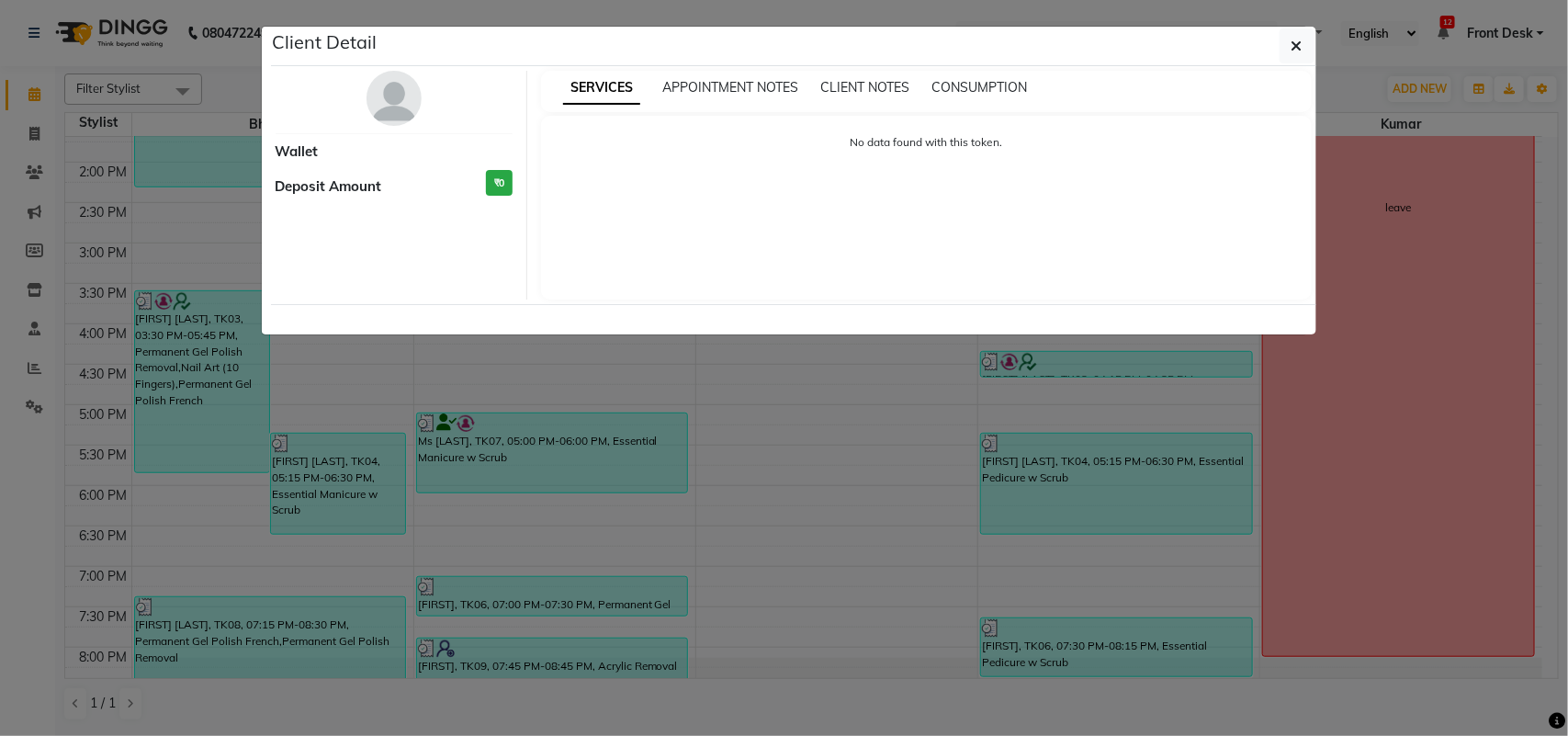 select on "3" 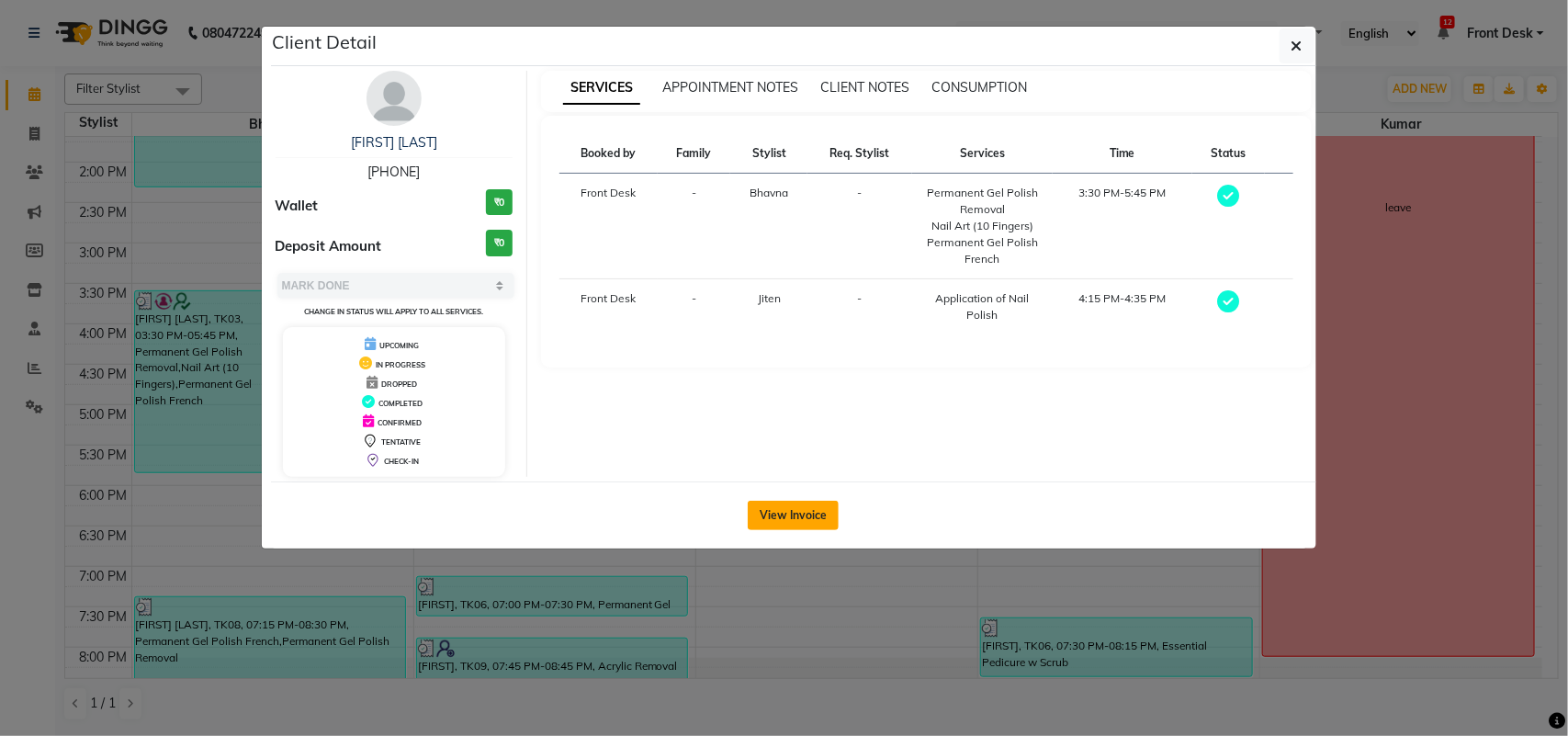 click on "View Invoice" 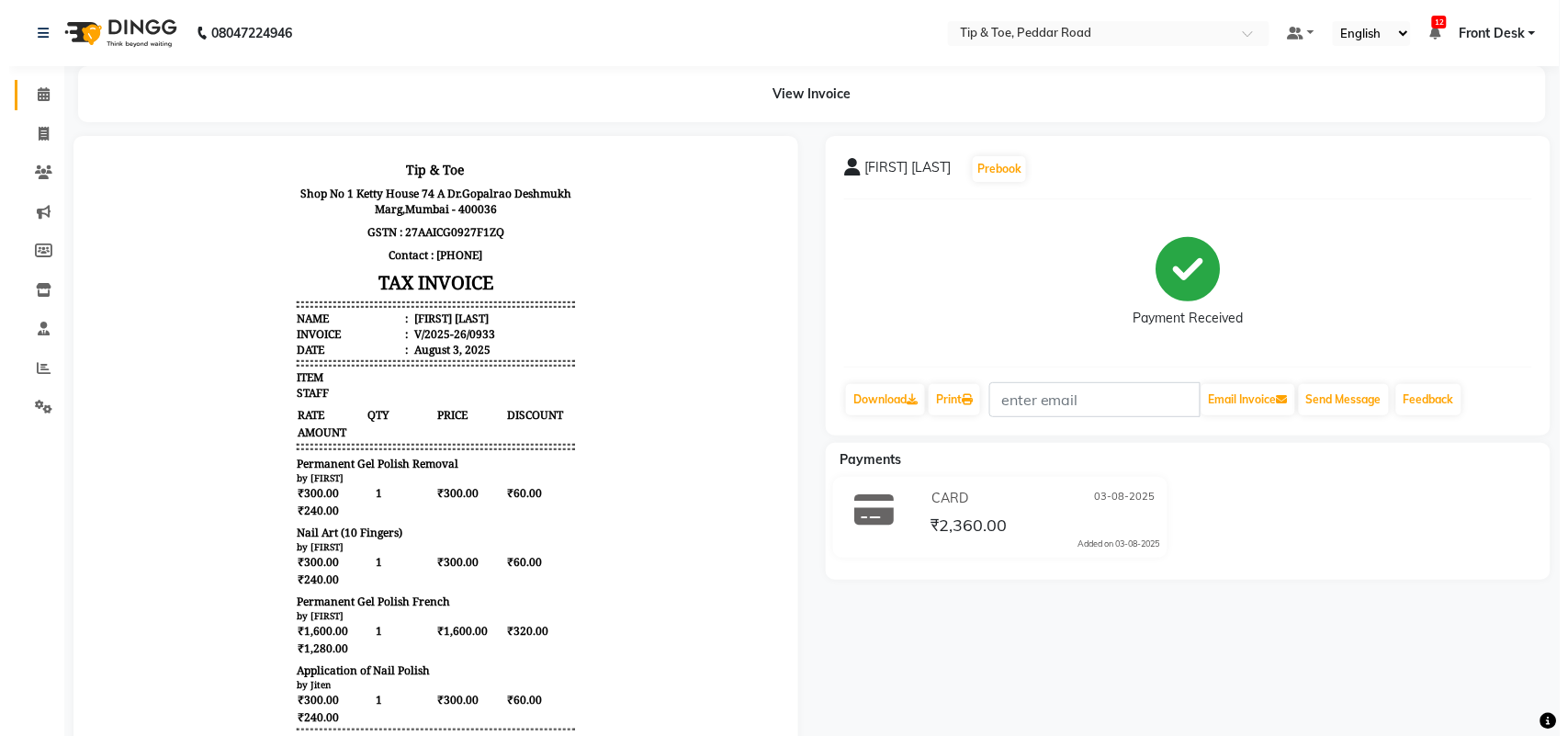 scroll, scrollTop: 15, scrollLeft: 0, axis: vertical 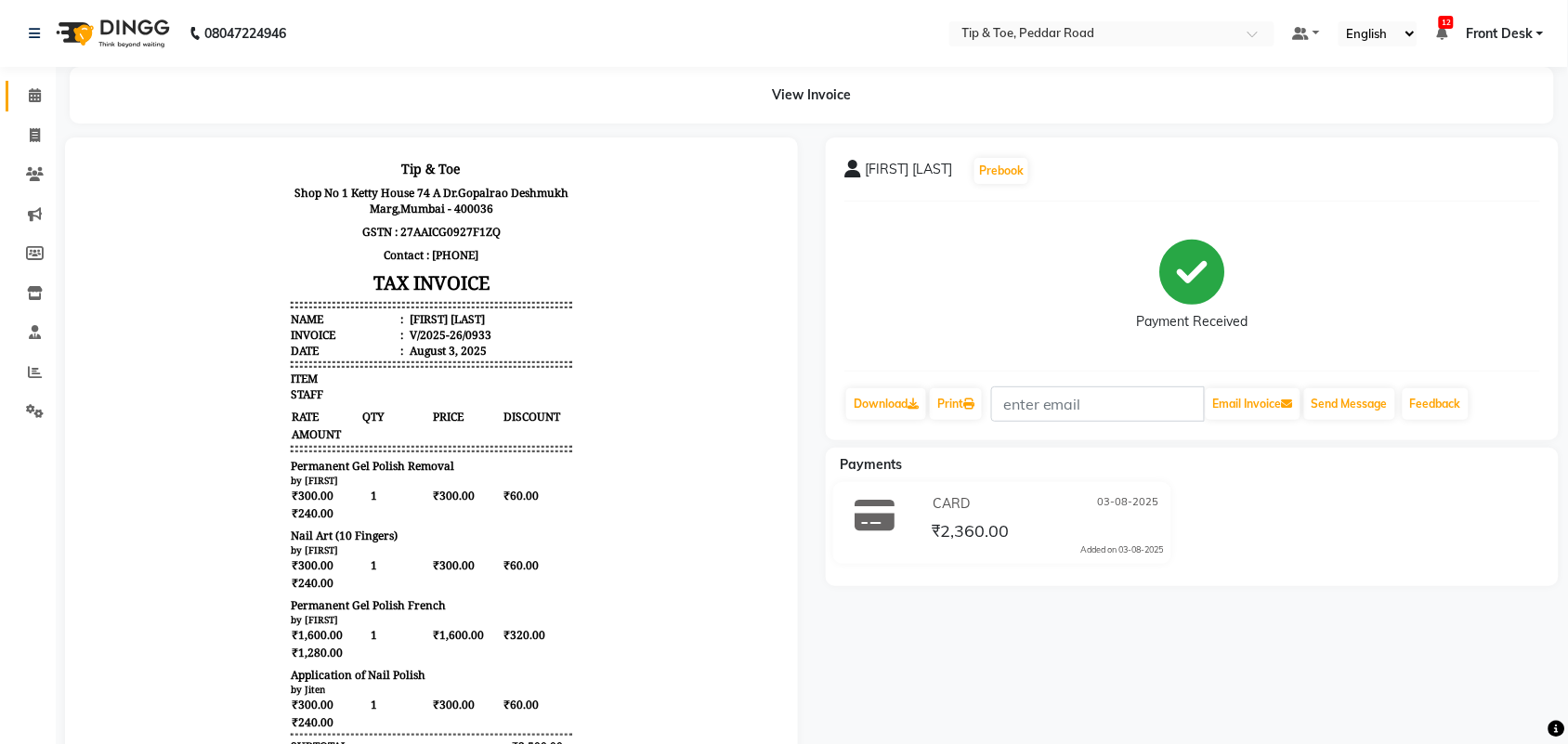 click on "Calendar" 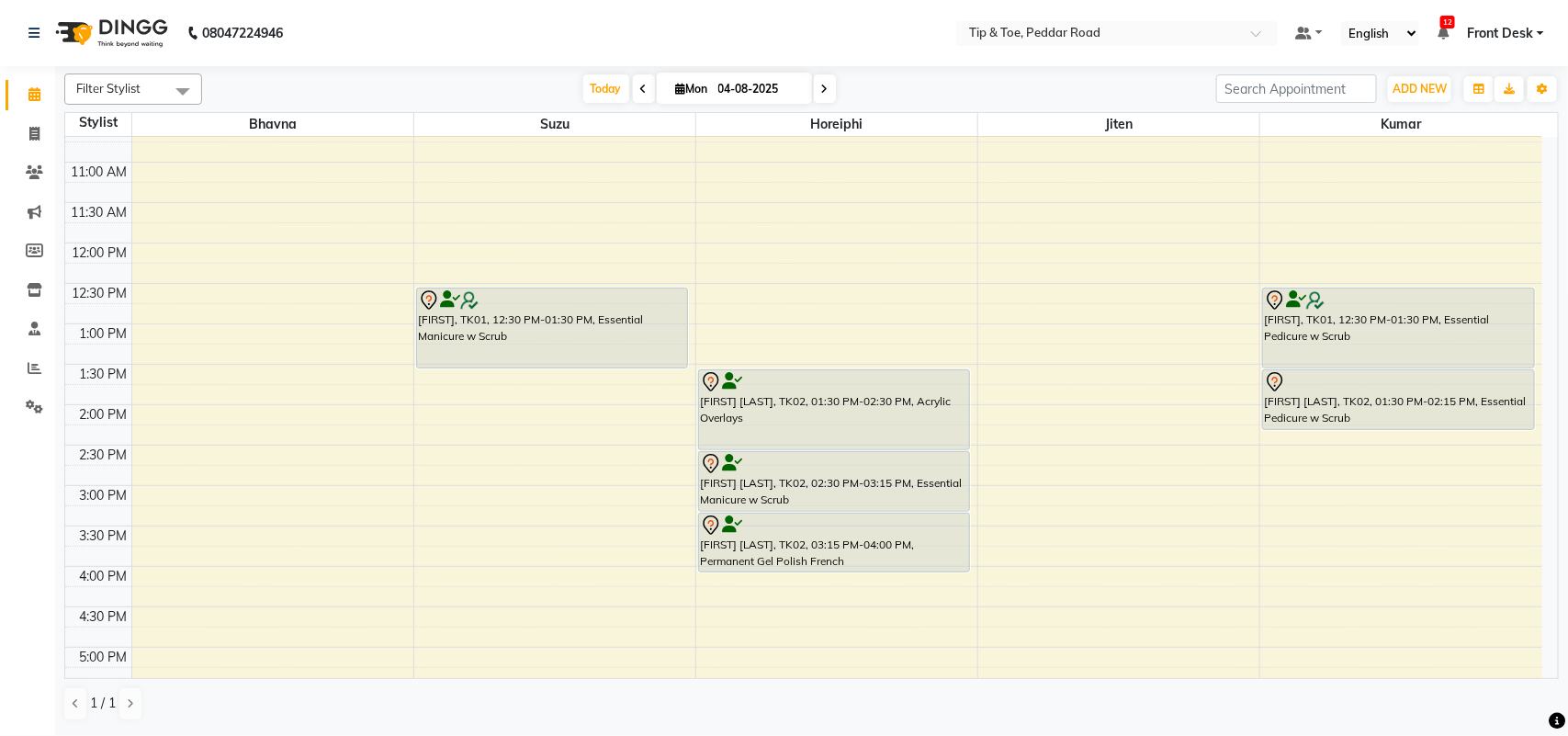 scroll, scrollTop: 230, scrollLeft: 0, axis: vertical 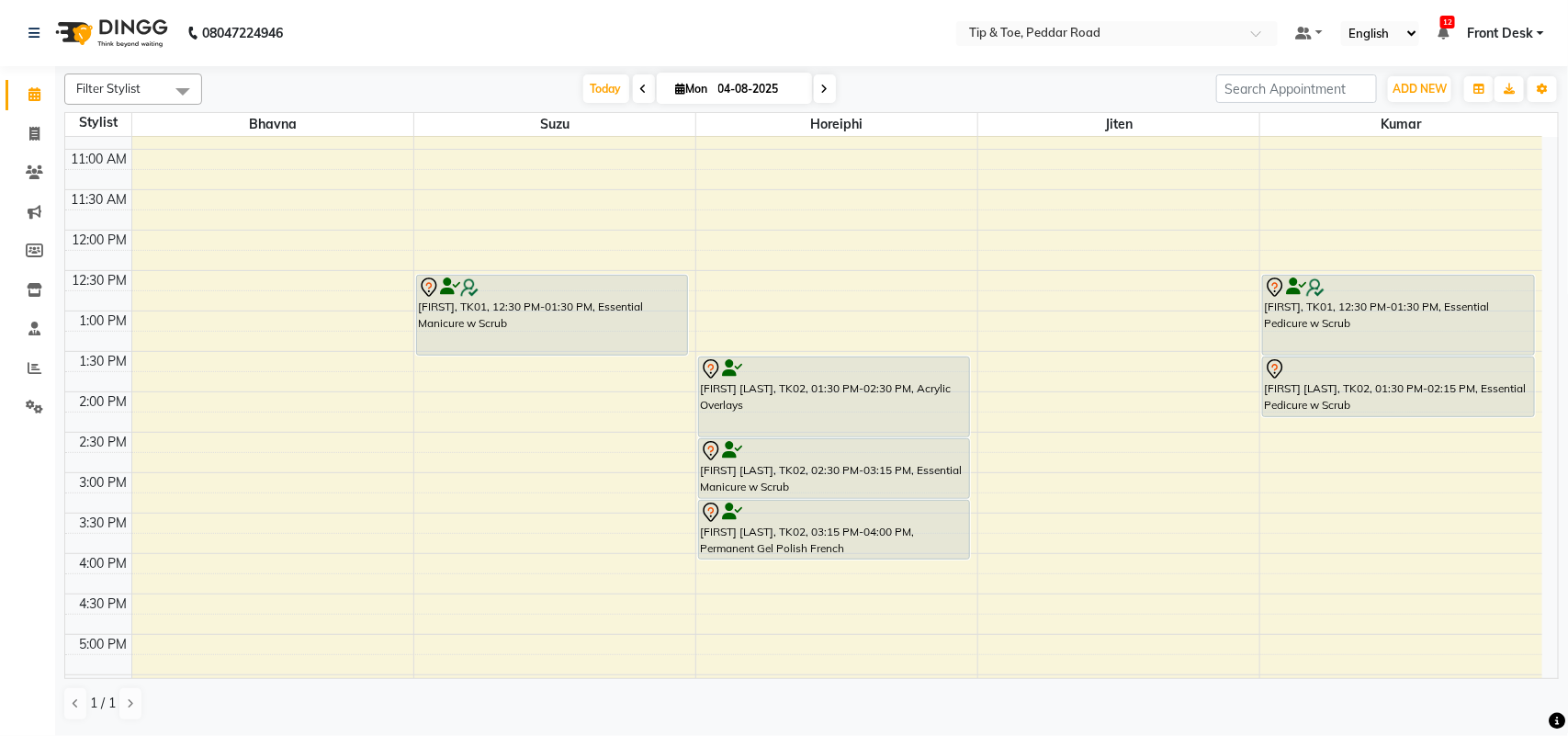 click at bounding box center [644, 89] 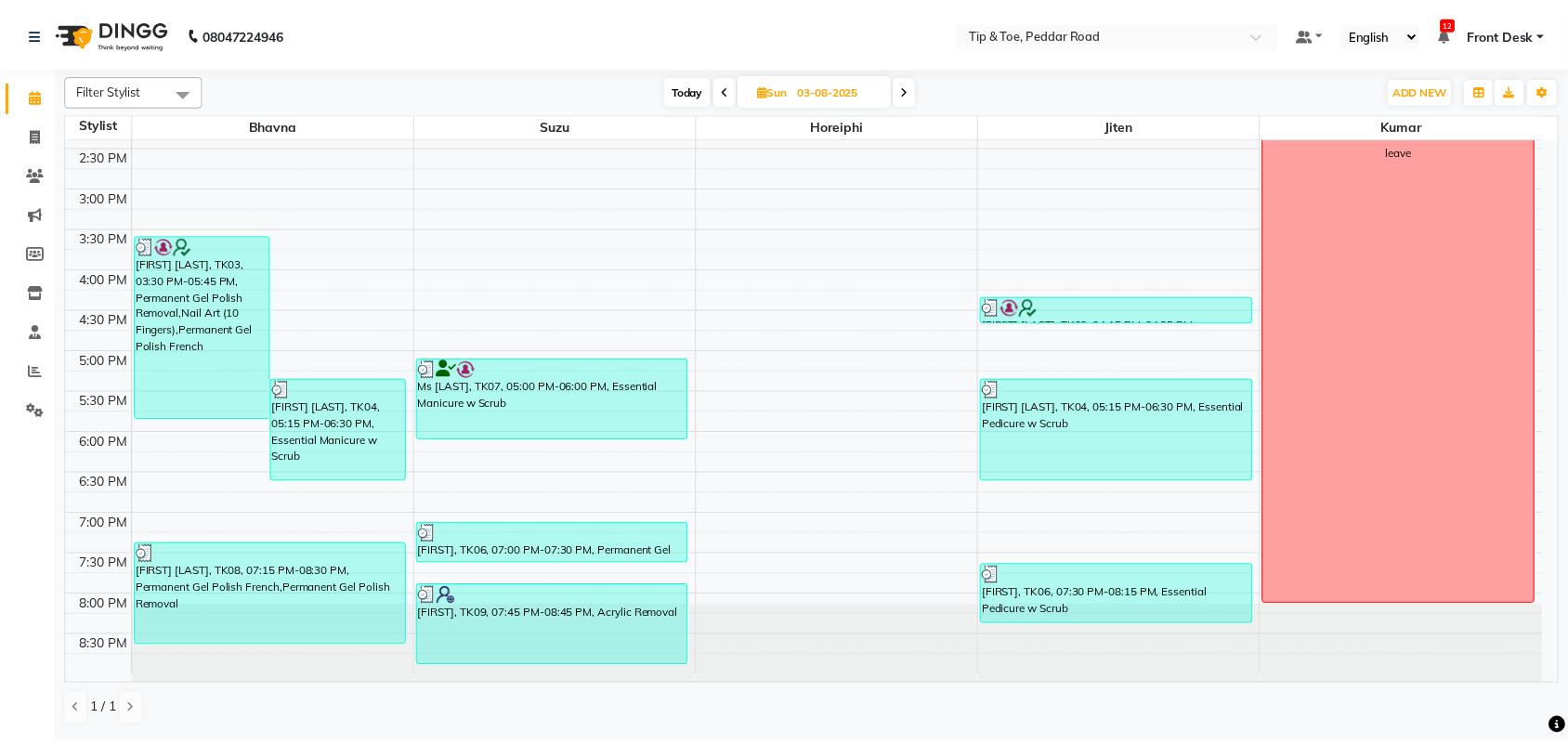 scroll, scrollTop: 528, scrollLeft: 0, axis: vertical 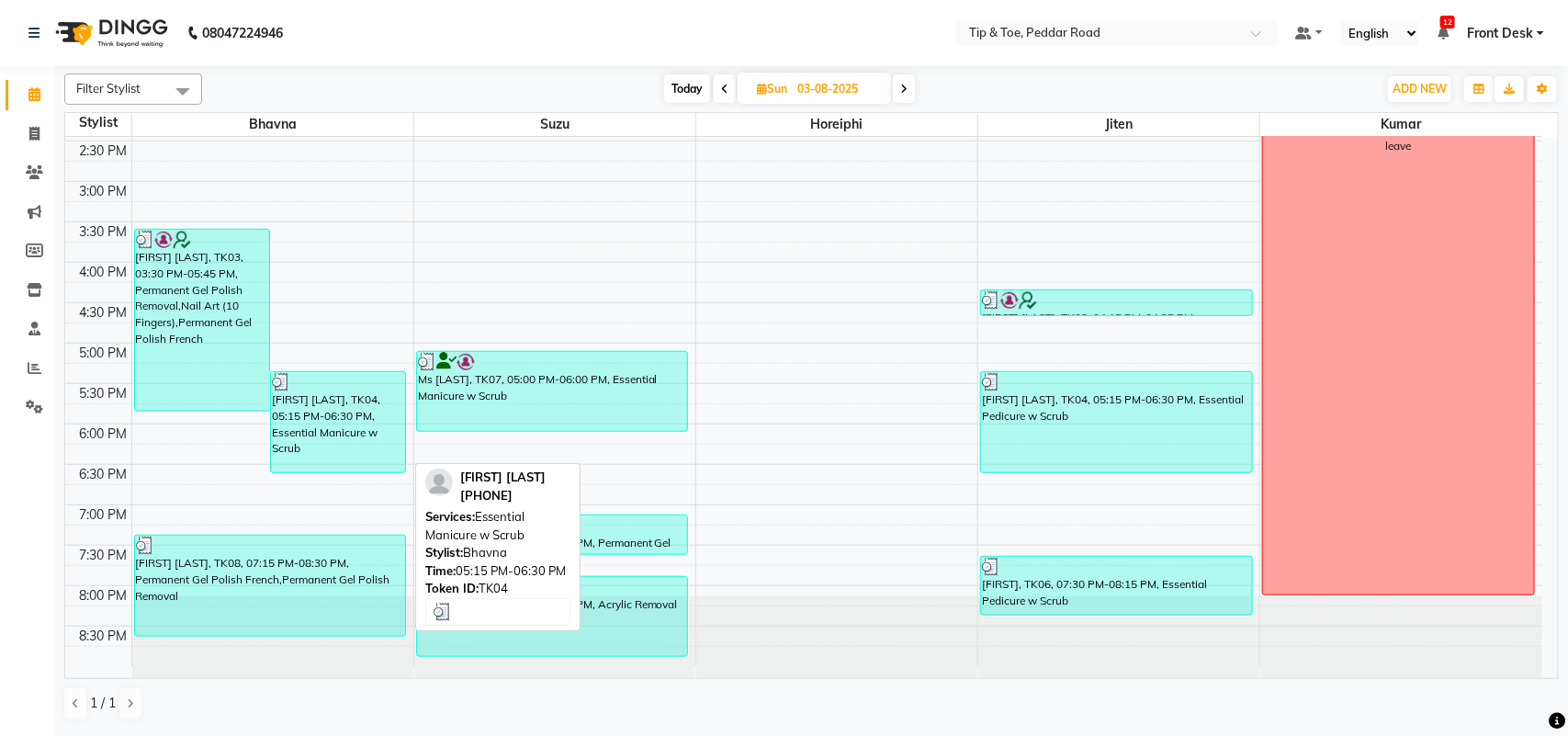 click on "[FIRST] [LAST], TK04, 05:15 PM-06:30 PM, Essential Manicure w Scrub" at bounding box center [338, 422] 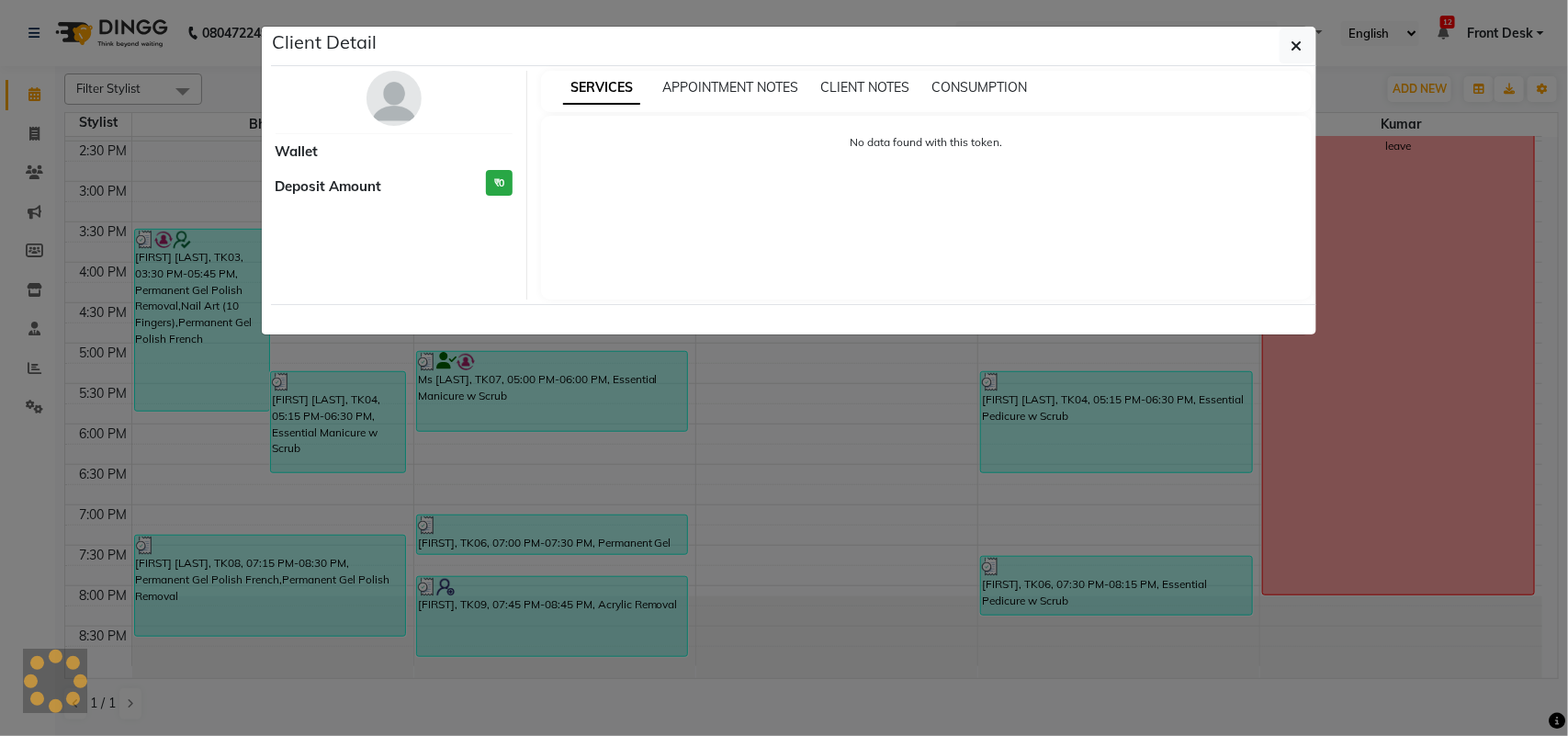 select on "3" 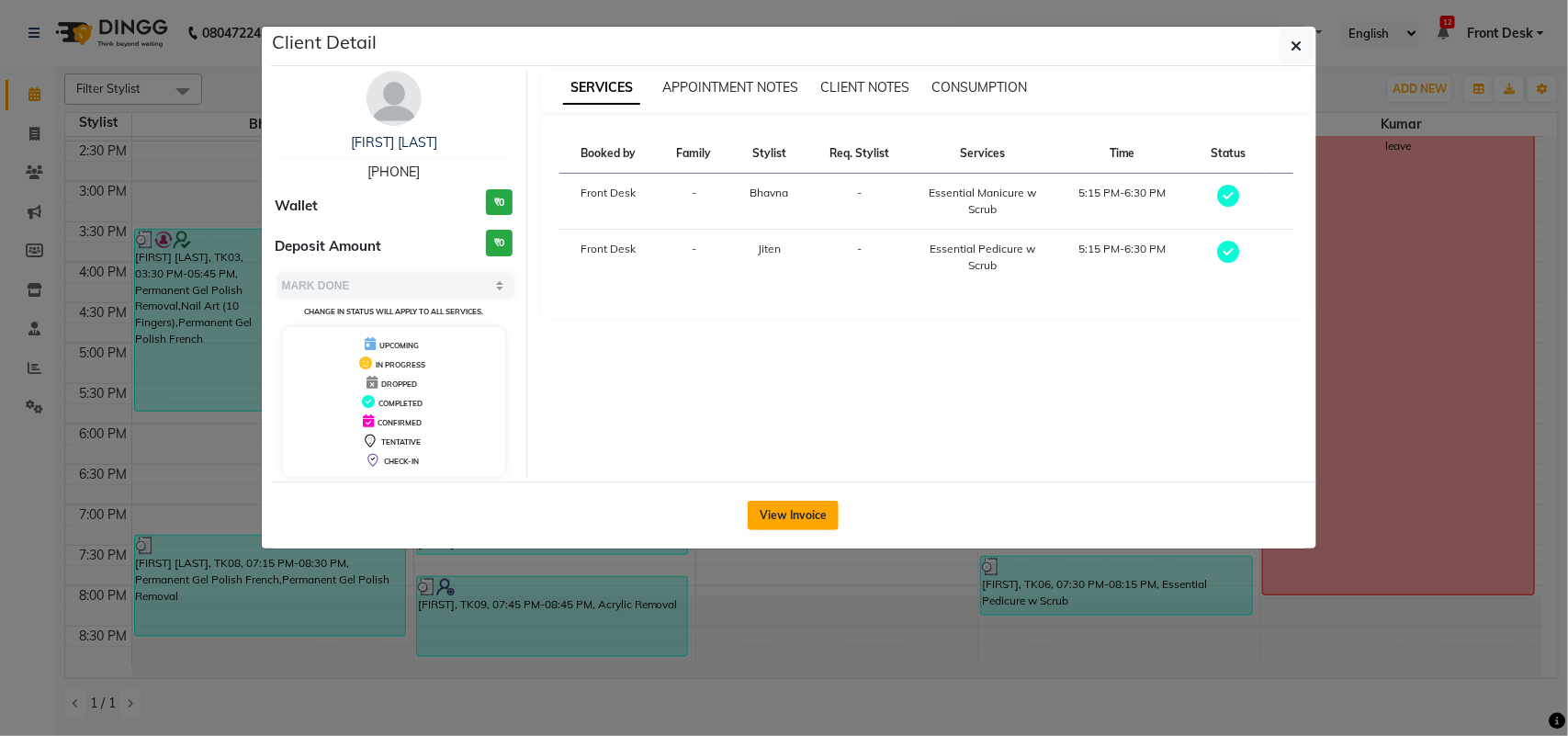 click on "View Invoice" 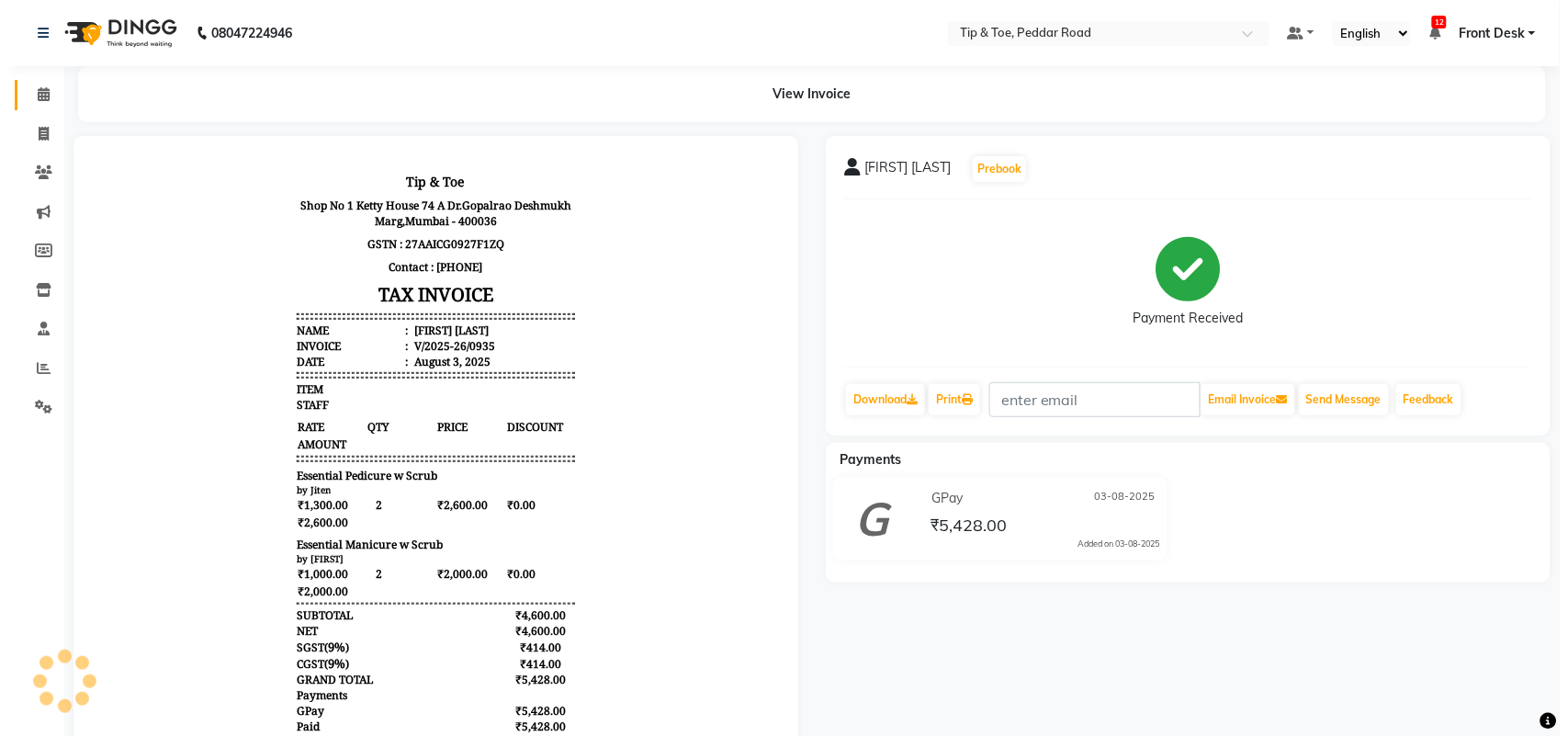 scroll, scrollTop: 0, scrollLeft: 0, axis: both 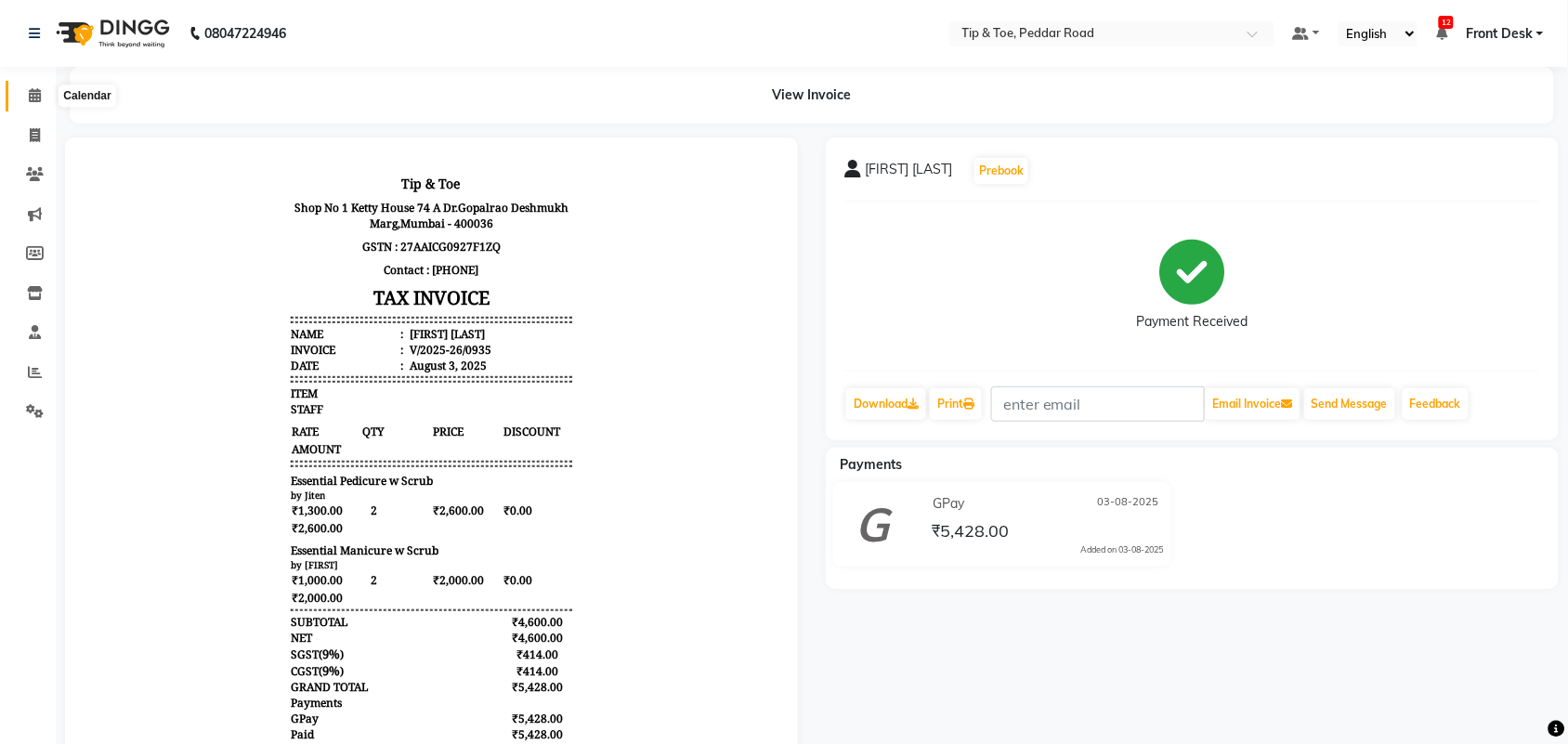 click 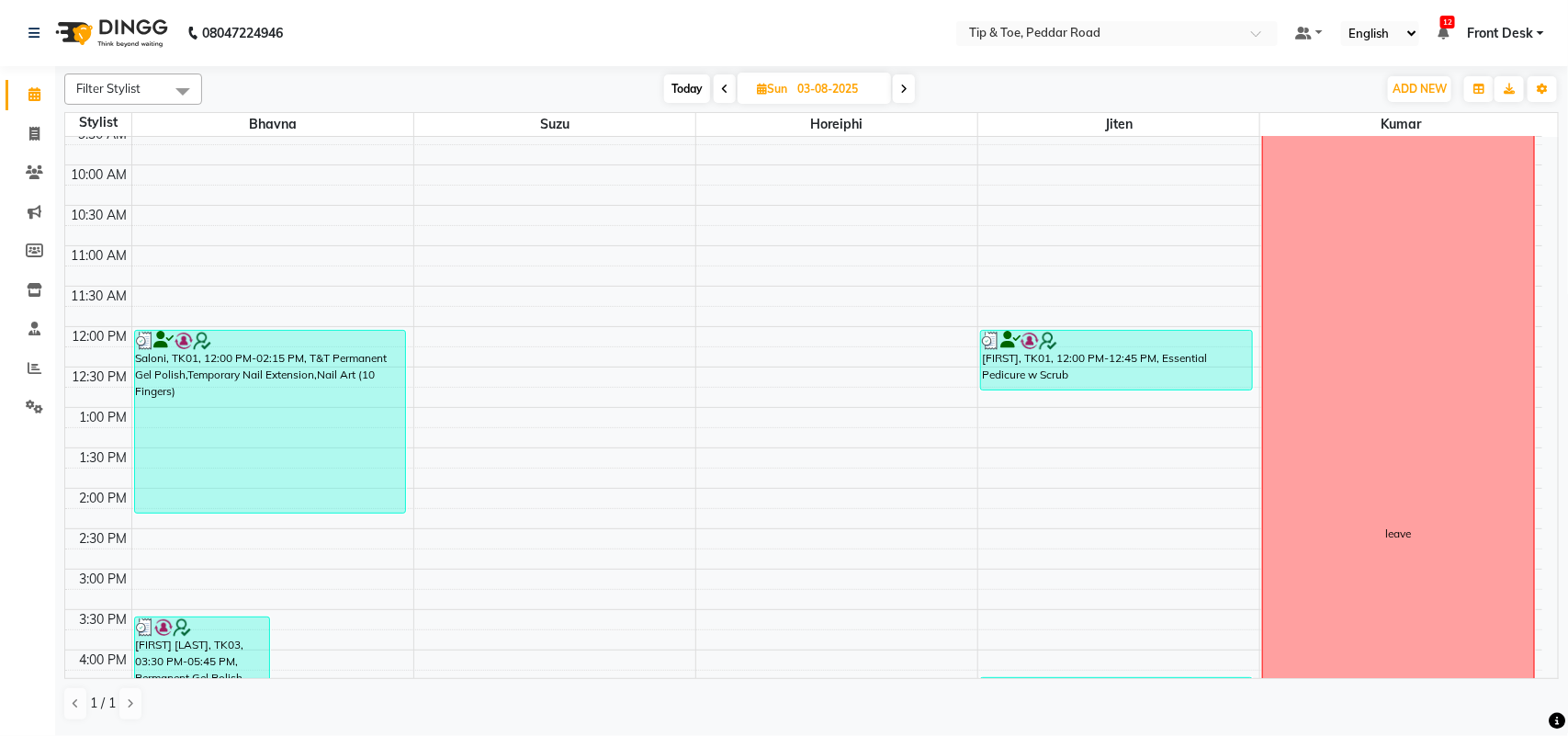 scroll, scrollTop: 522, scrollLeft: 0, axis: vertical 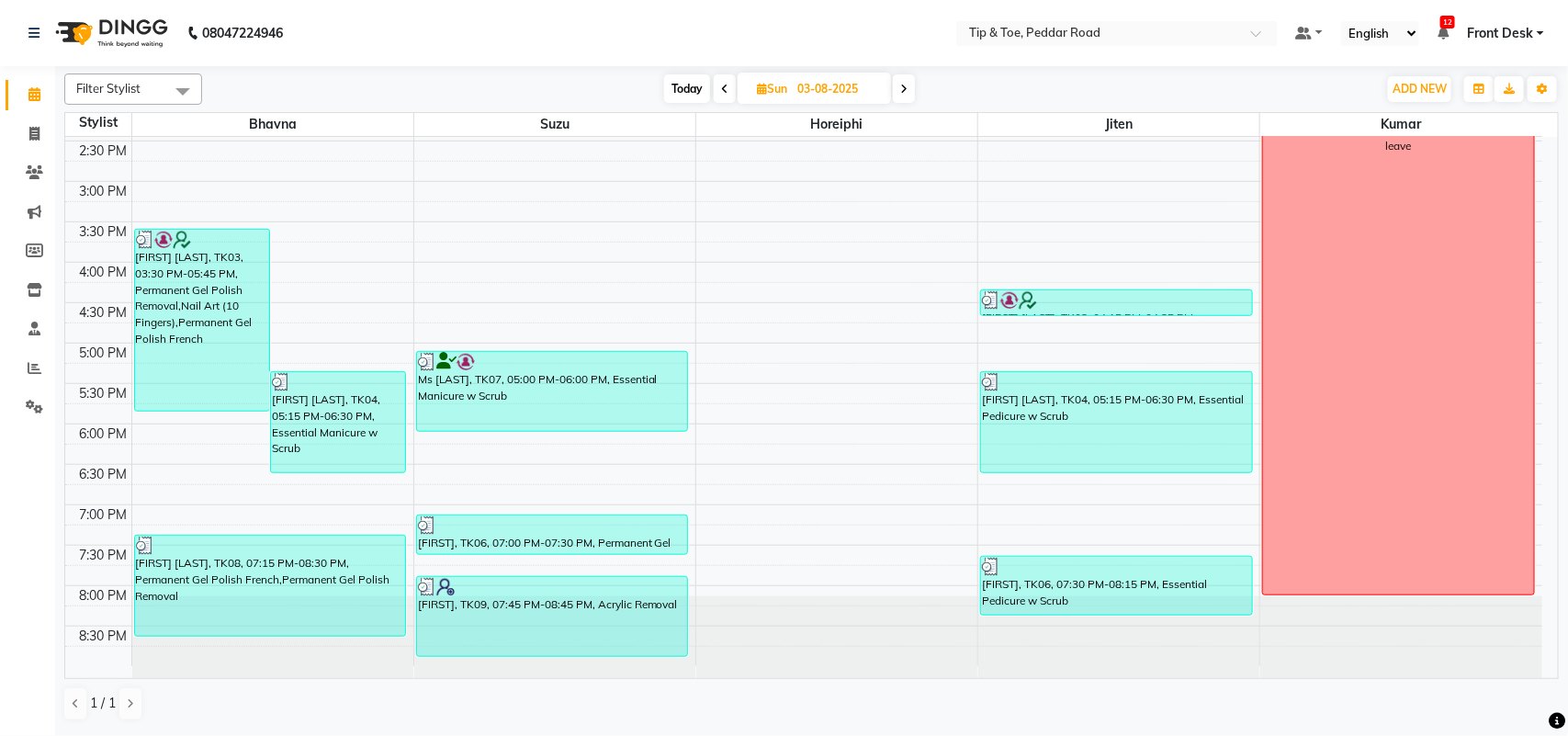 click on "Today" at bounding box center (687, 88) 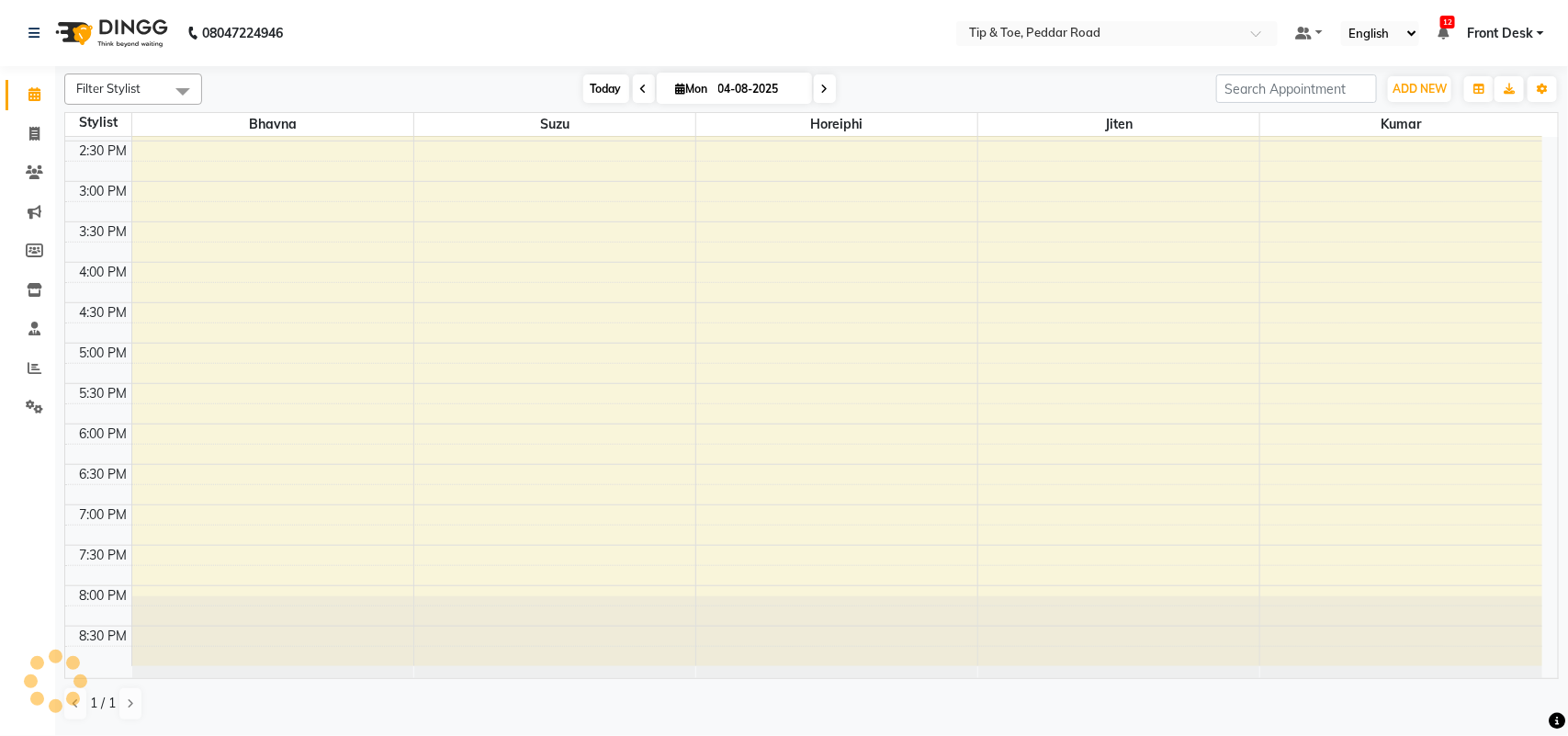 scroll, scrollTop: 164, scrollLeft: 0, axis: vertical 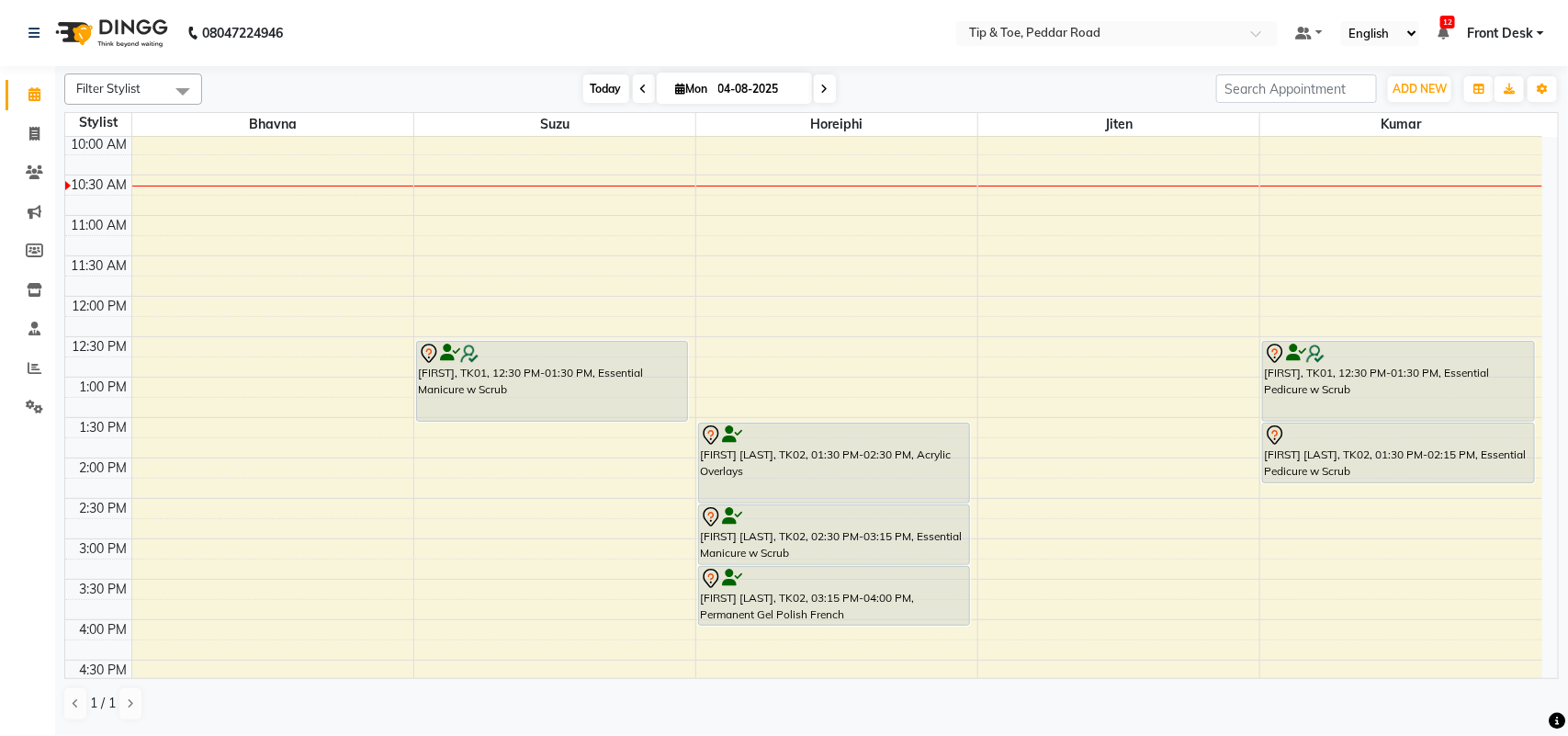 click on "Today" at bounding box center [606, 88] 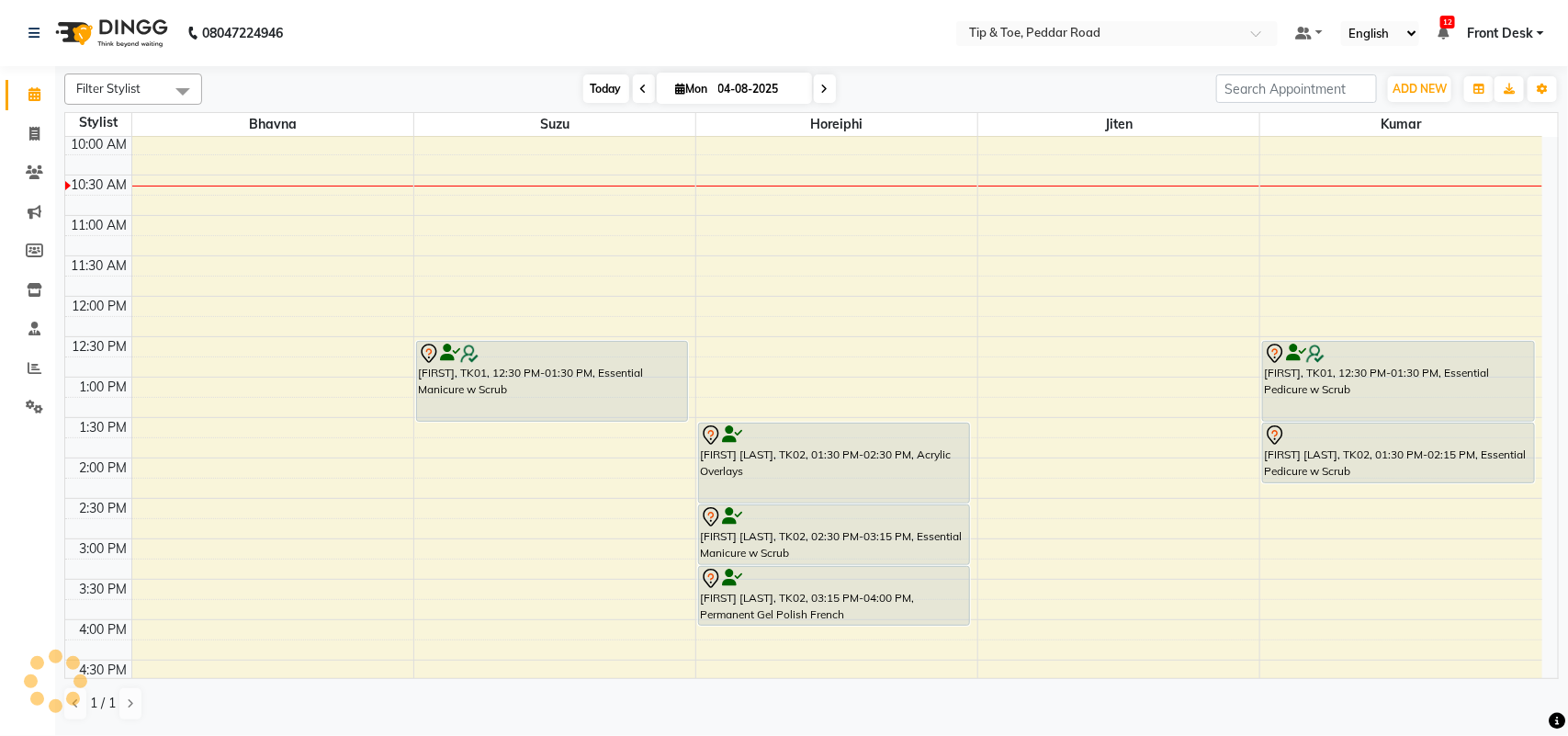 scroll, scrollTop: 164, scrollLeft: 0, axis: vertical 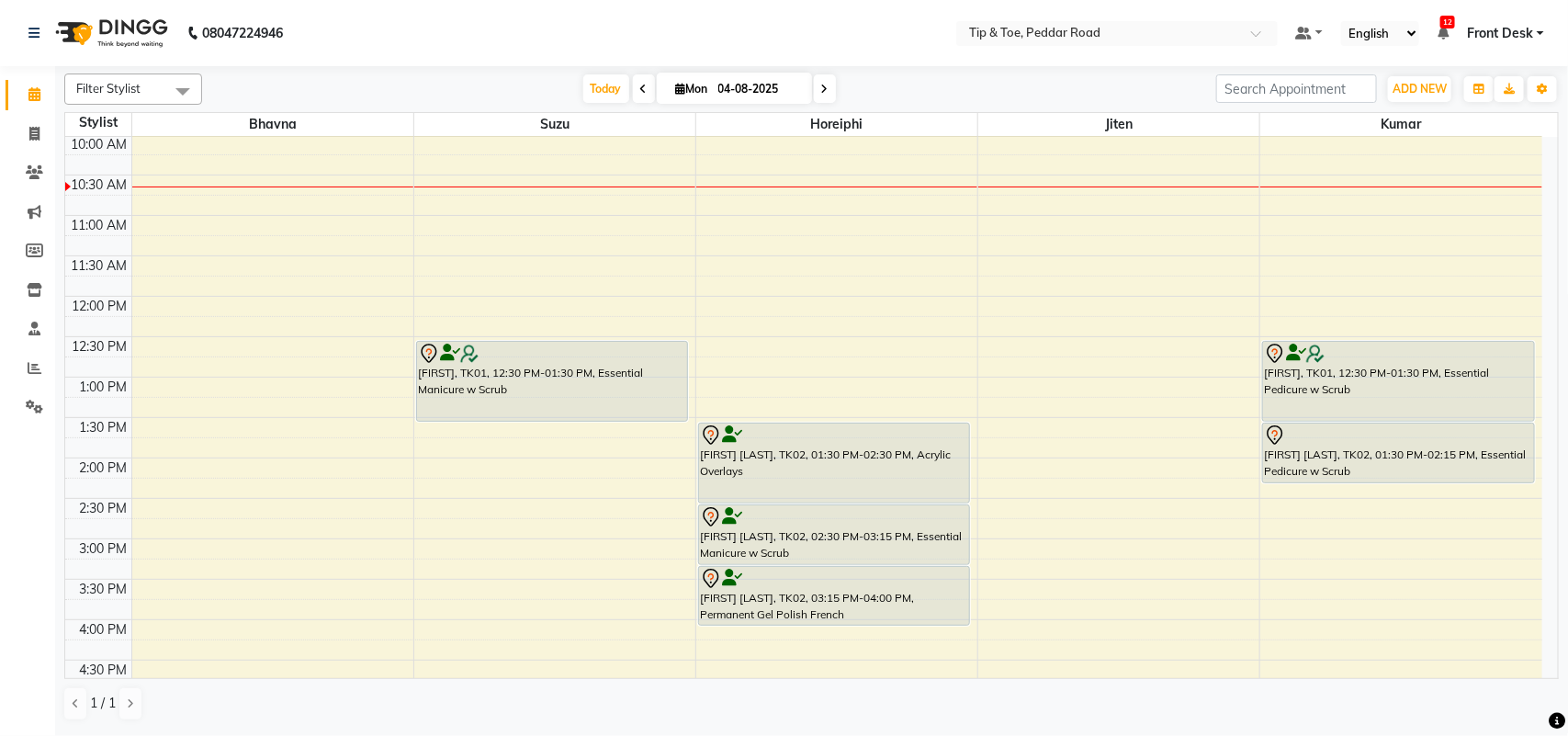 click at bounding box center (644, 88) 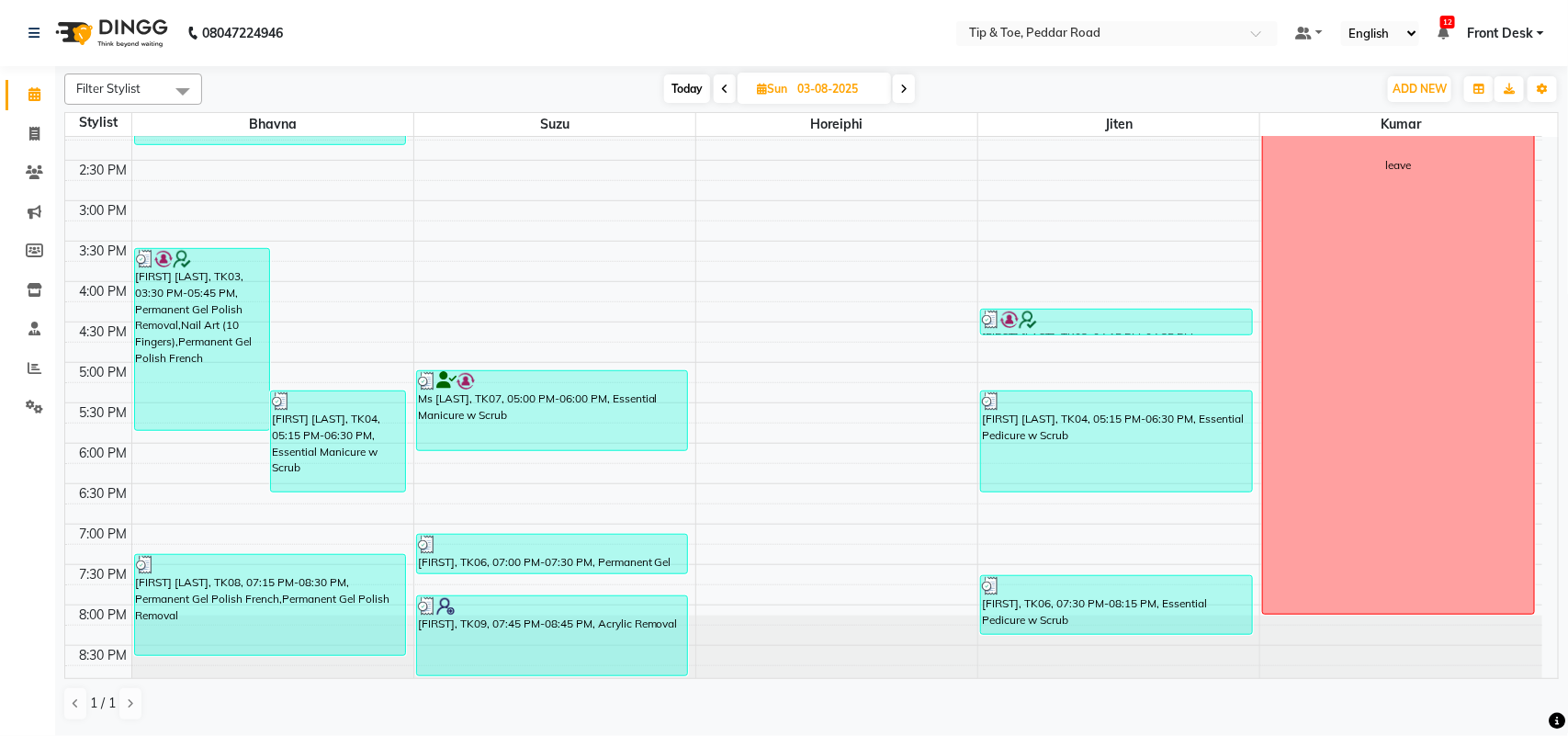 scroll, scrollTop: 522, scrollLeft: 0, axis: vertical 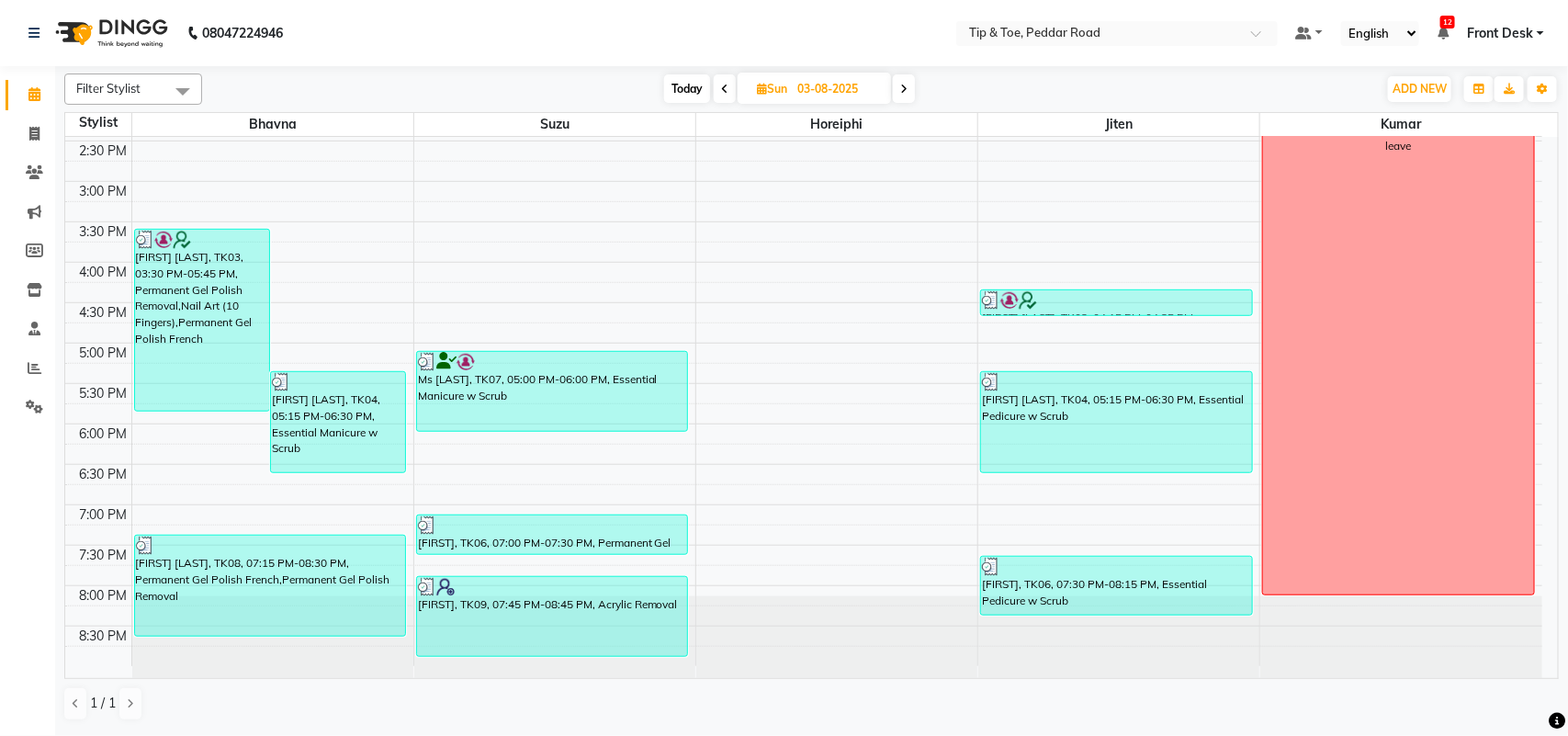 click on "Today" at bounding box center [687, 88] 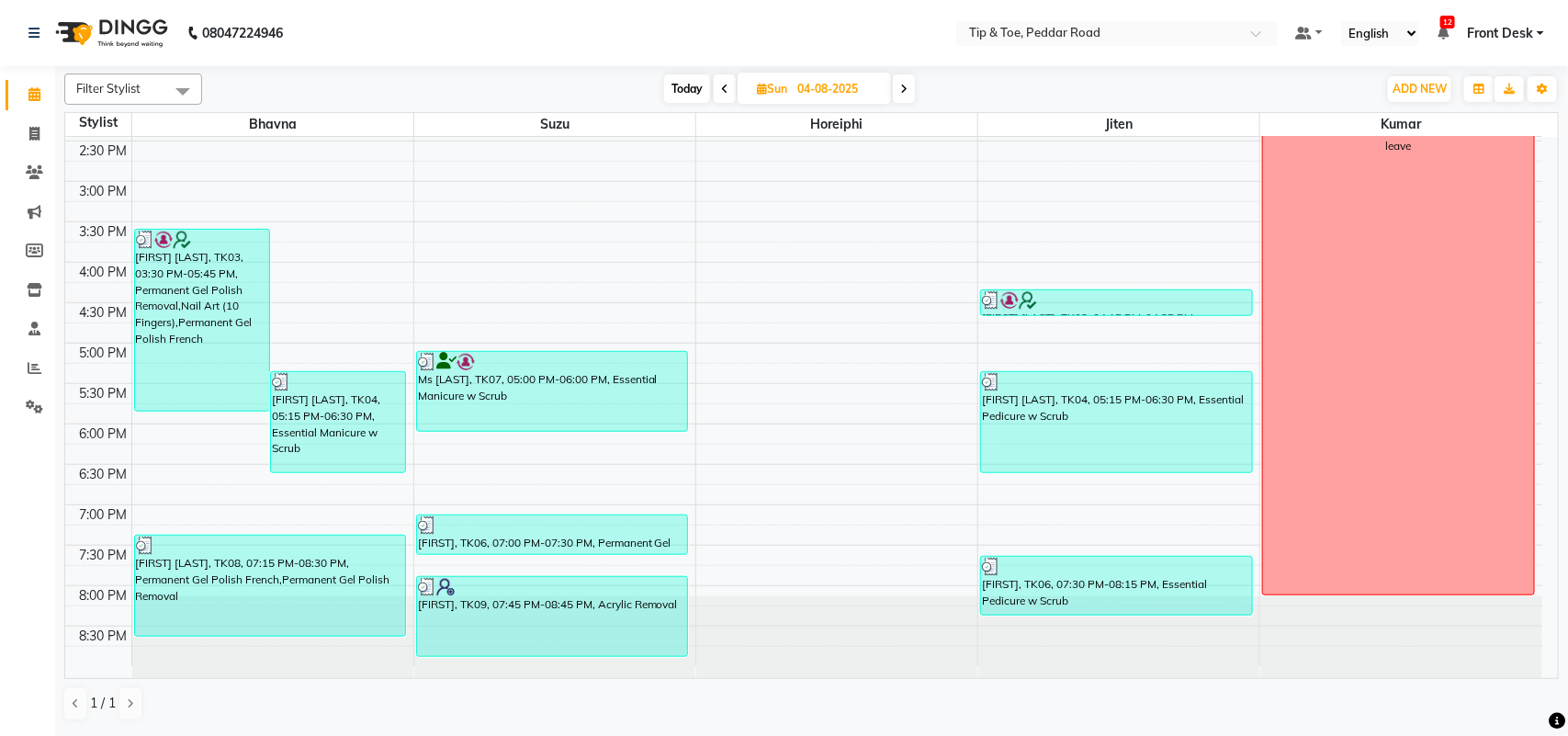 scroll, scrollTop: 164, scrollLeft: 0, axis: vertical 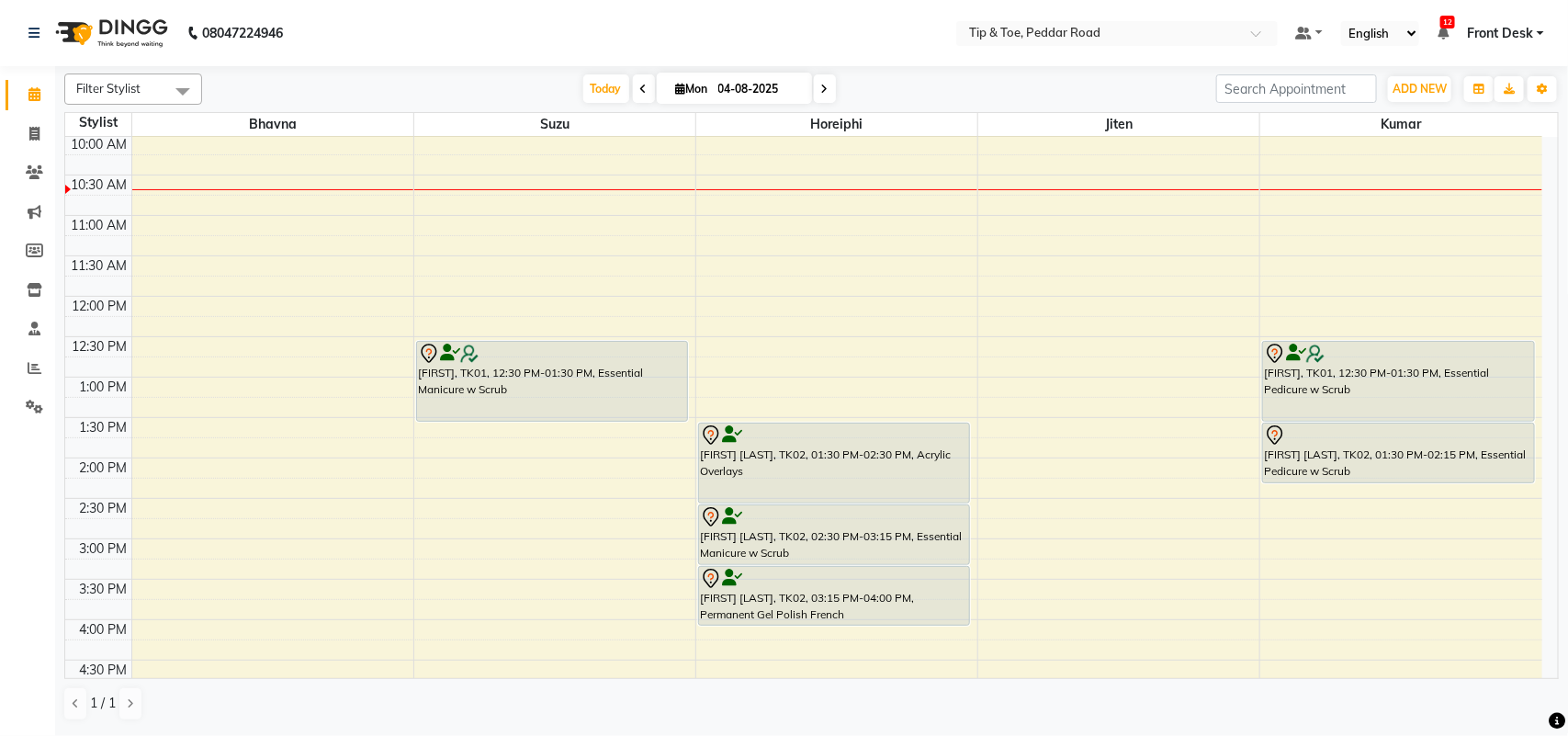 click at bounding box center [644, 89] 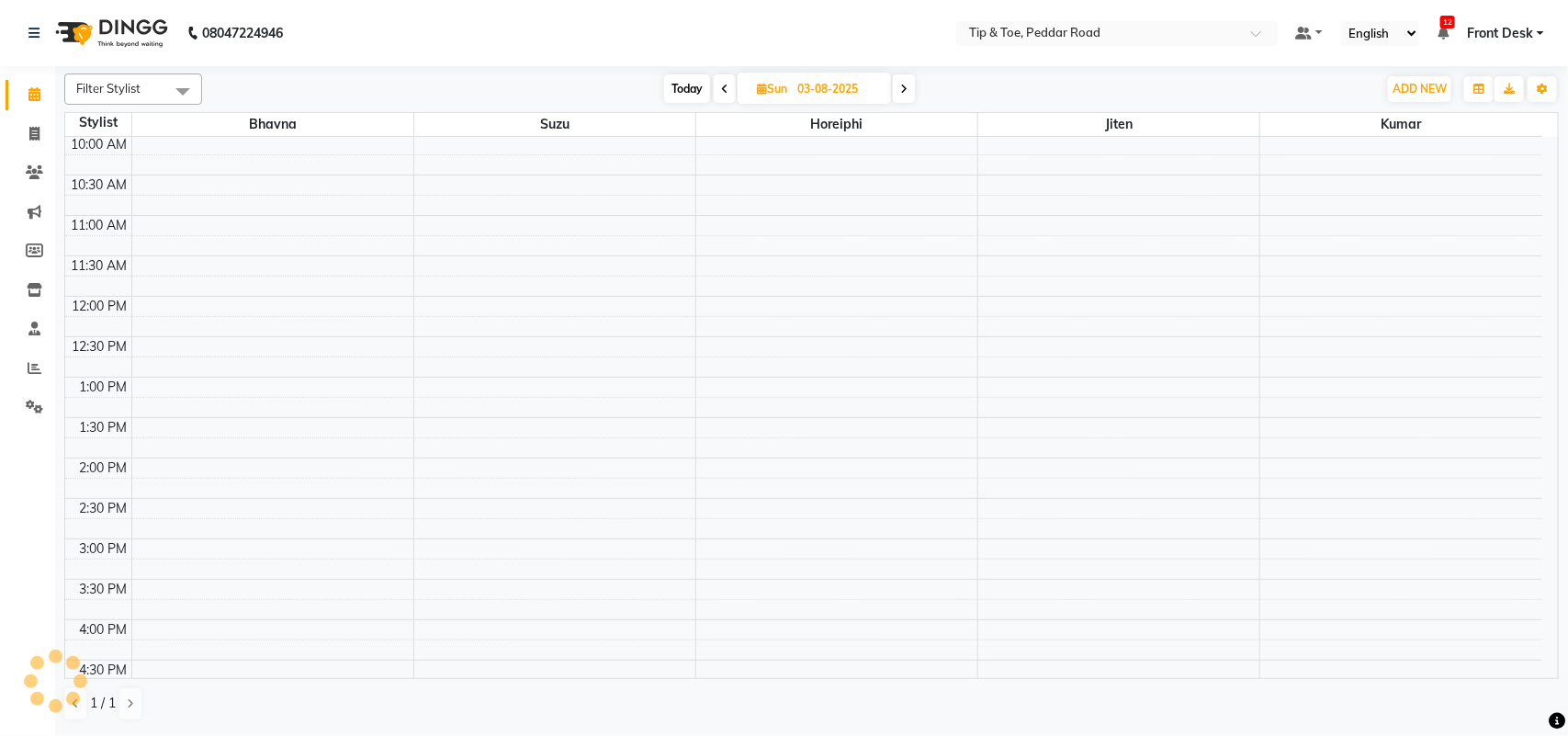 scroll, scrollTop: 164, scrollLeft: 0, axis: vertical 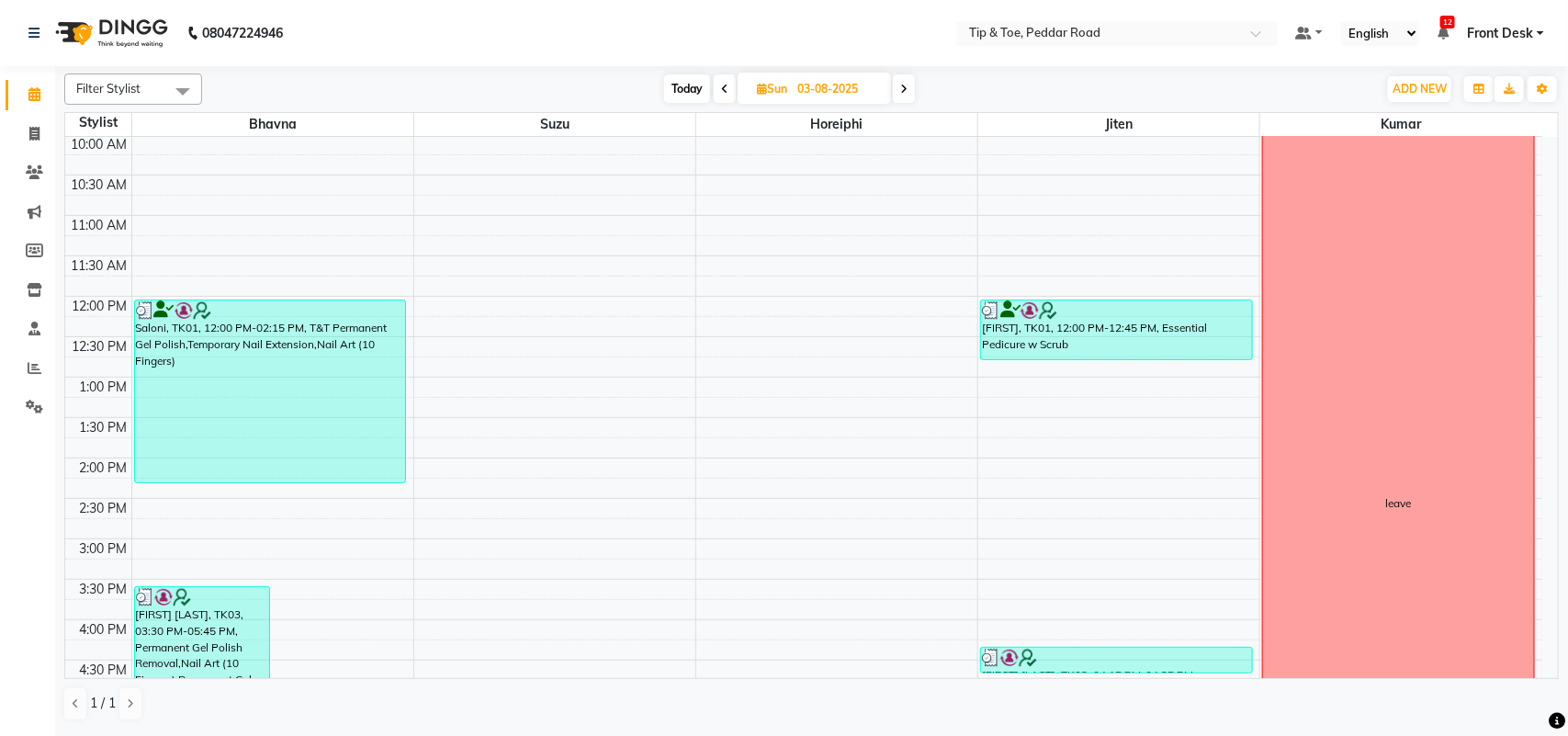click at bounding box center (725, 89) 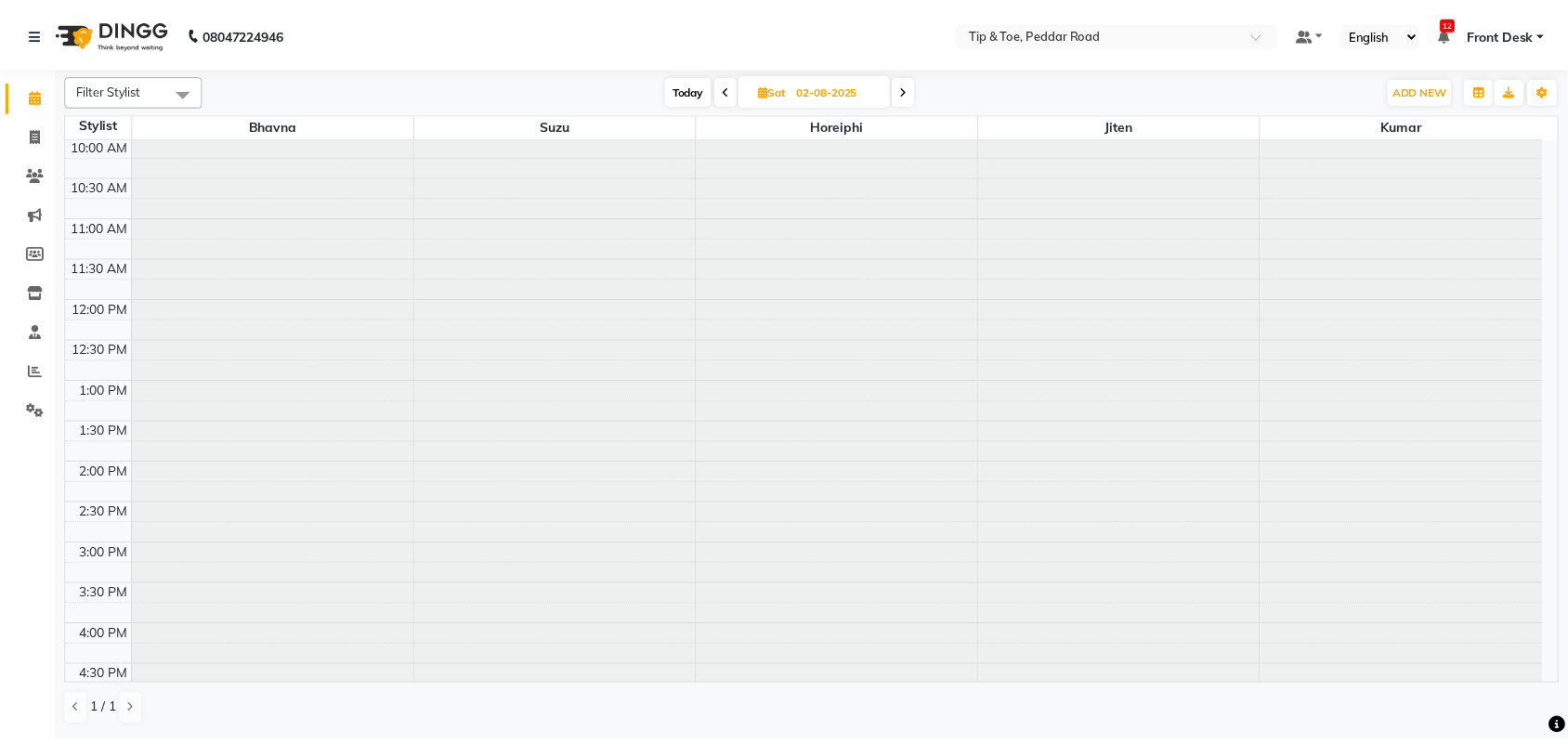 scroll, scrollTop: 165, scrollLeft: 0, axis: vertical 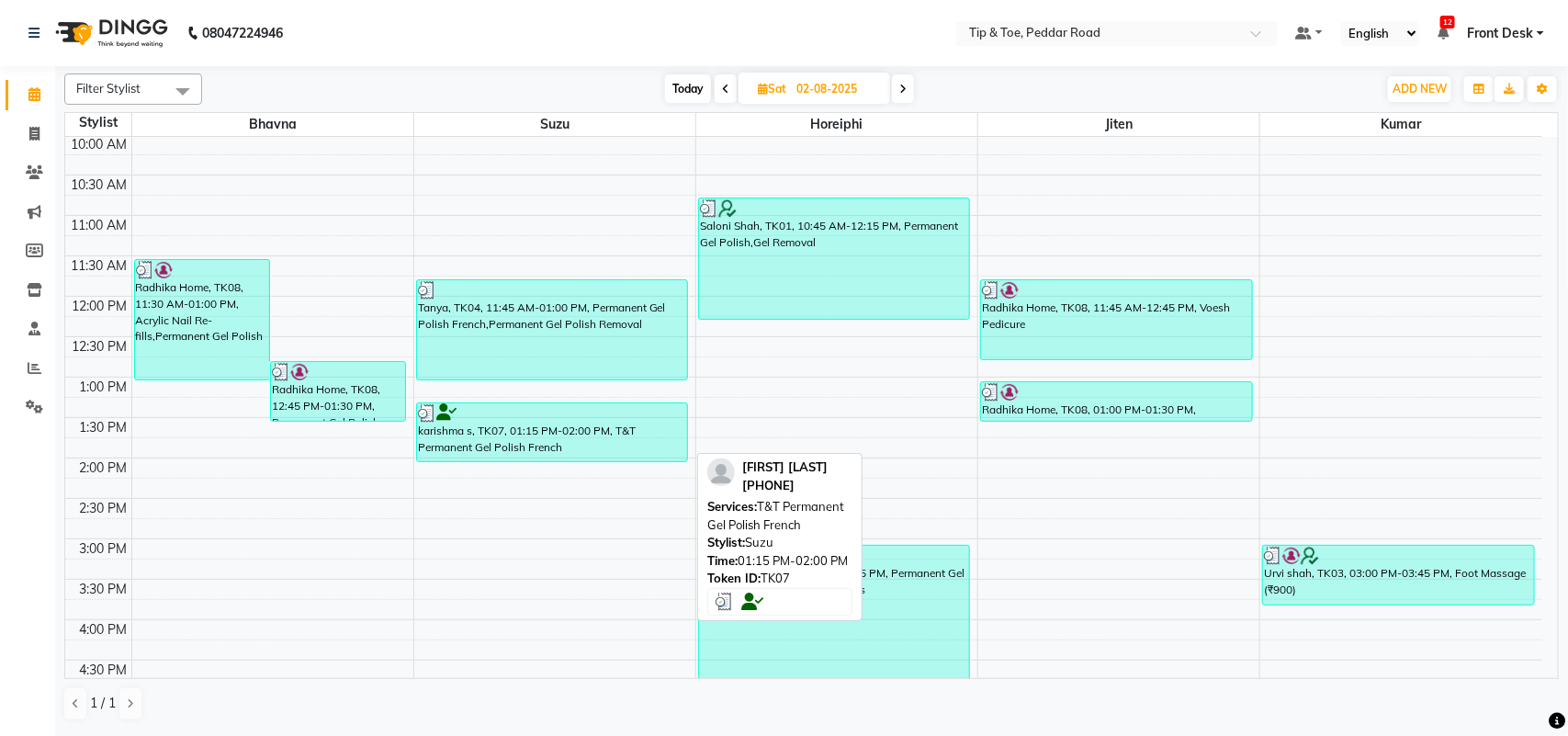click on "karishma s, TK07, 01:15 PM-02:00 PM, T&T Permanent Gel Polish French" at bounding box center [552, 432] 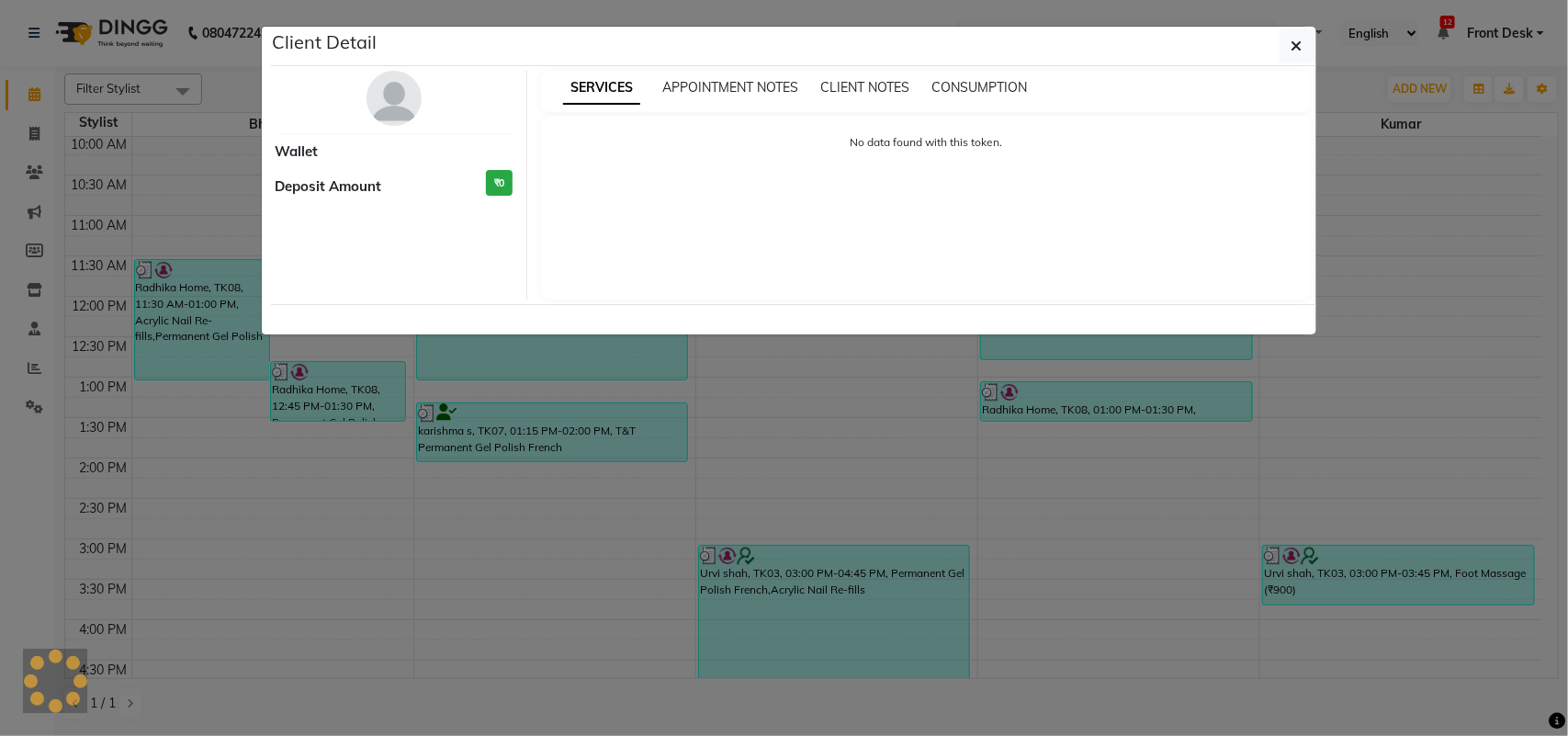 select on "3" 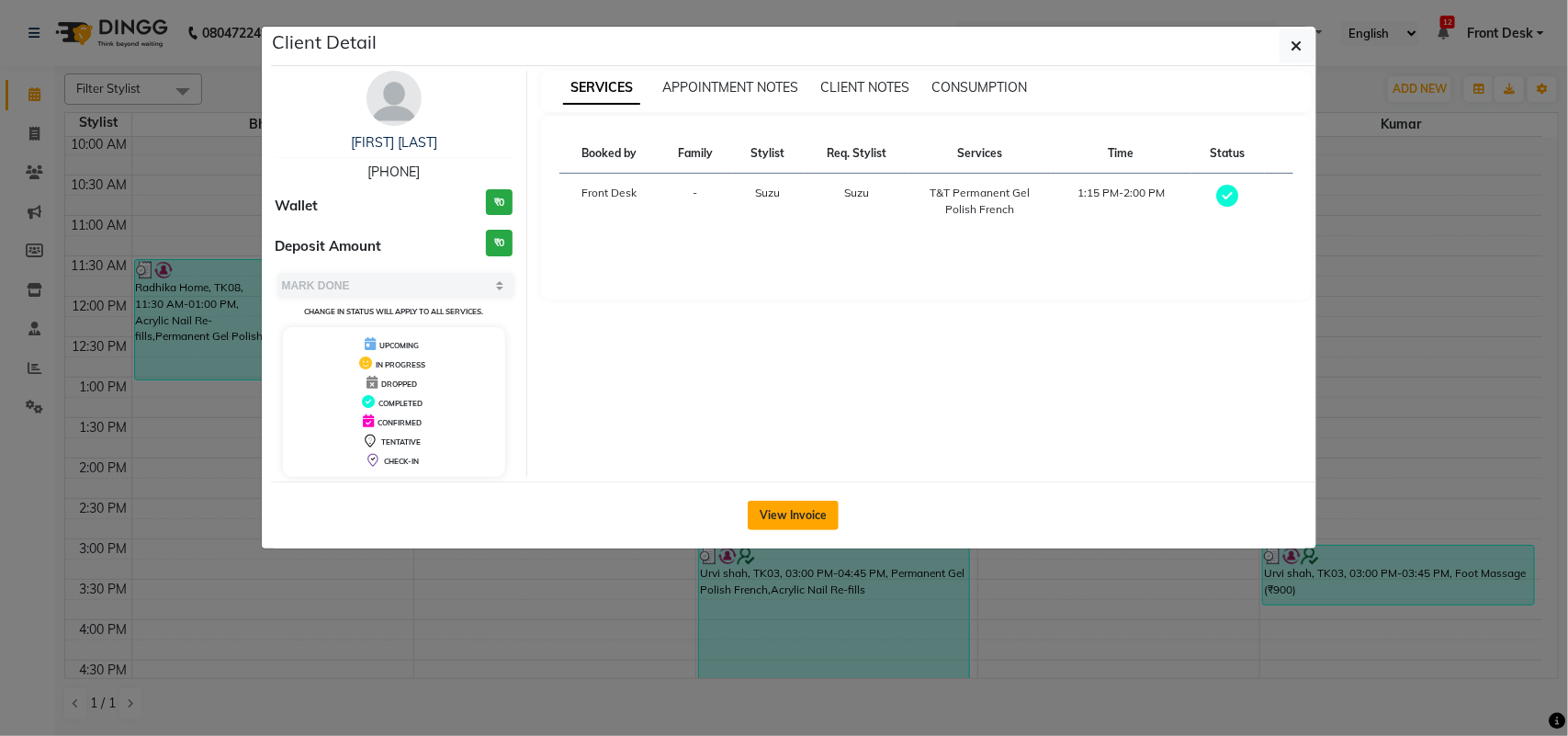 click on "View Invoice" 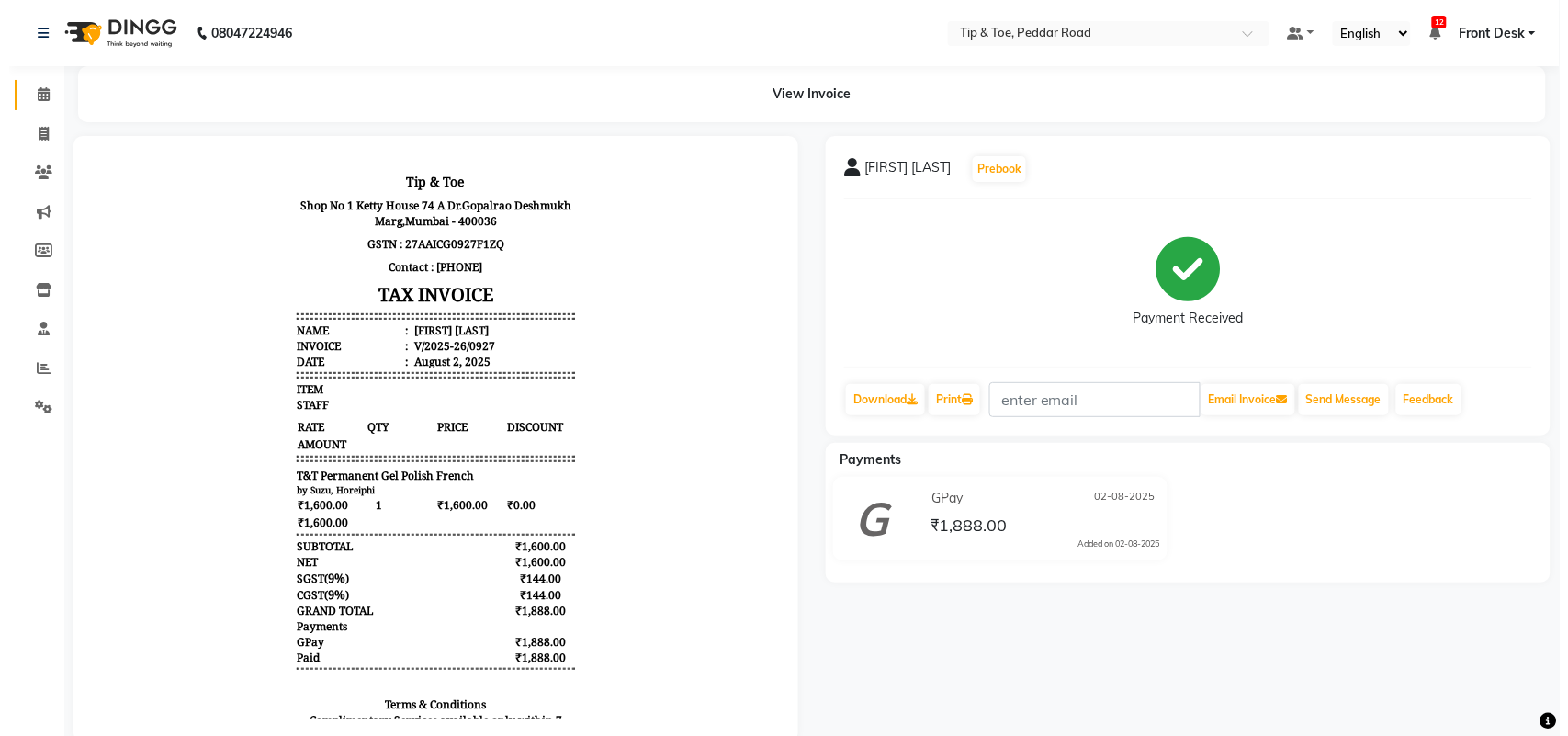 scroll, scrollTop: 0, scrollLeft: 0, axis: both 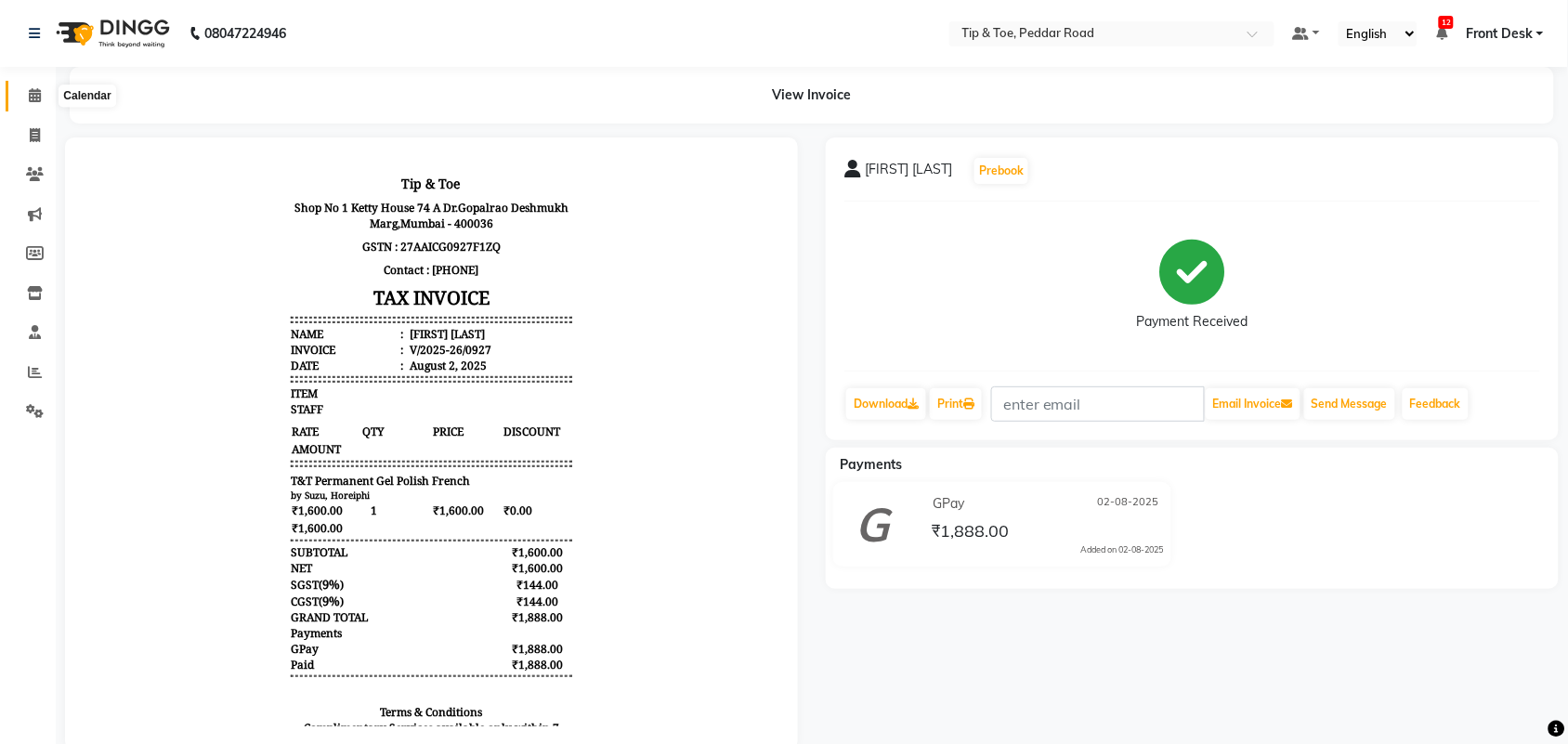 click 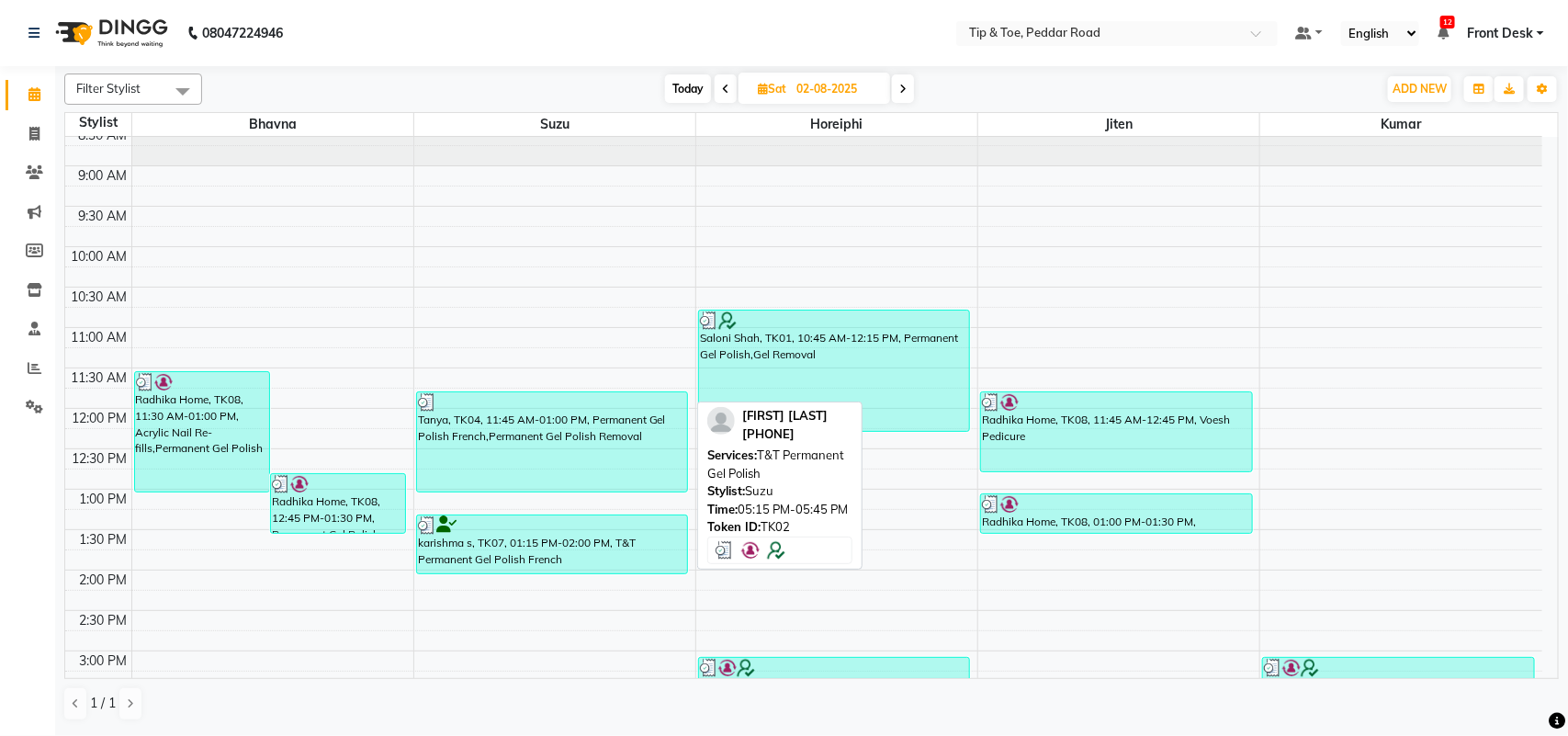 scroll, scrollTop: 0, scrollLeft: 0, axis: both 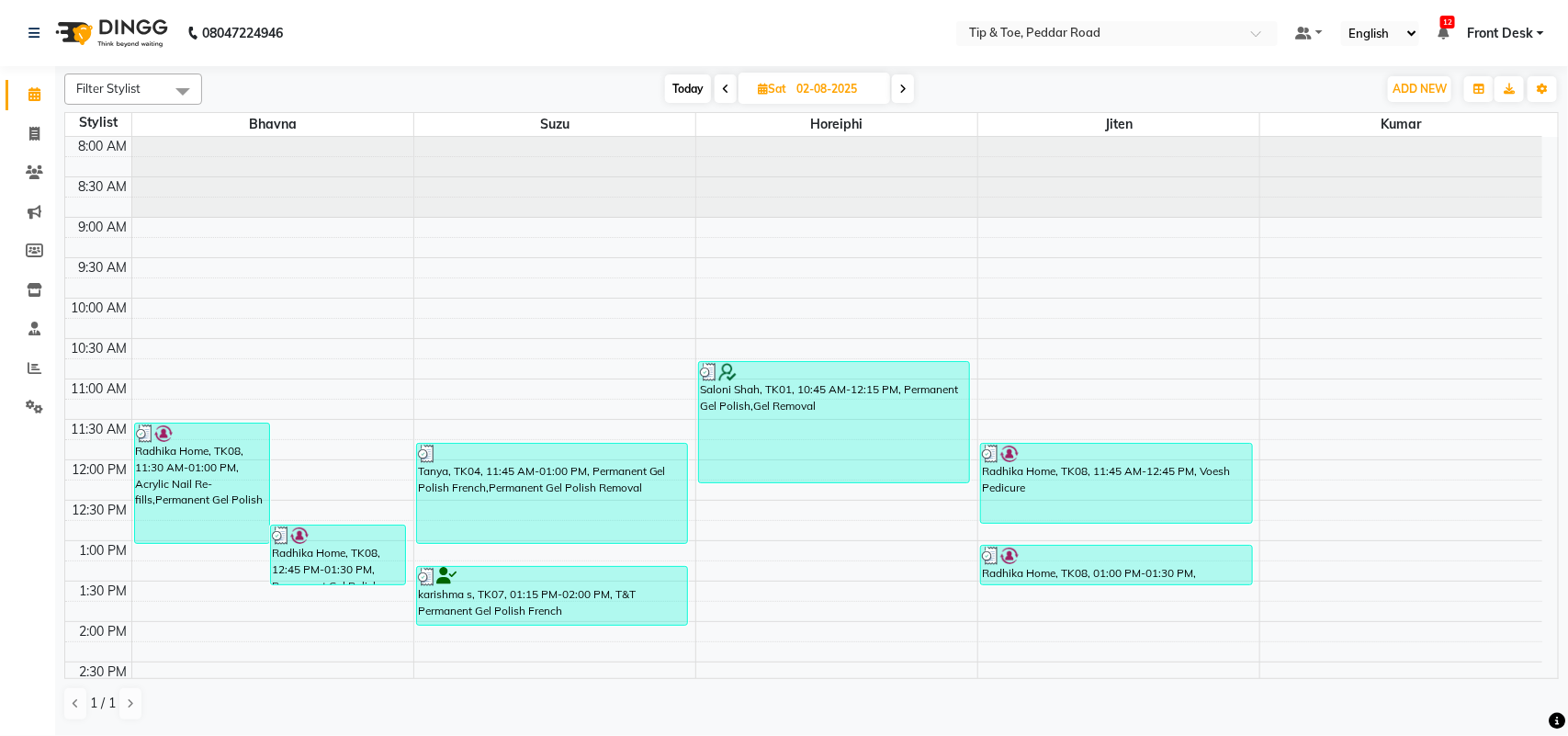 click at bounding box center [726, 88] 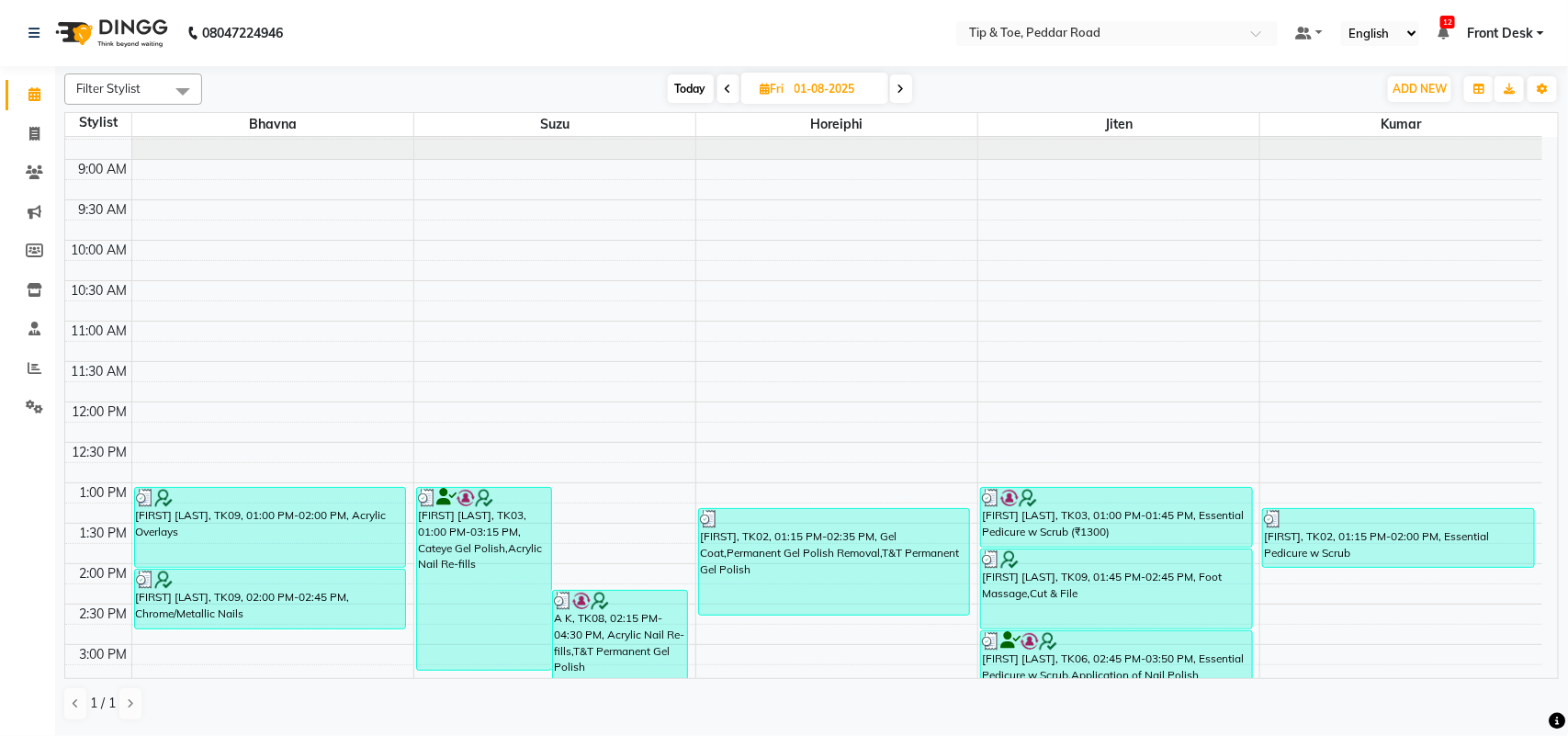 scroll, scrollTop: 49, scrollLeft: 0, axis: vertical 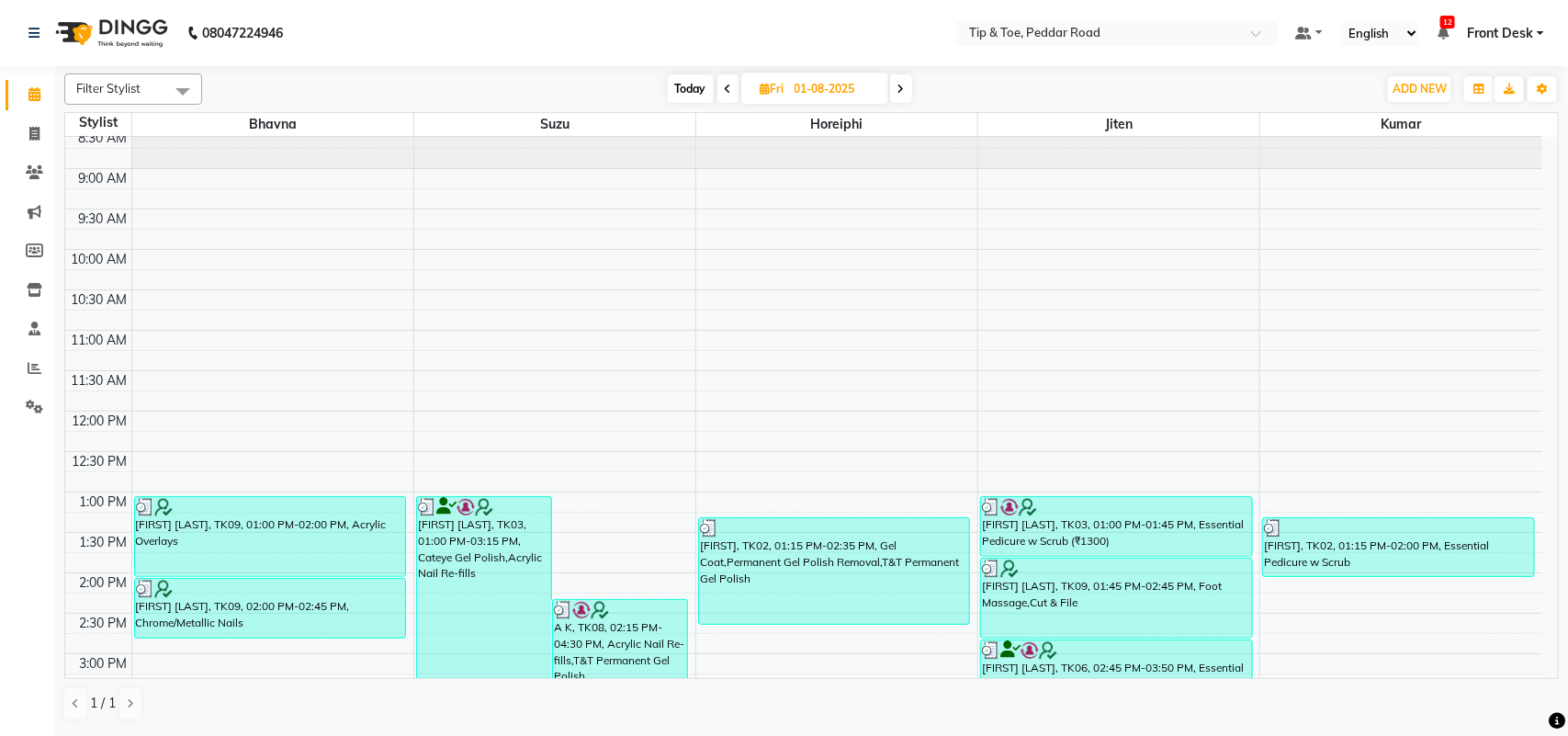 click at bounding box center (901, 89) 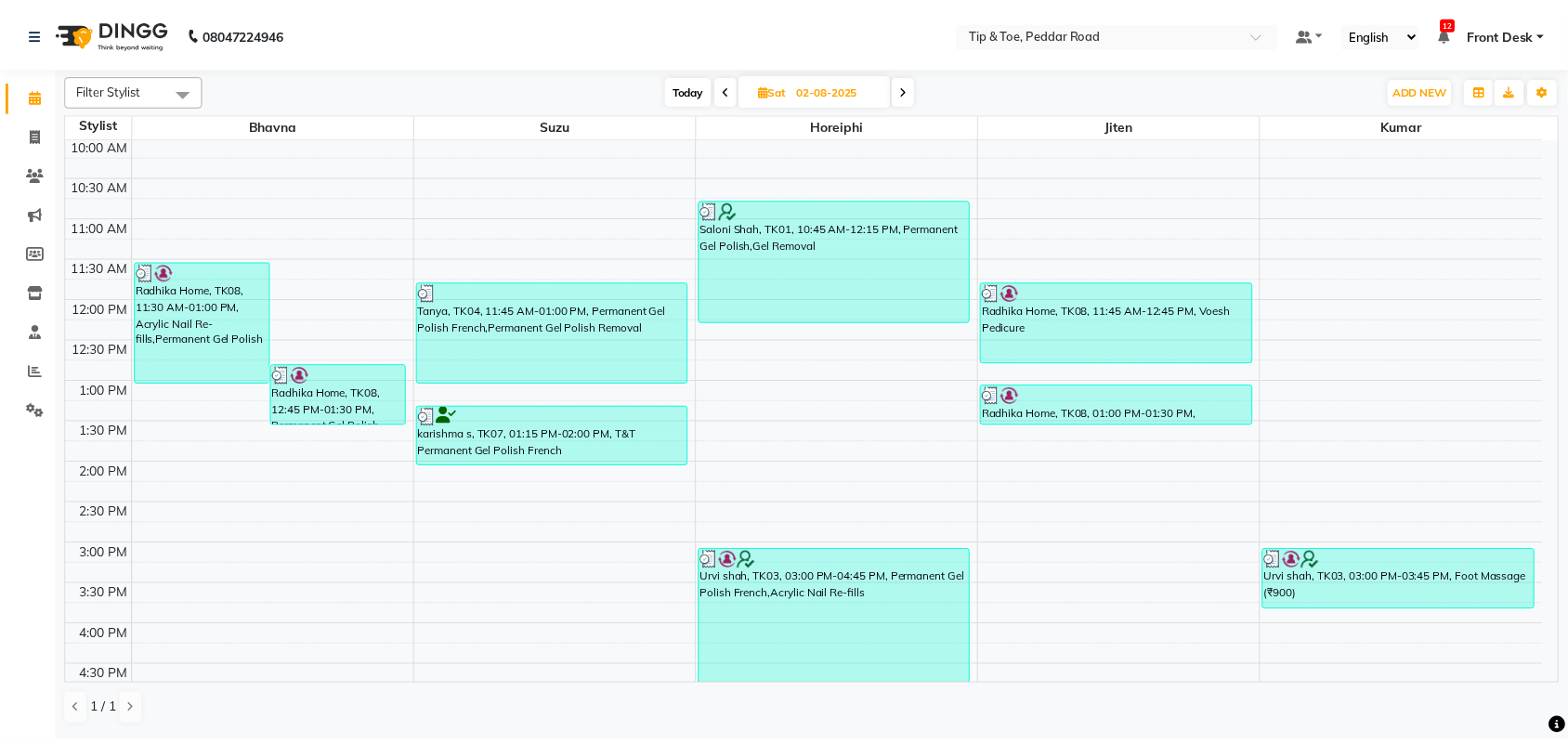scroll, scrollTop: 49, scrollLeft: 0, axis: vertical 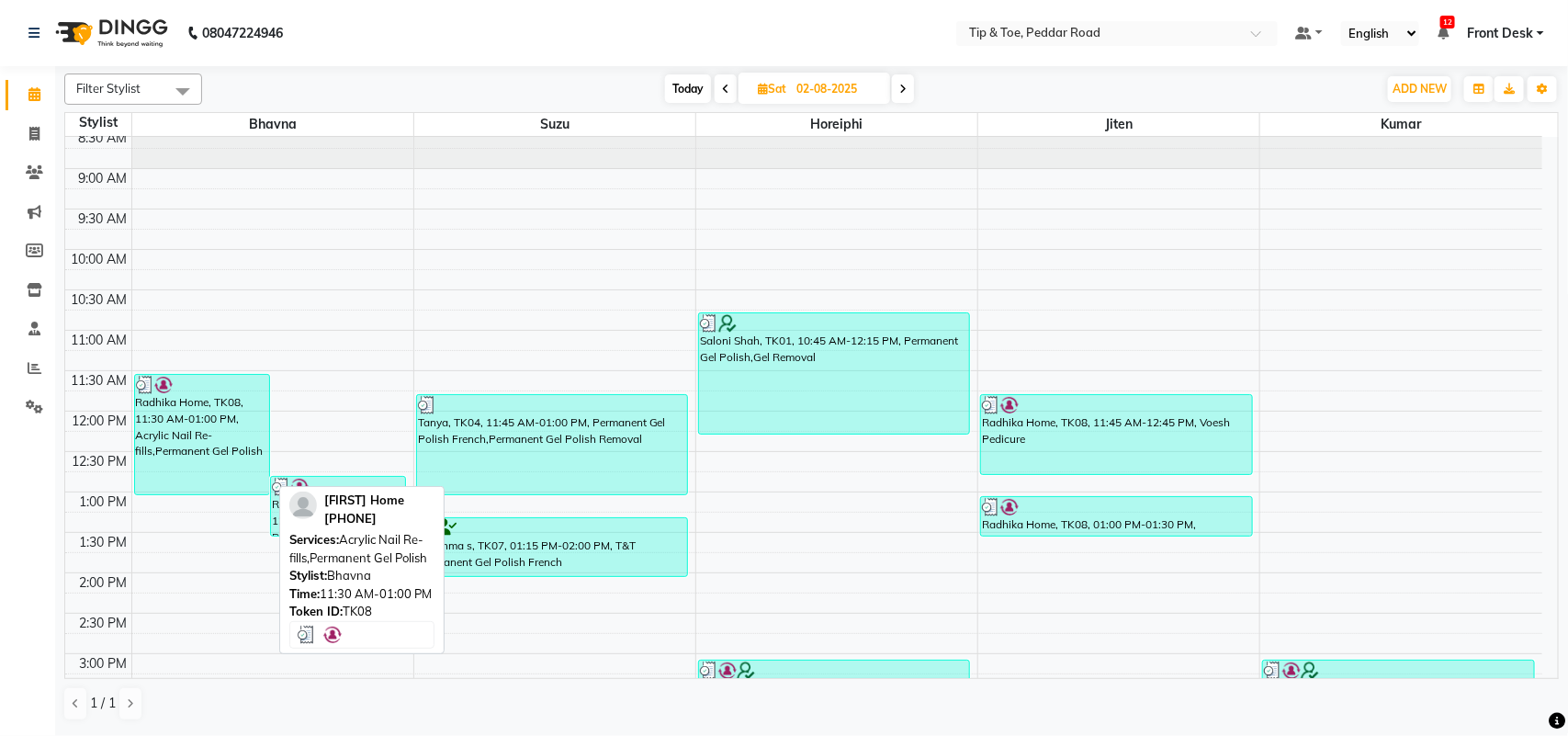 click on "Radhika Home, TK08, 11:30 AM-01:00 PM, Acrylic Nail Re-fills,Permanent Gel Polish" at bounding box center (202, 435) 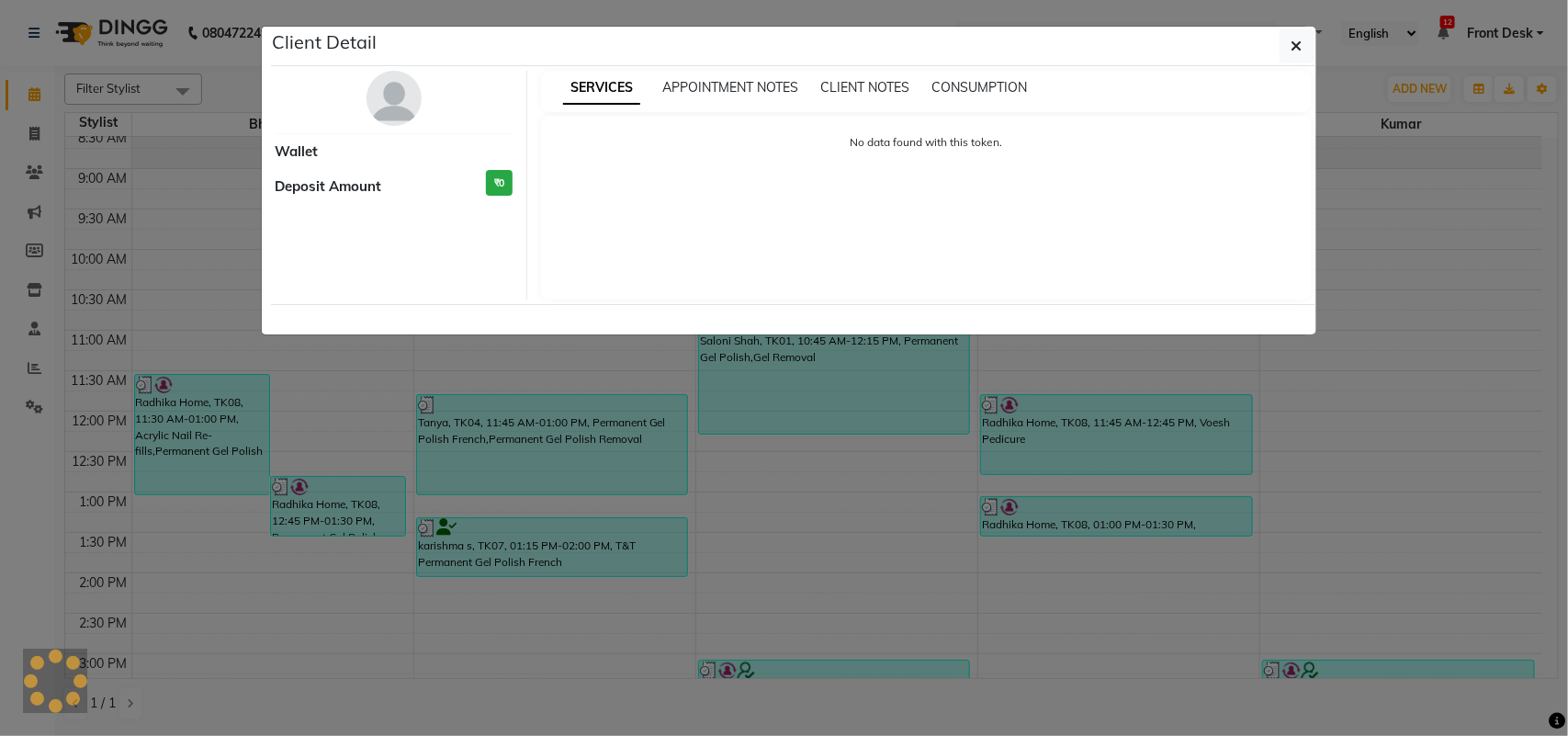 select on "3" 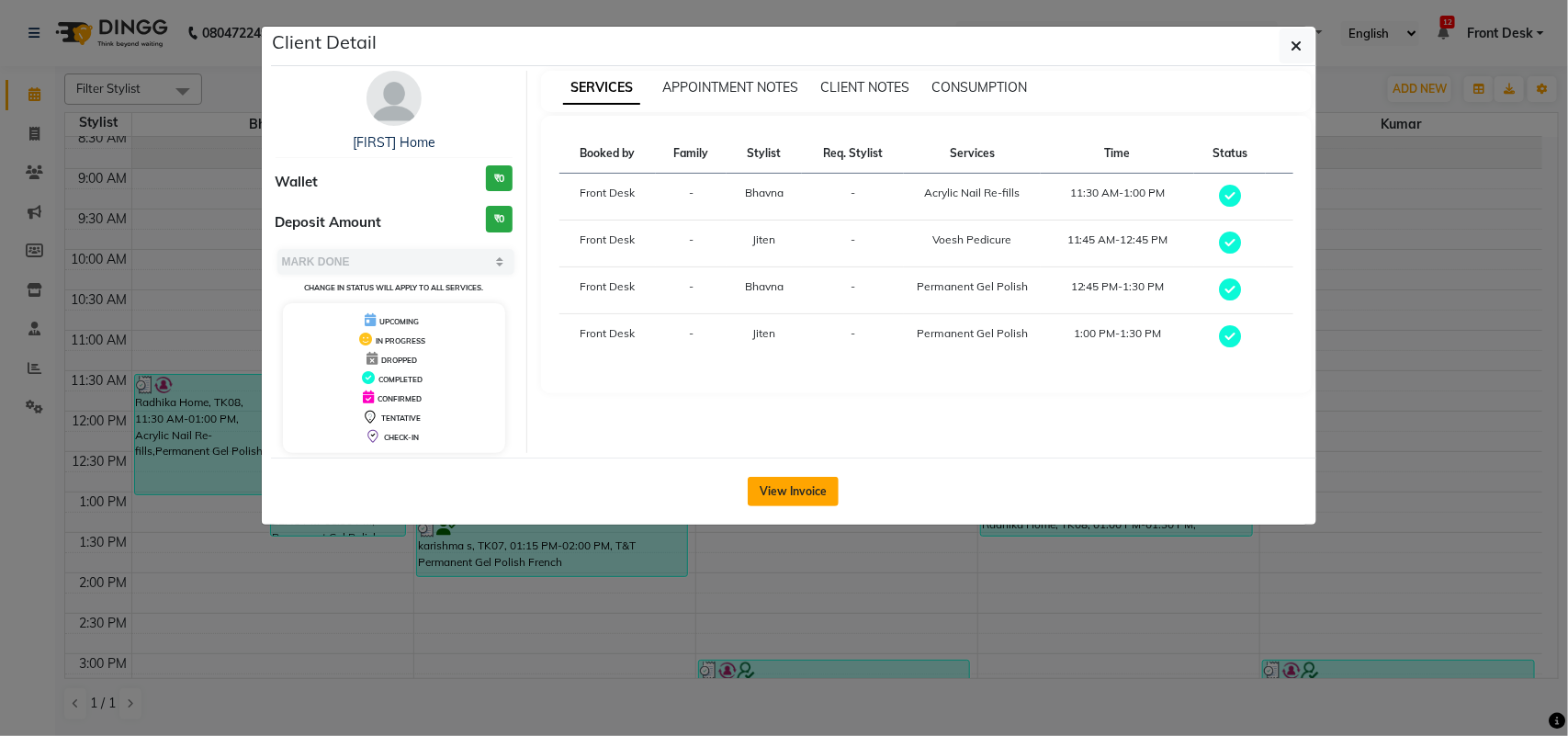 click on "View Invoice" 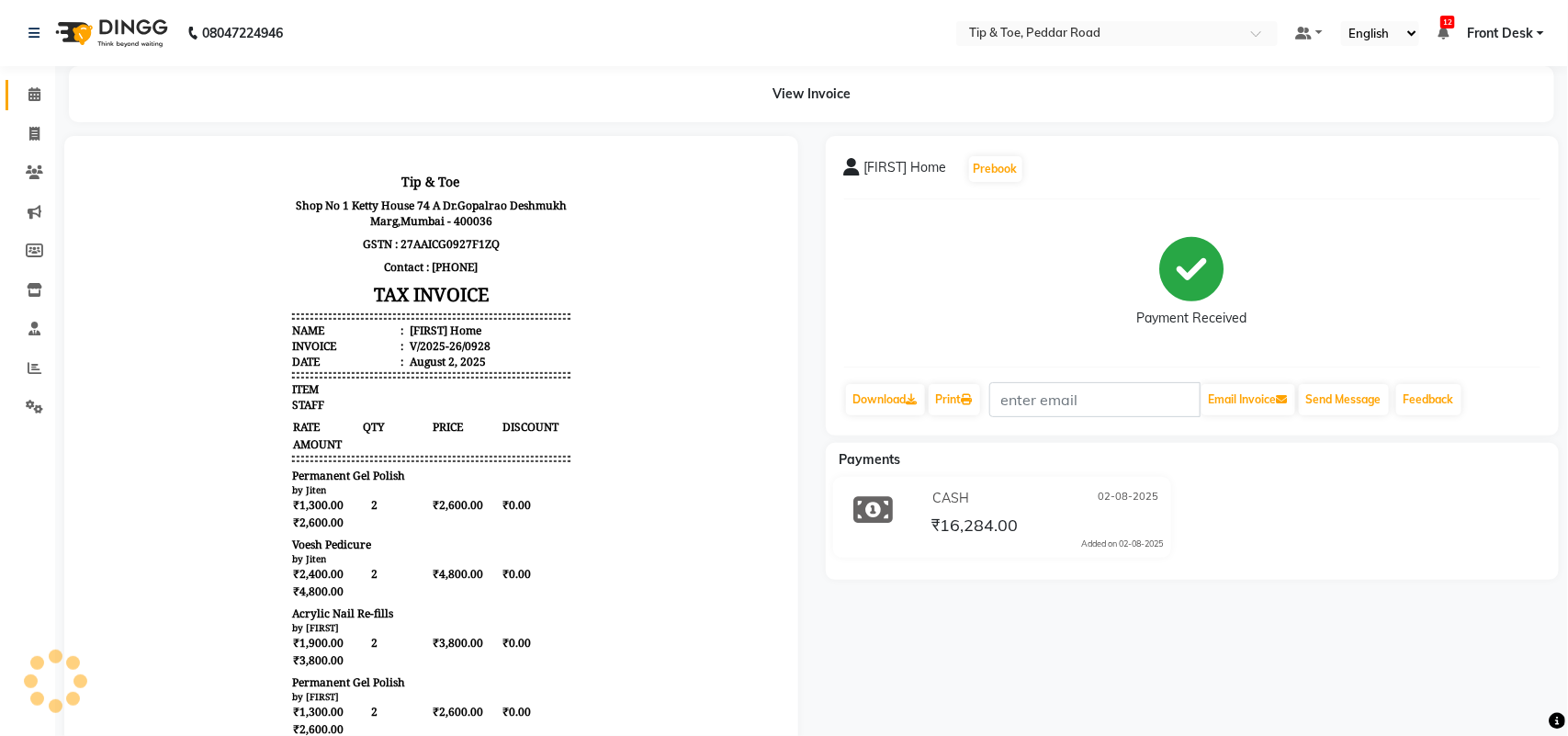 scroll, scrollTop: 0, scrollLeft: 0, axis: both 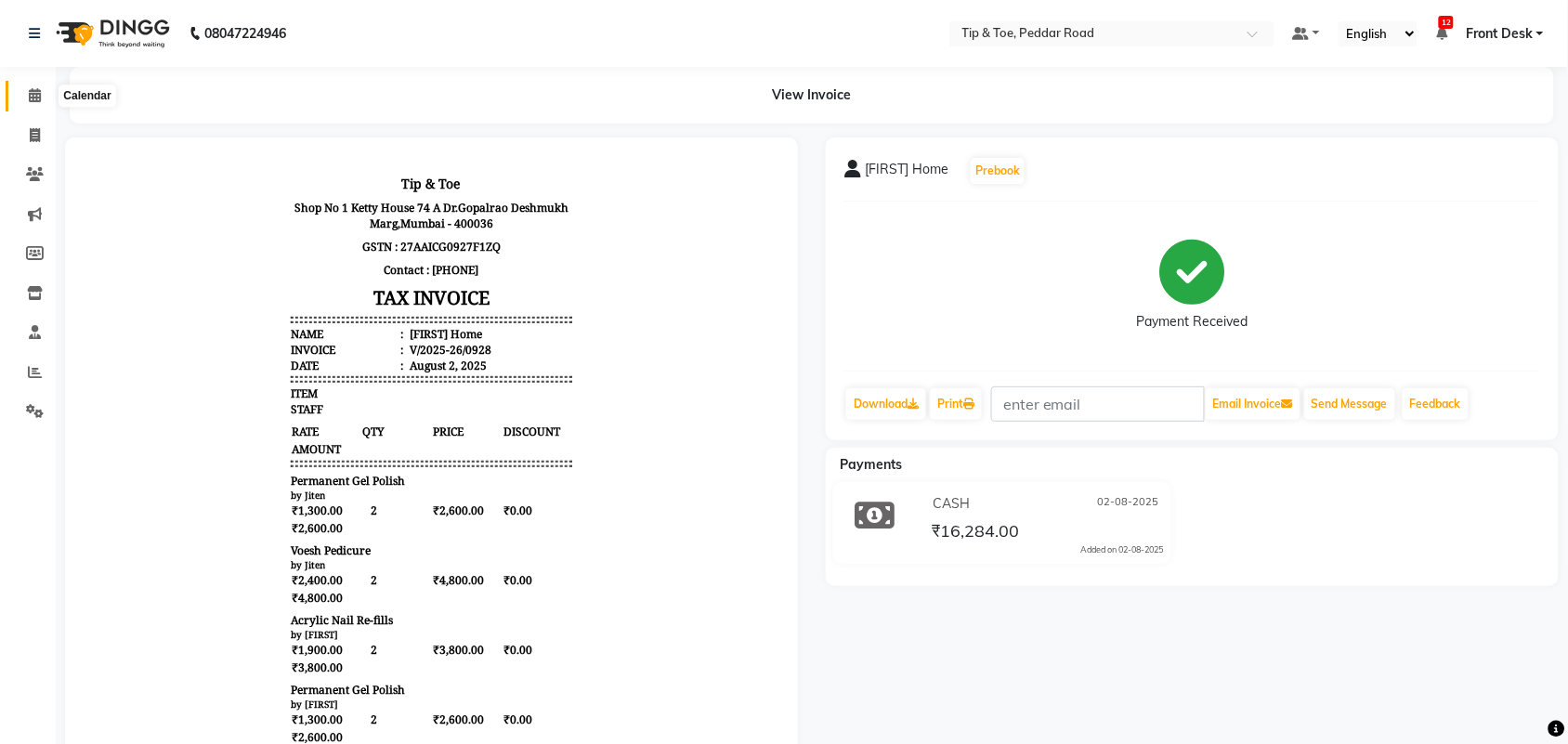 click 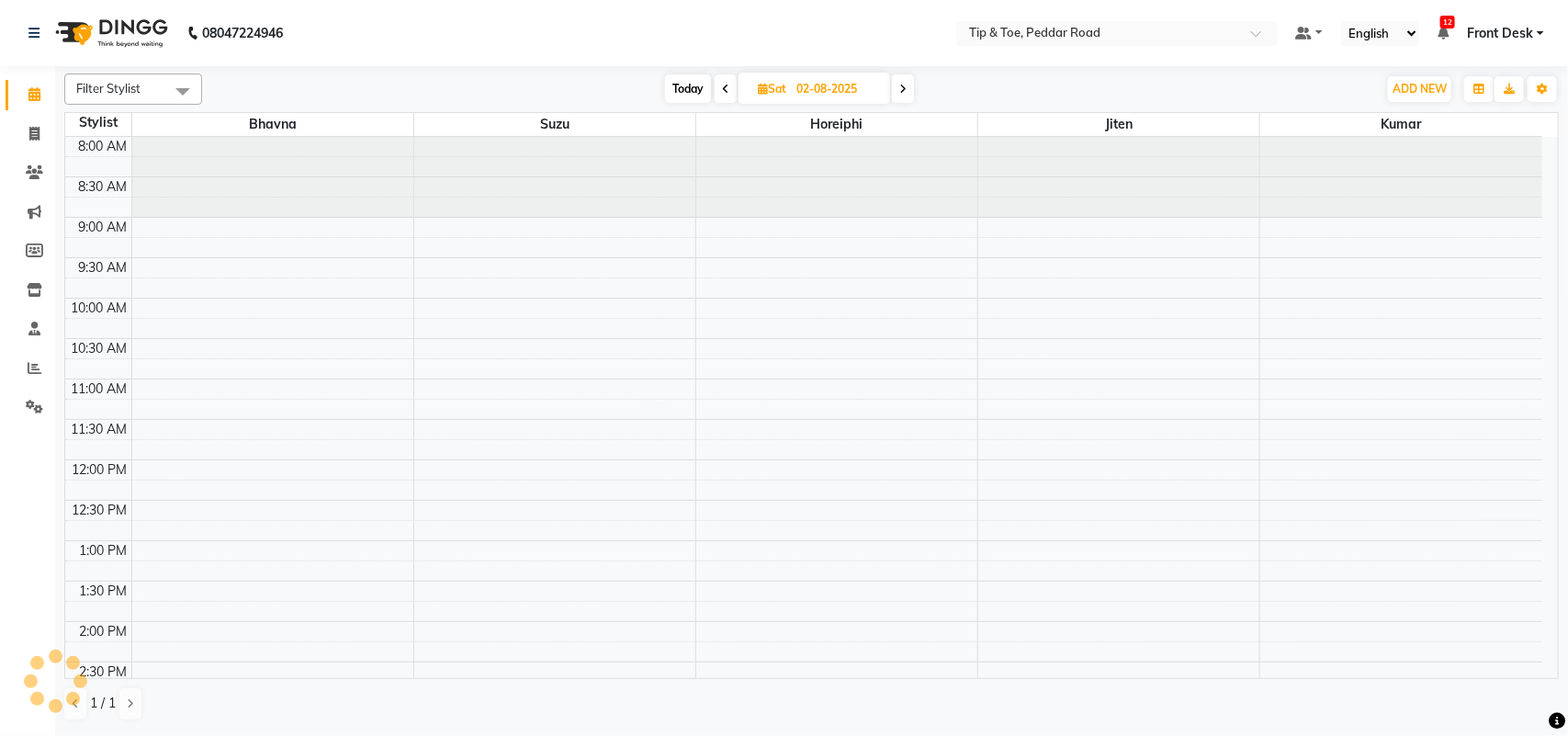 scroll, scrollTop: 0, scrollLeft: 0, axis: both 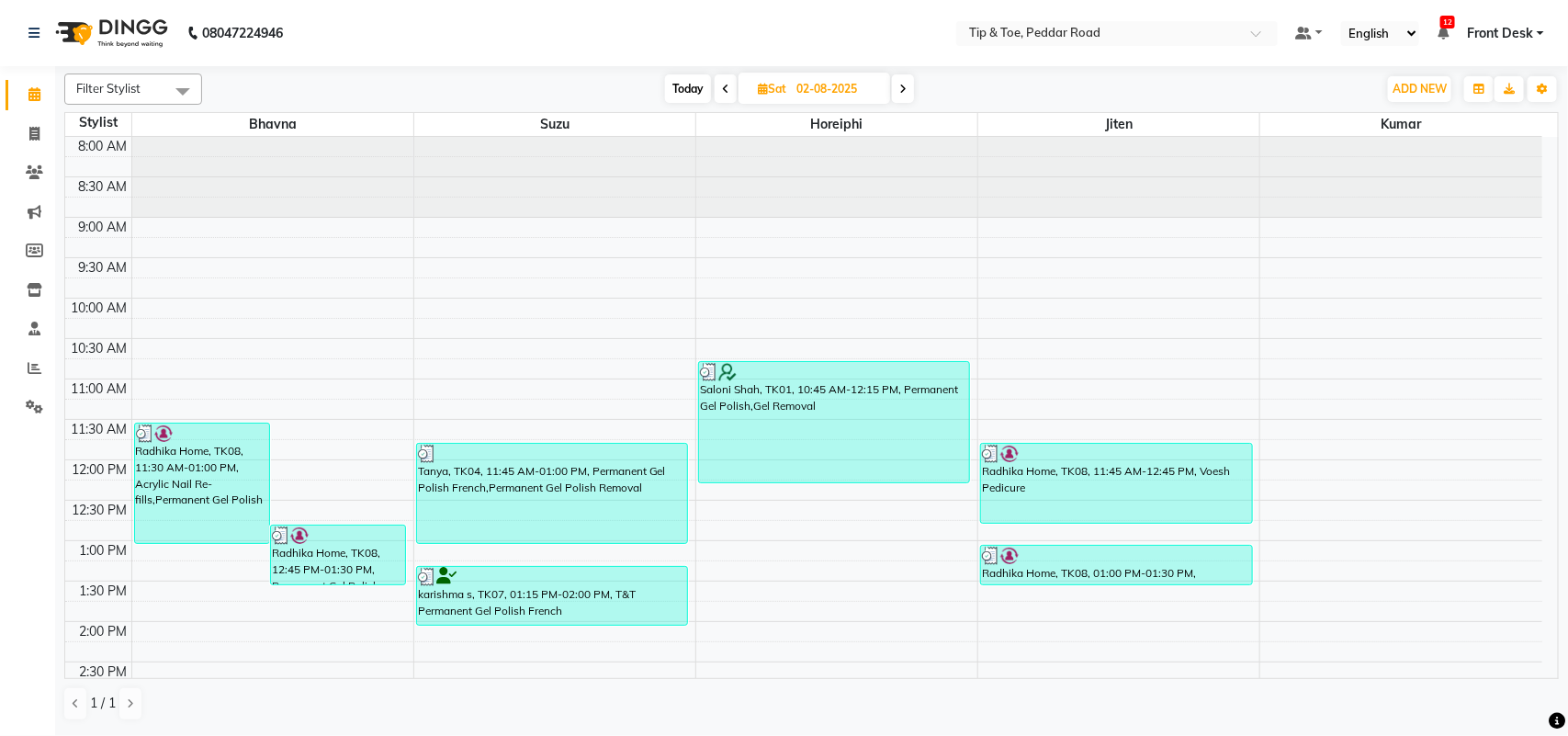click on "Today" at bounding box center [688, 88] 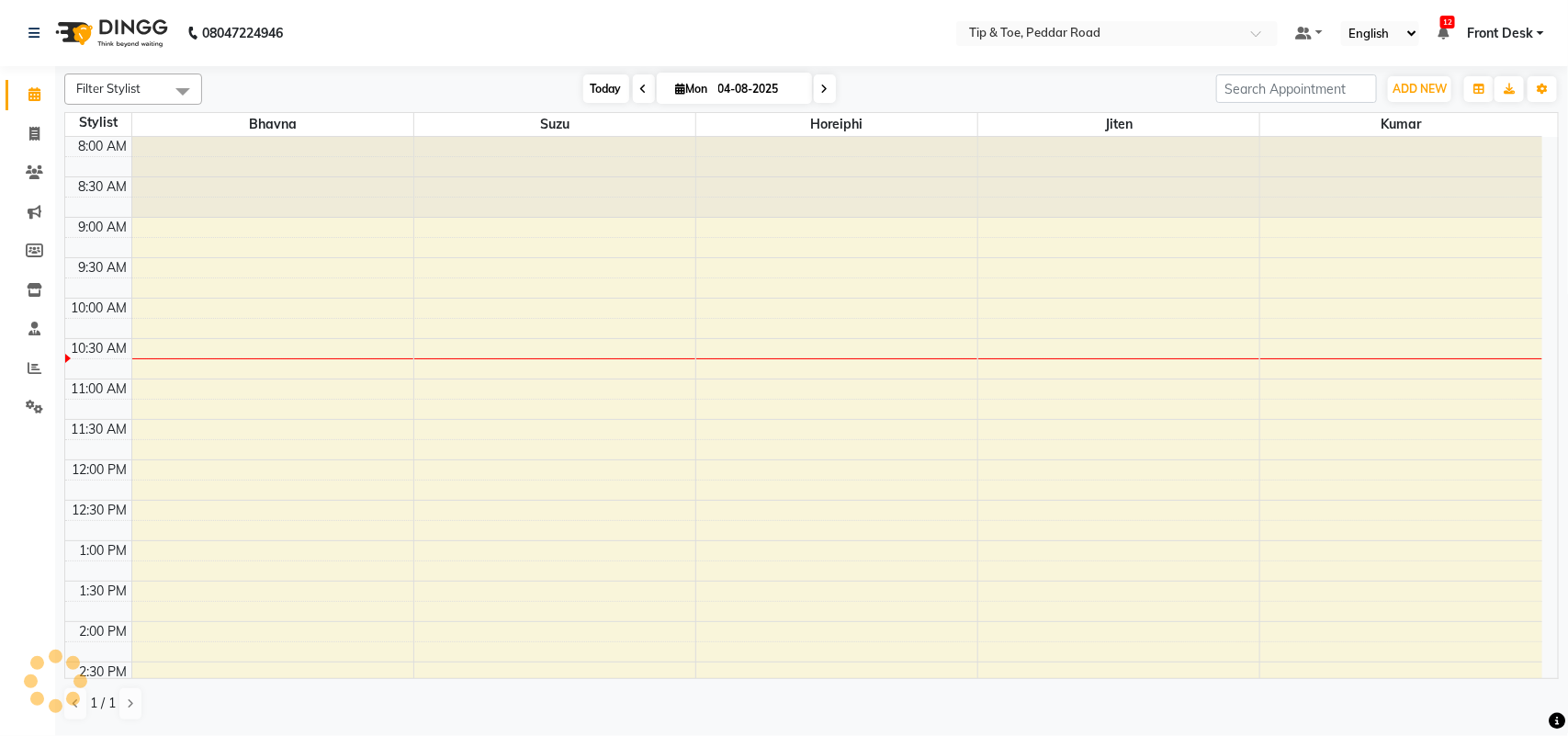 scroll, scrollTop: 164, scrollLeft: 0, axis: vertical 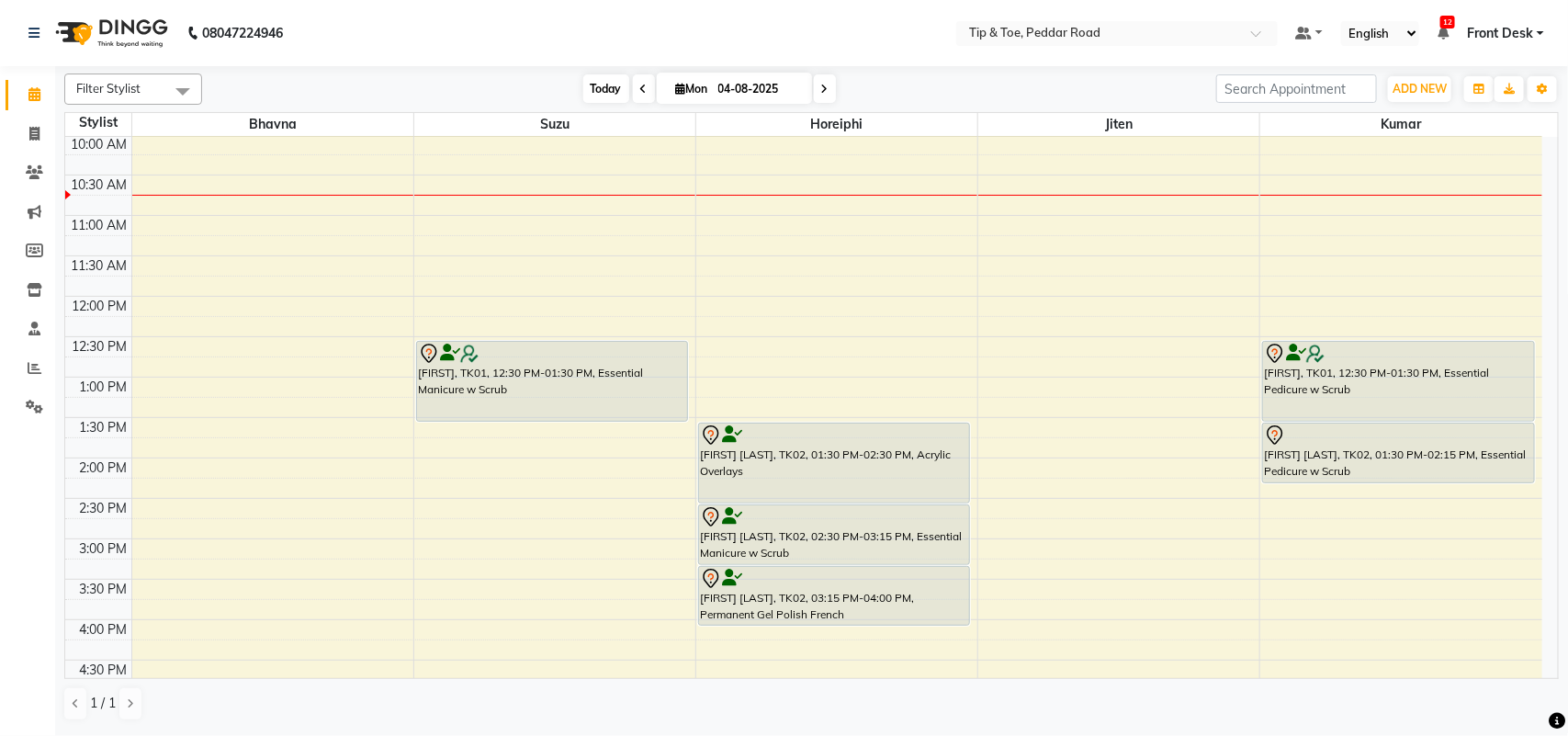 click on "Today" at bounding box center [606, 88] 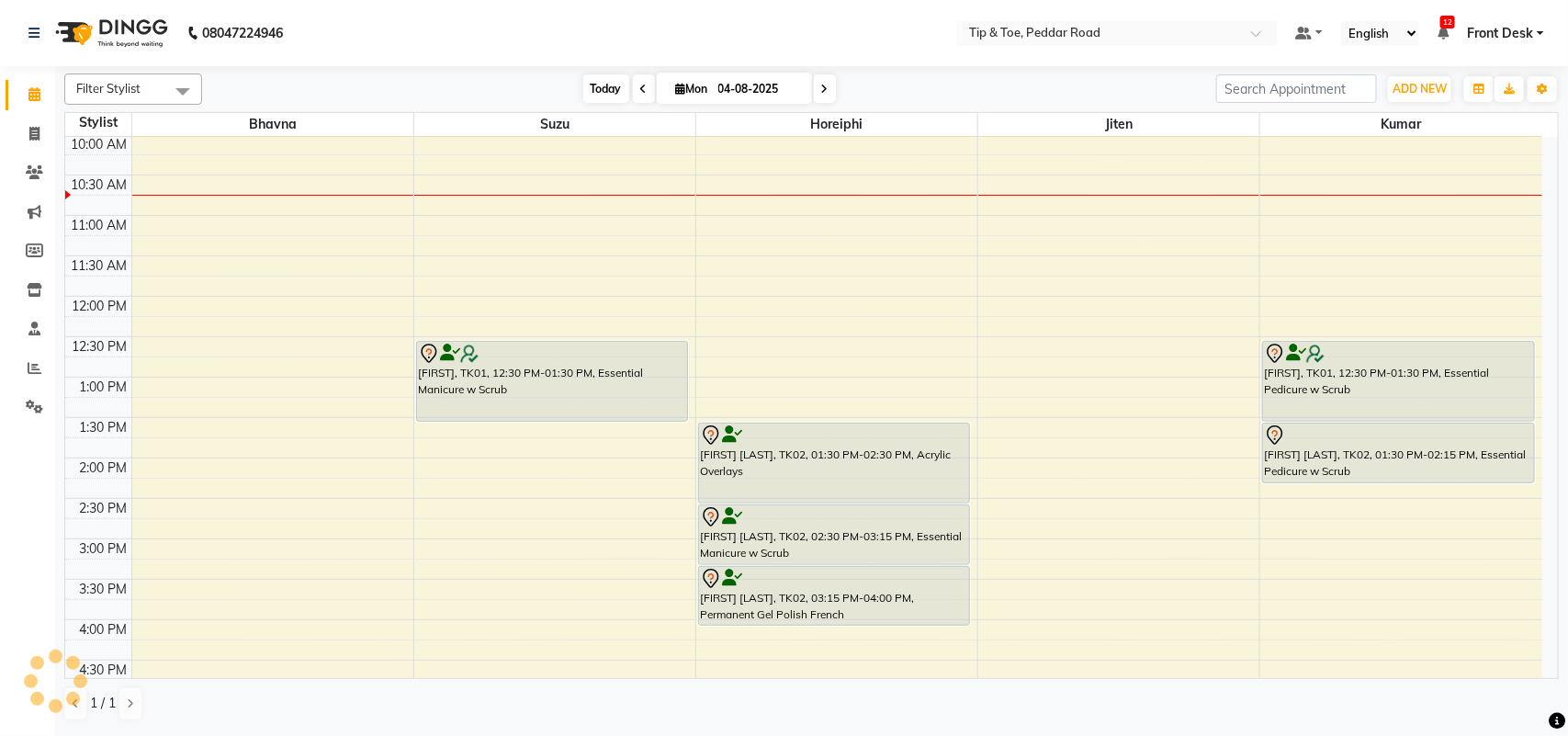 click on "Today" at bounding box center [606, 88] 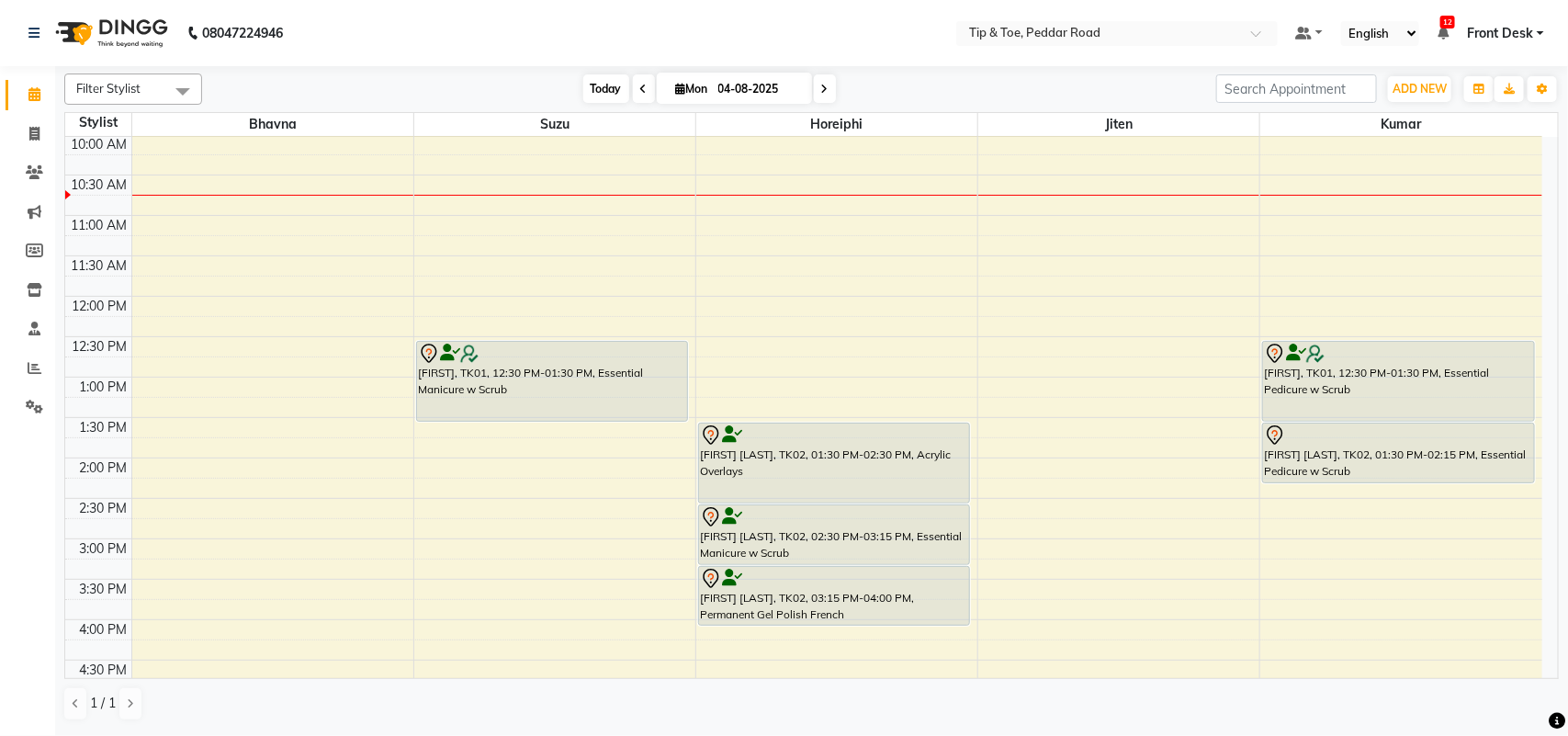 scroll, scrollTop: 164, scrollLeft: 0, axis: vertical 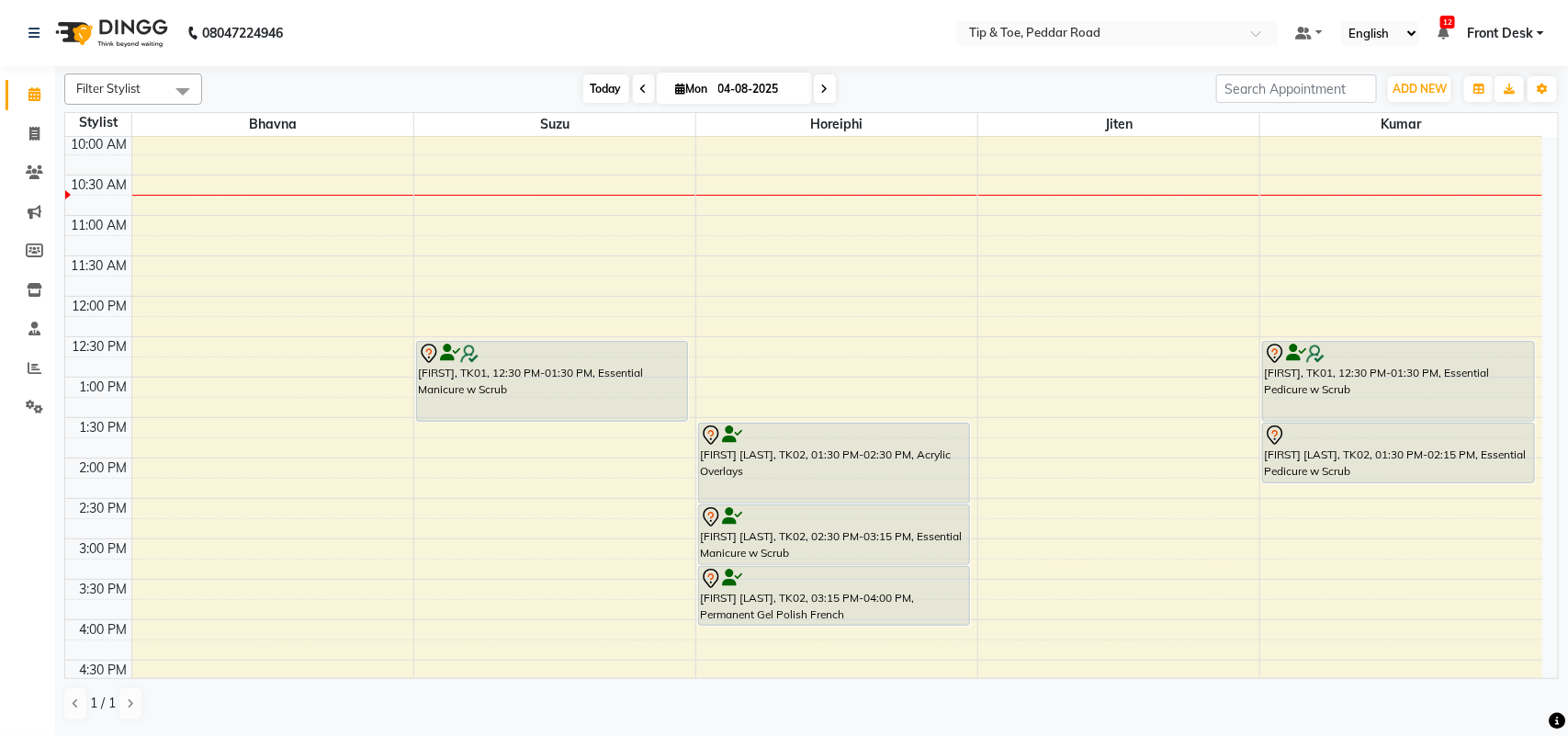 click on "Today" at bounding box center [606, 88] 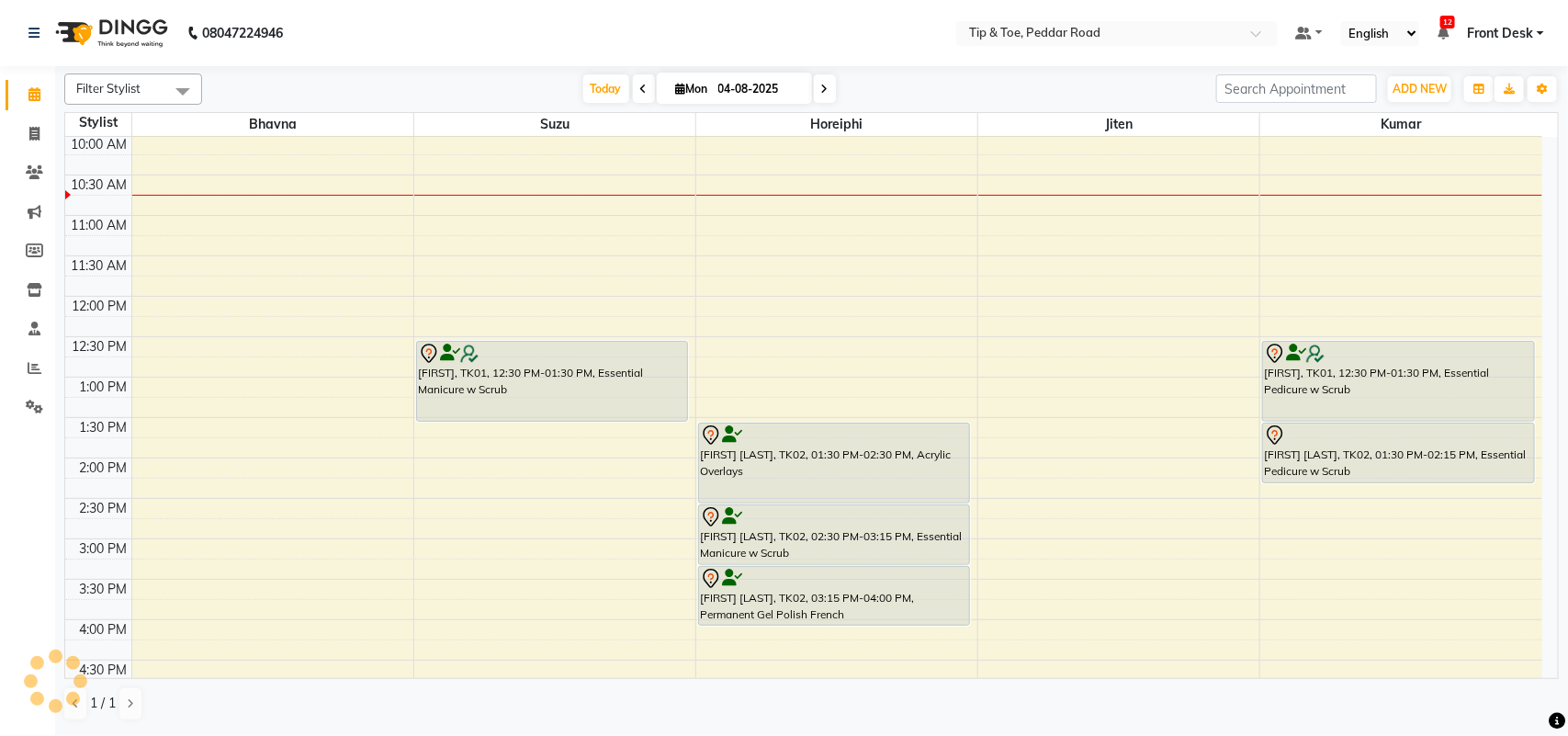 scroll, scrollTop: 164, scrollLeft: 0, axis: vertical 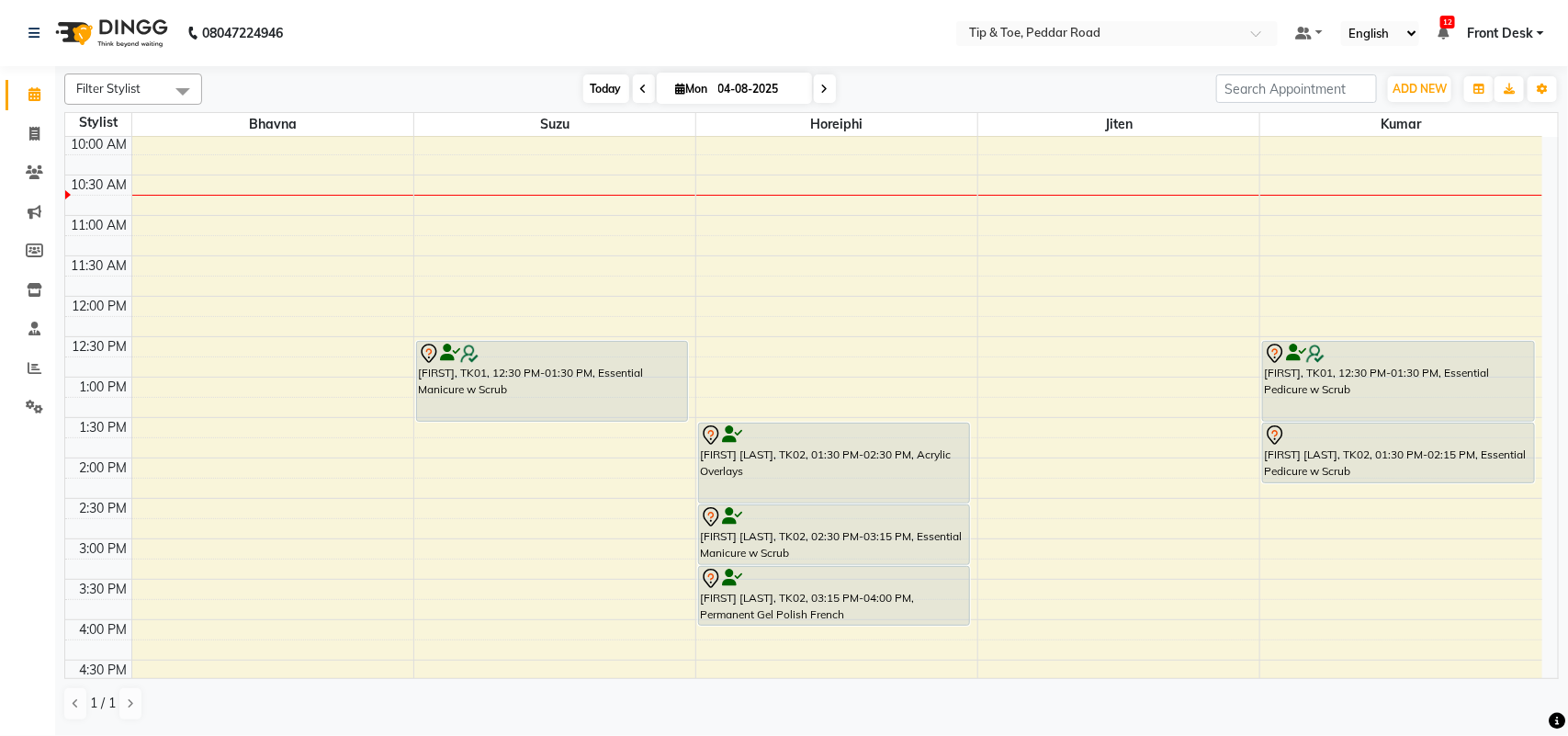 click on "Today" at bounding box center (606, 88) 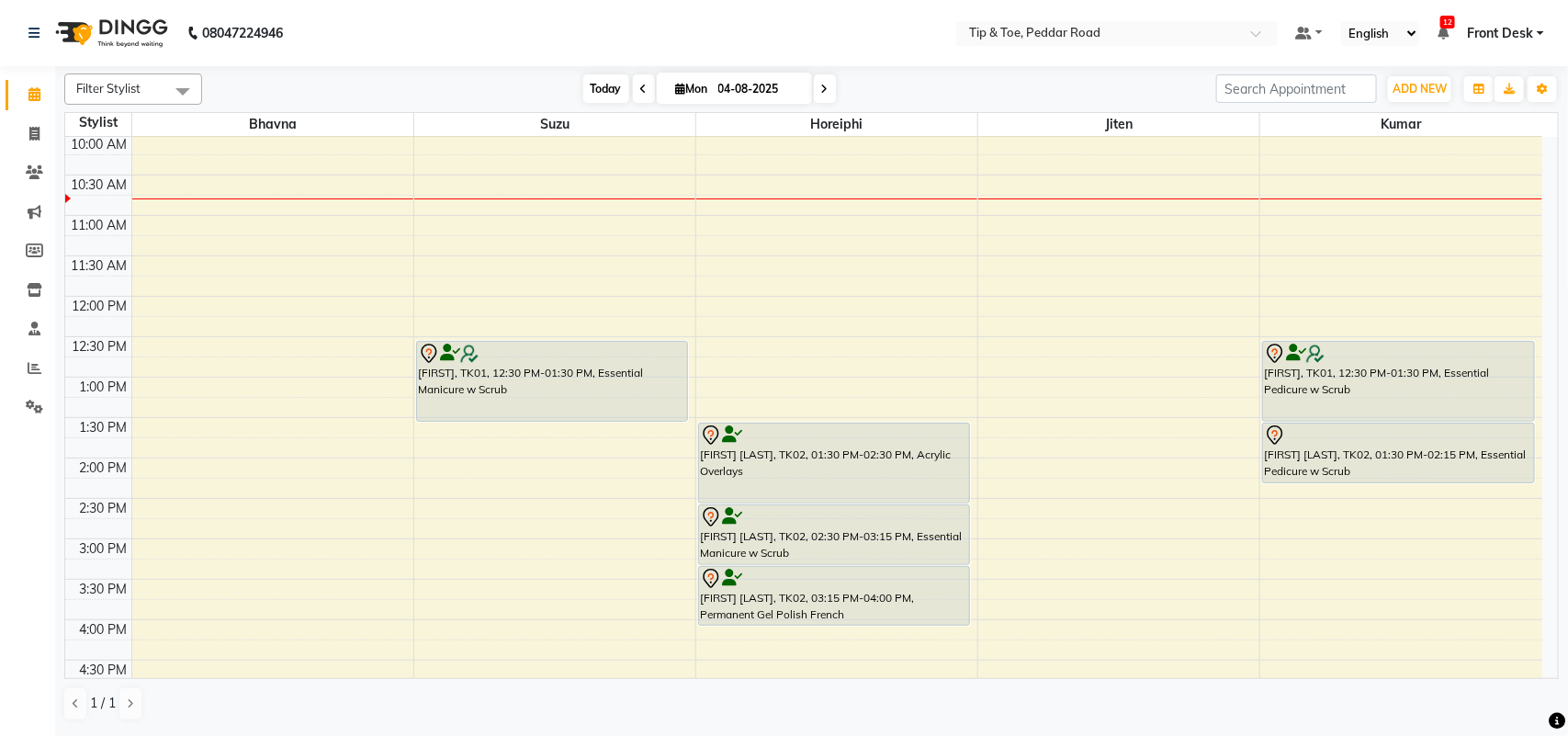click on "Today" at bounding box center [606, 88] 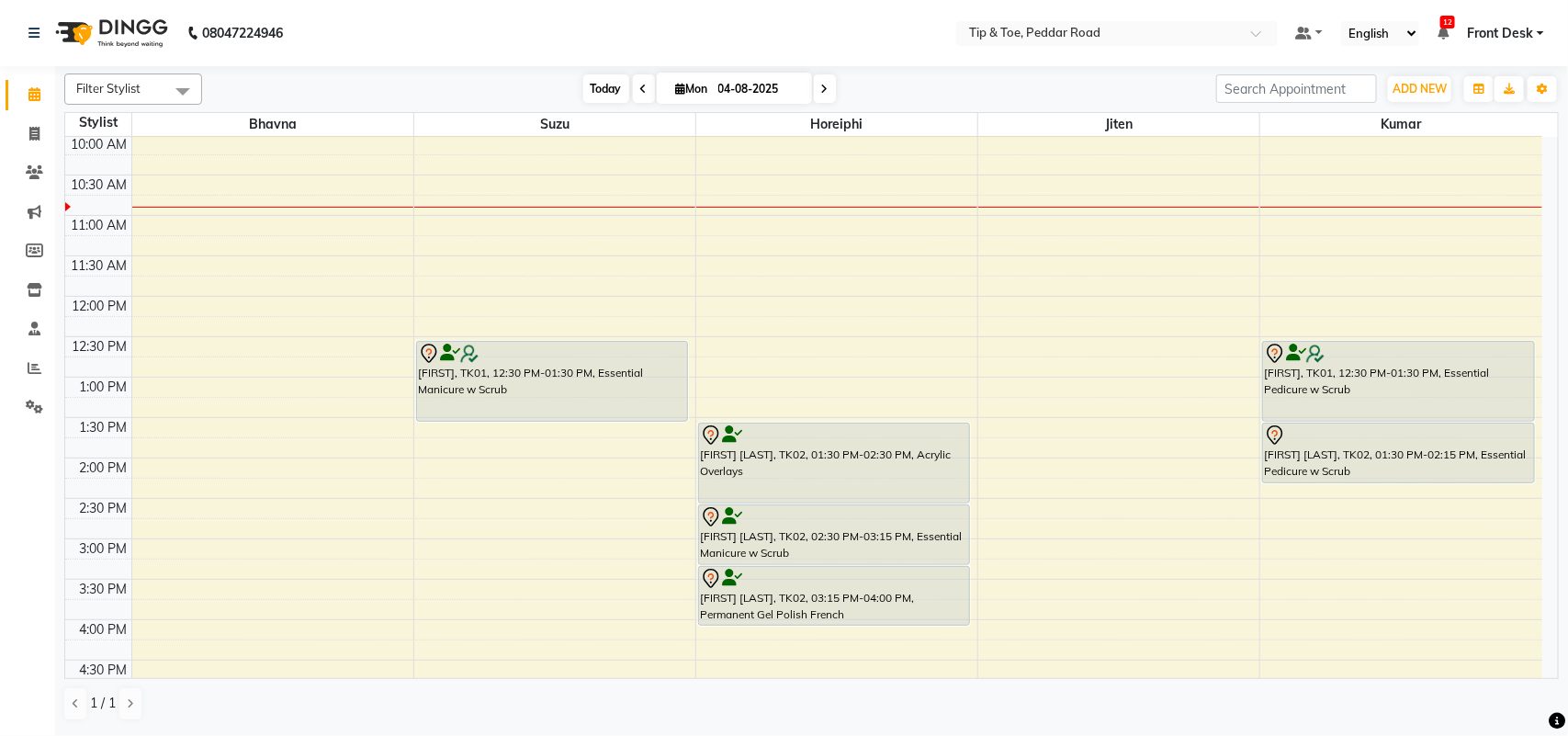 click on "Today" at bounding box center (606, 88) 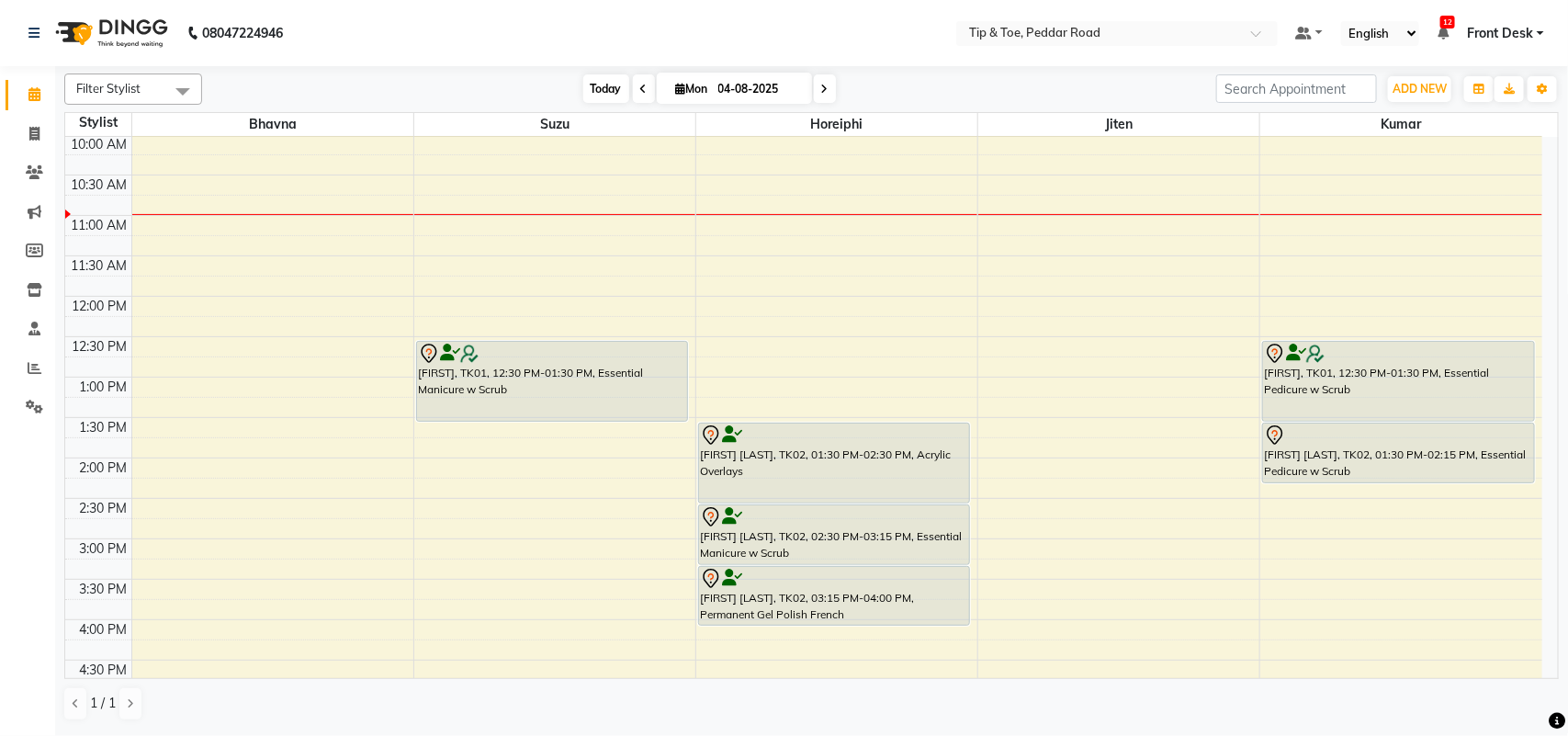 click on "Today" at bounding box center (606, 88) 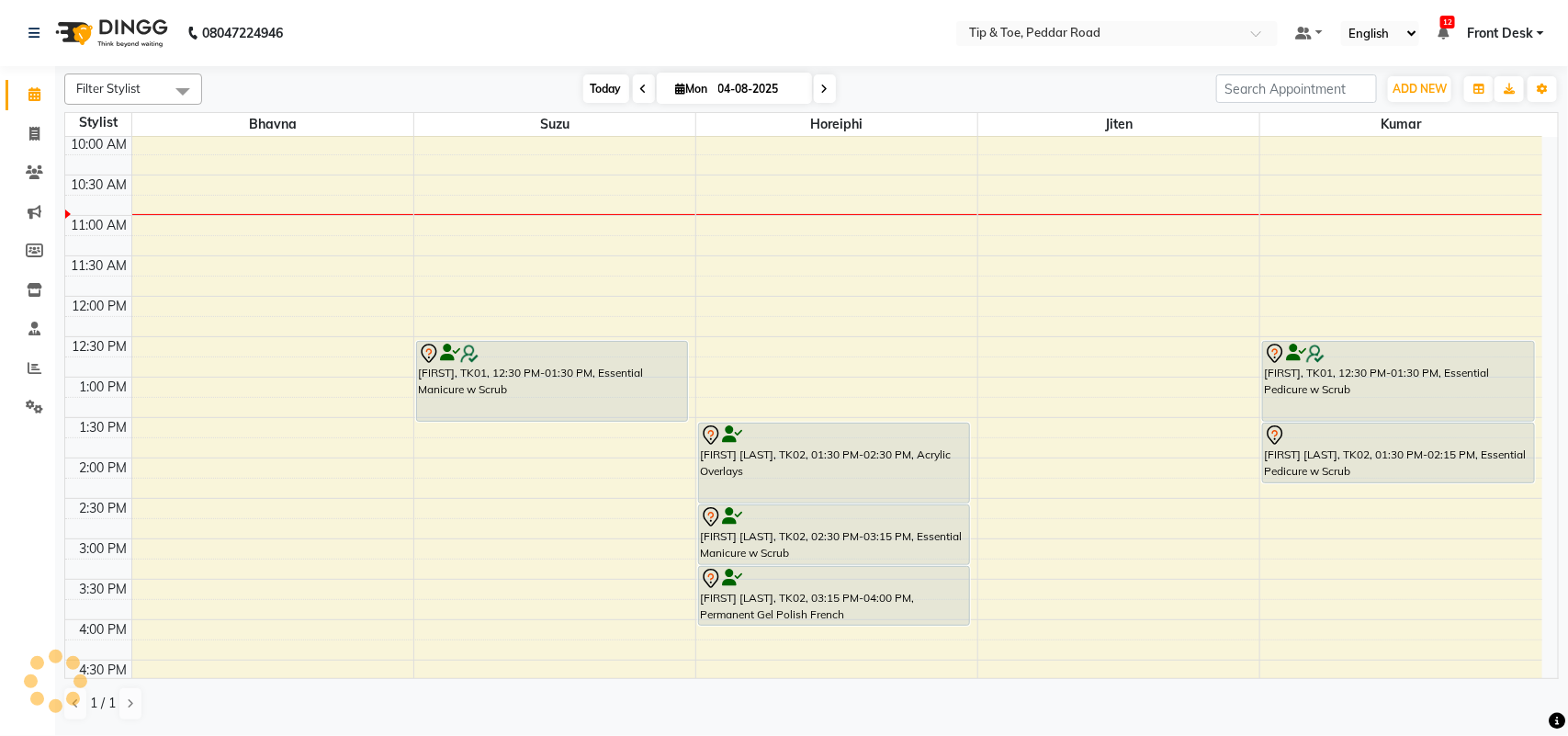 scroll, scrollTop: 164, scrollLeft: 0, axis: vertical 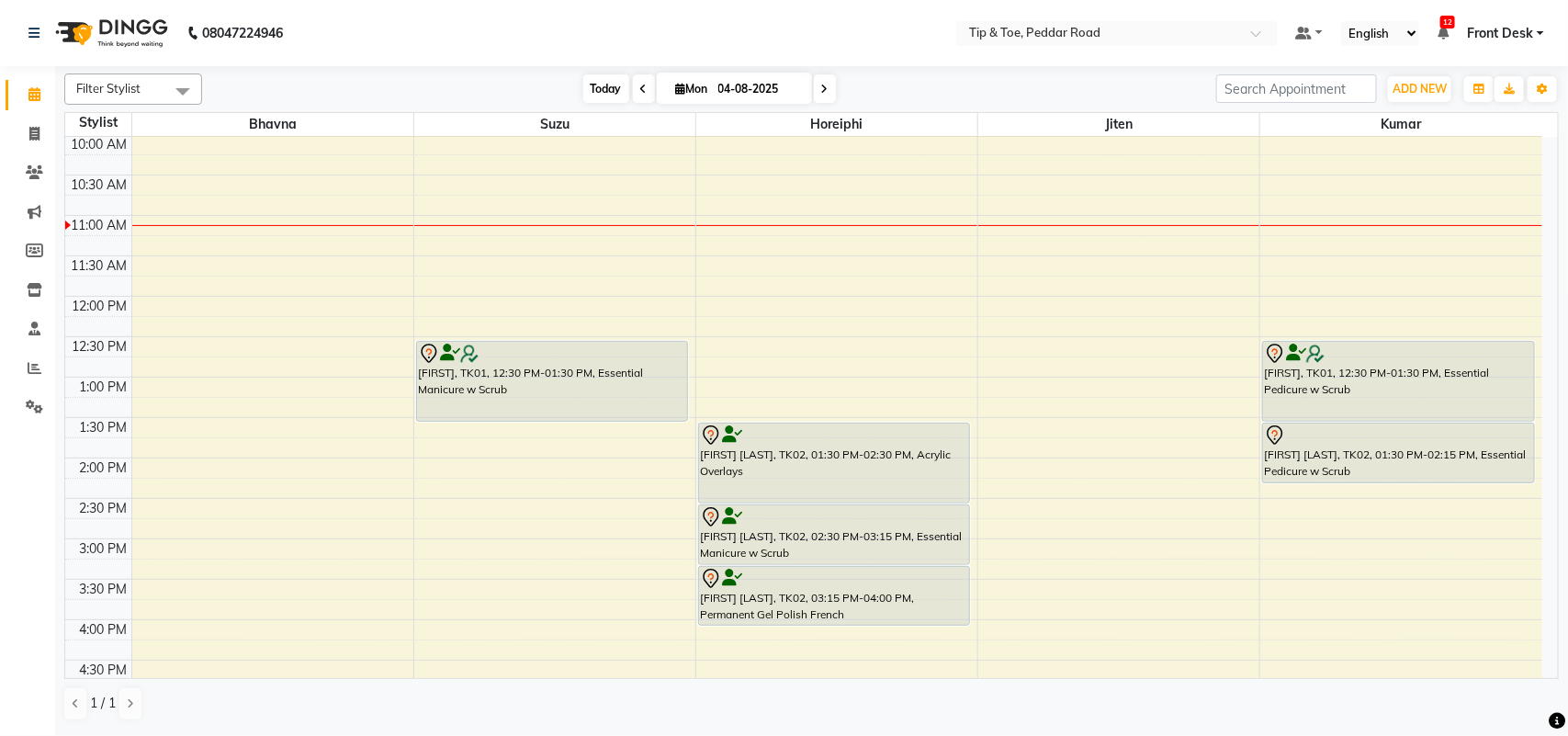 click on "Today" at bounding box center [606, 88] 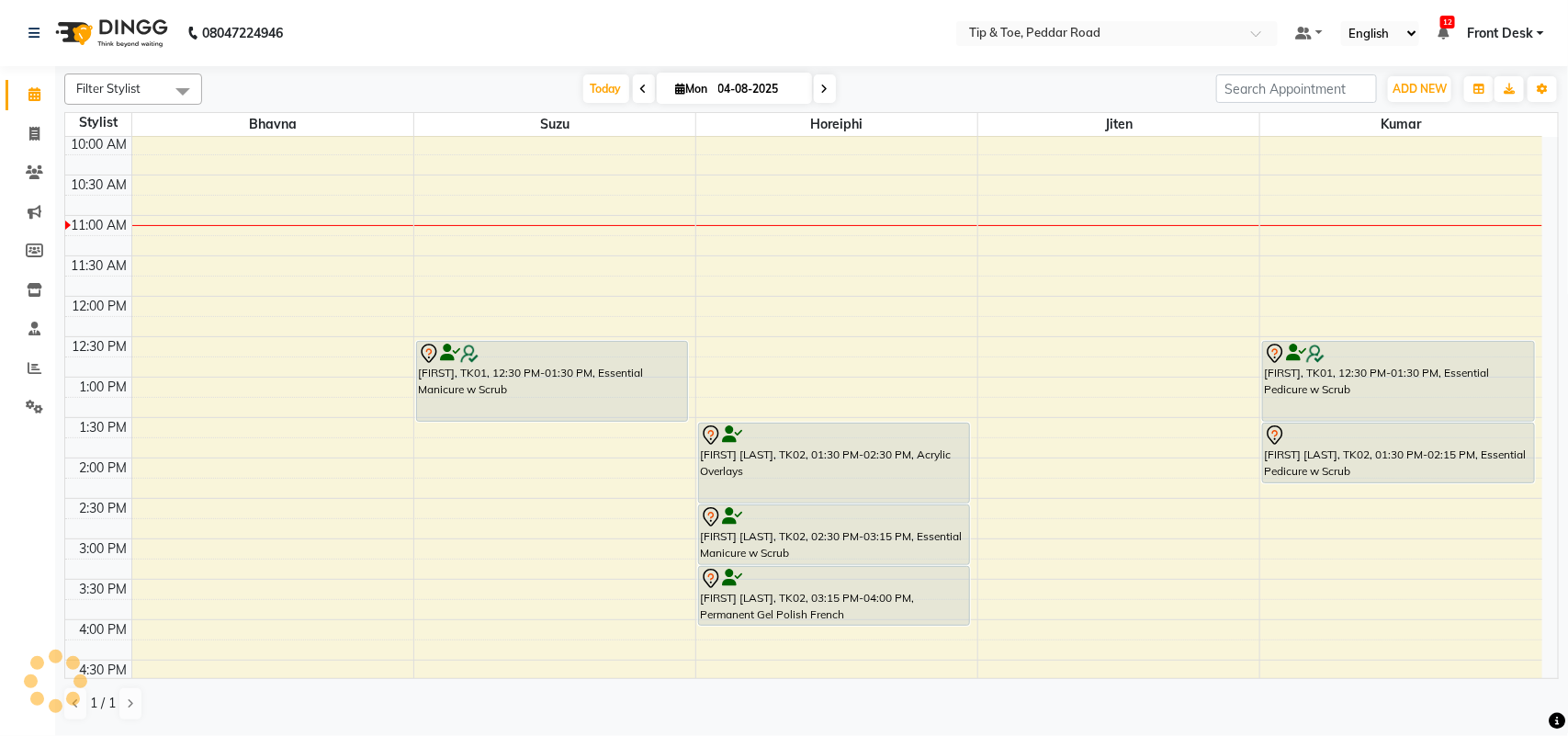 scroll, scrollTop: 245, scrollLeft: 0, axis: vertical 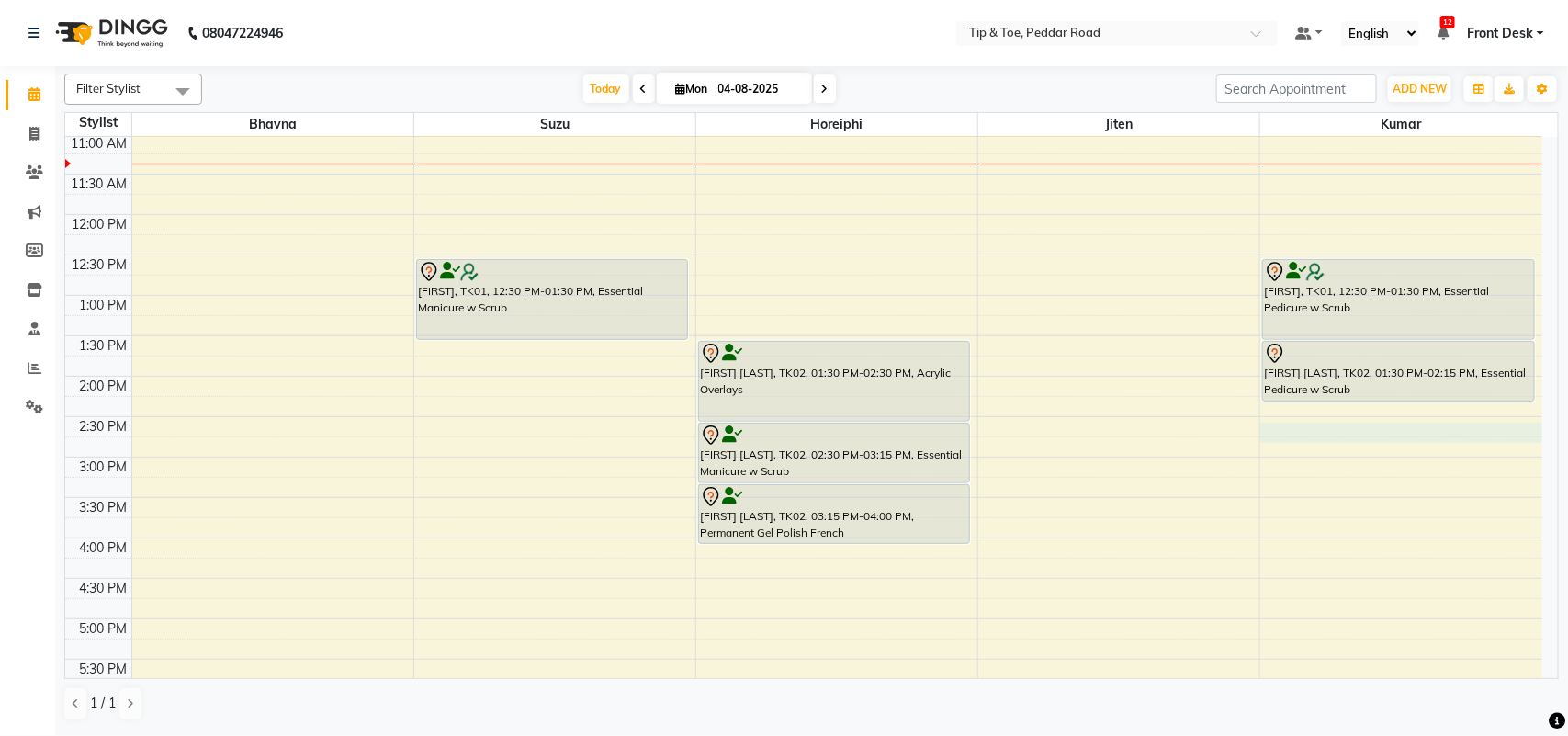 click on "8:00 AM 8:30 AM 9:00 AM 9:30 AM 10:00 AM 10:30 AM 11:00 AM 11:30 AM 12:00 PM 12:30 PM 1:00 PM 1:30 PM 2:00 PM 2:30 PM 3:00 PM 3:30 PM 4:00 PM 4:30 PM 5:00 PM 5:30 PM 6:00 PM 6:30 PM 7:00 PM 7:30 PM 8:00 PM 8:30 PM             [FIRST], TK01, 12:30 PM-01:30 PM, Essential Manicure w Scrub             [FIRST] [LAST], TK02, 01:30 PM-02:30 PM, Acrylic Overlays             [FIRST] [LAST], TK02, 02:30 PM-03:15 PM, Essential Manicure w Scrub             [FIRST] [LAST], TK02, 03:15 PM-04:00 PM, Permanent Gel Polish French             [FIRST], TK01, 12:30 PM-01:30 PM, Essential Pedicure w Scrub             [FIRST] [LAST], TK02, 01:30 PM-02:15 PM, Essential Pedicure w Scrub" at bounding box center [804, 416] 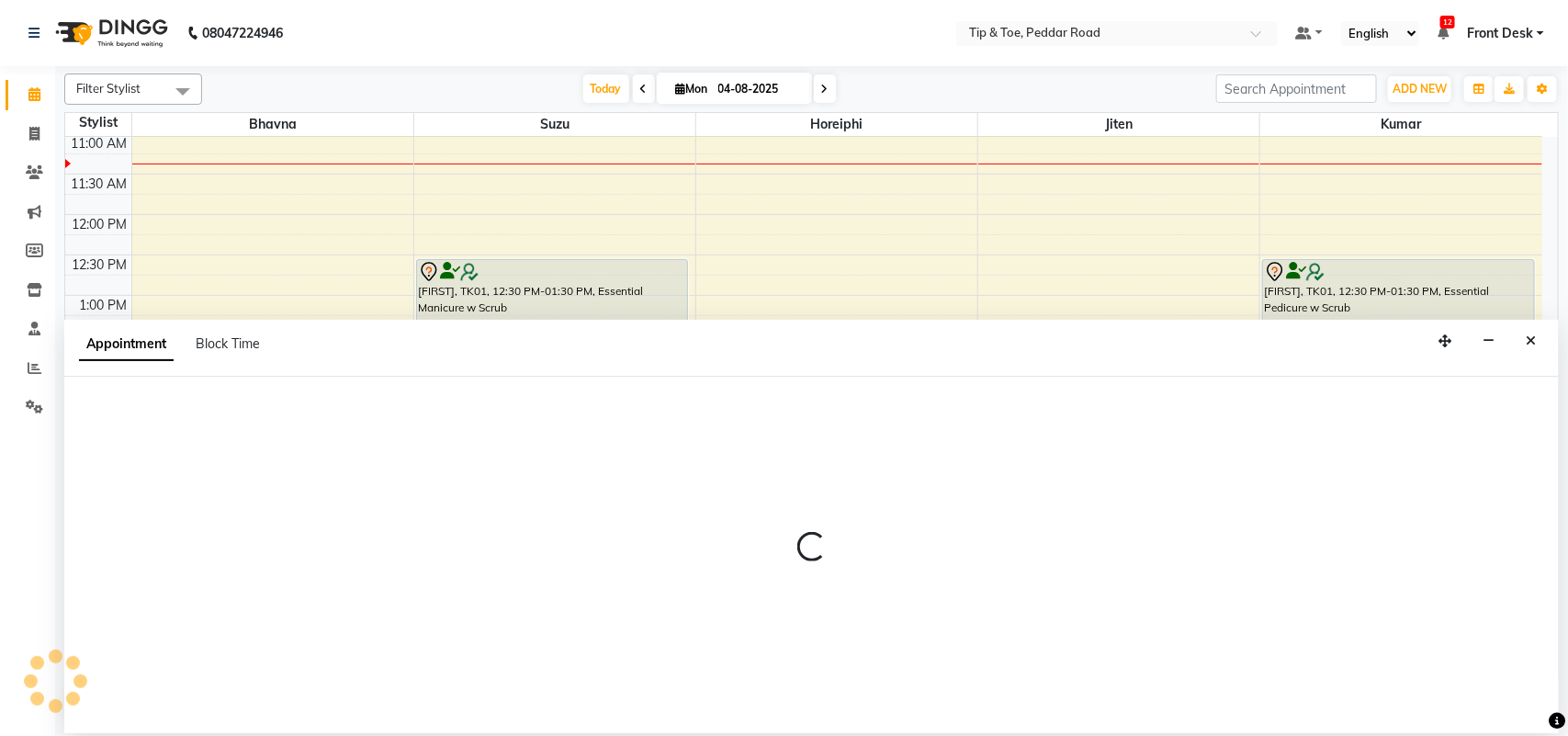 select on "68701" 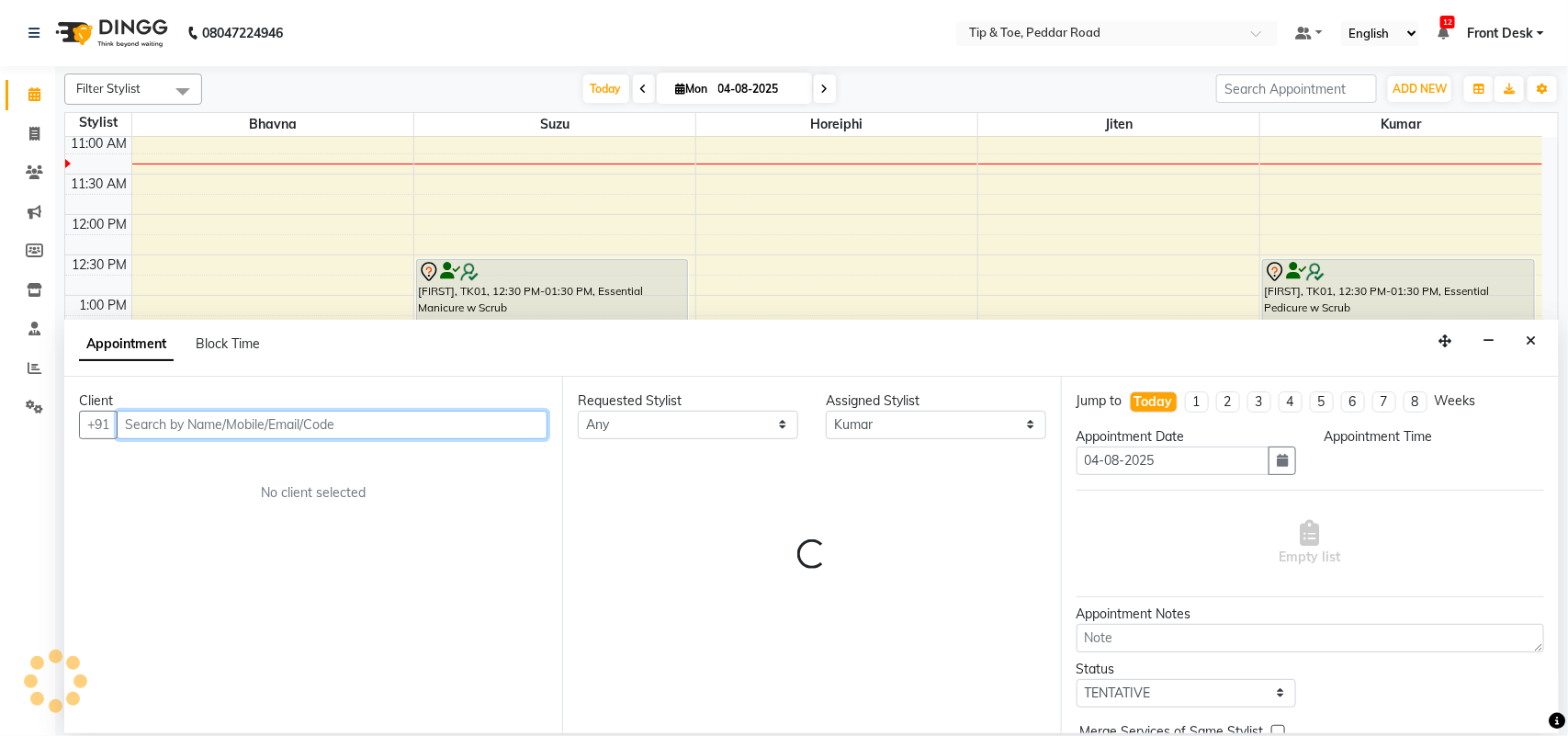 select on "870" 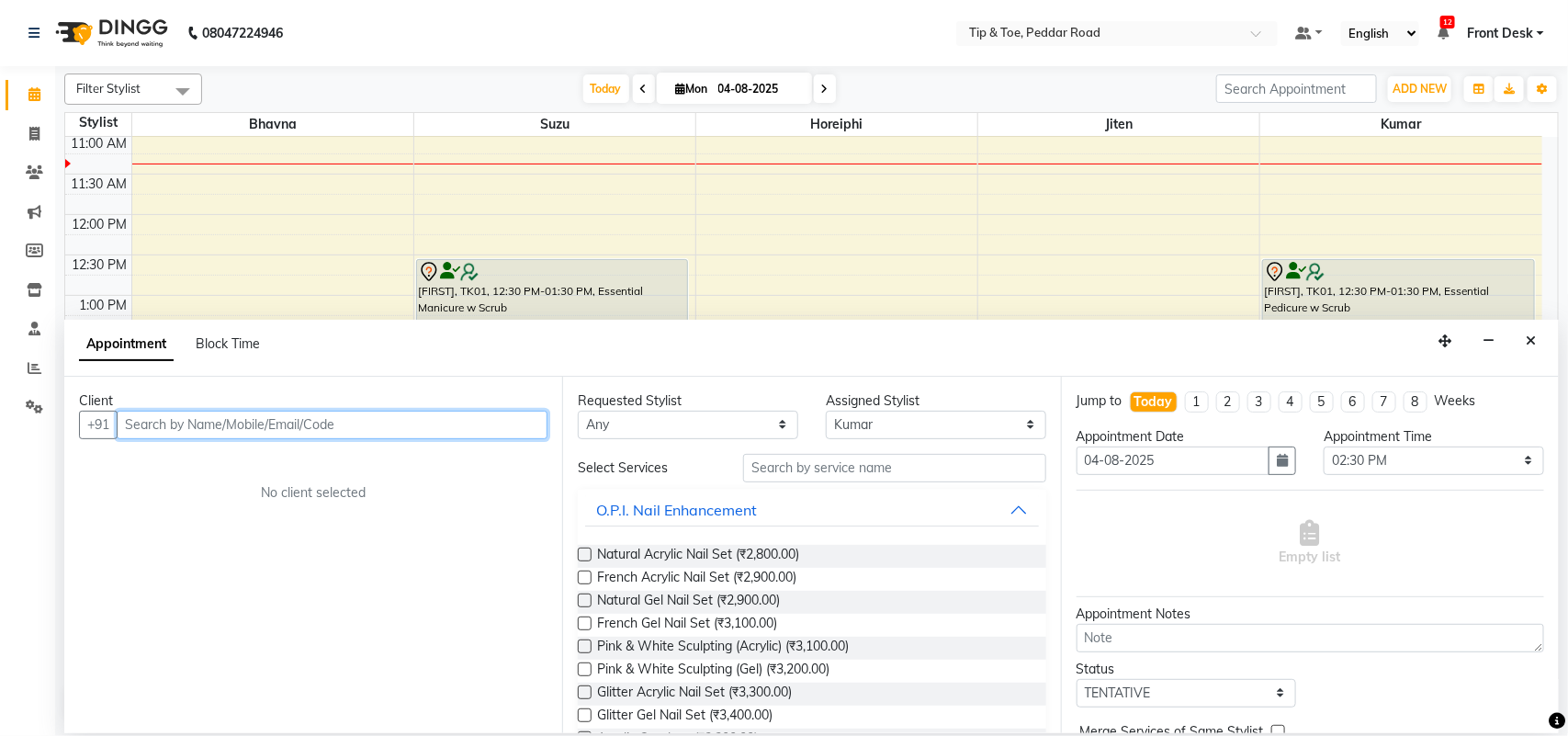 click at bounding box center [332, 425] 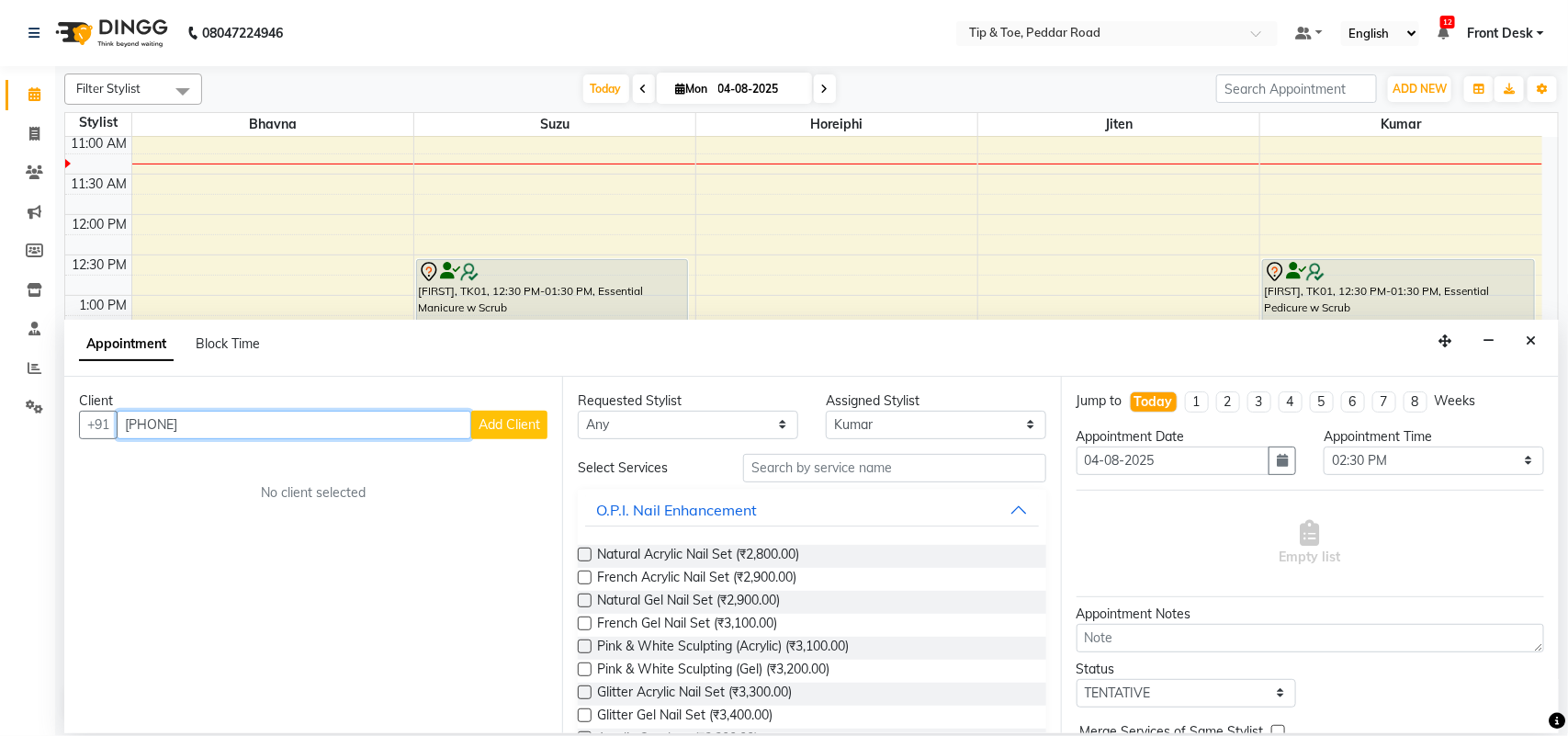 type on "[PHONE]" 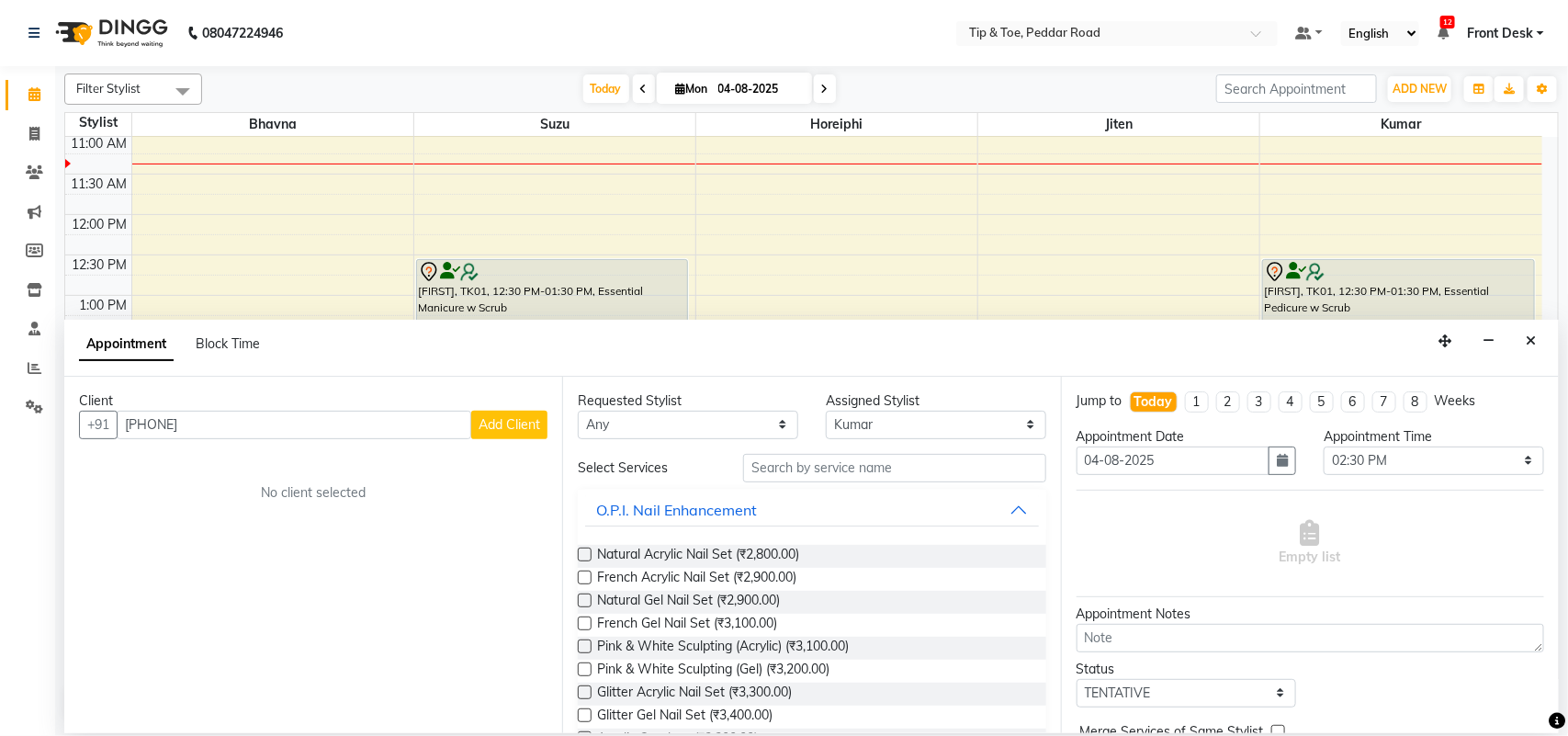 click on "Add Client" at bounding box center [509, 425] 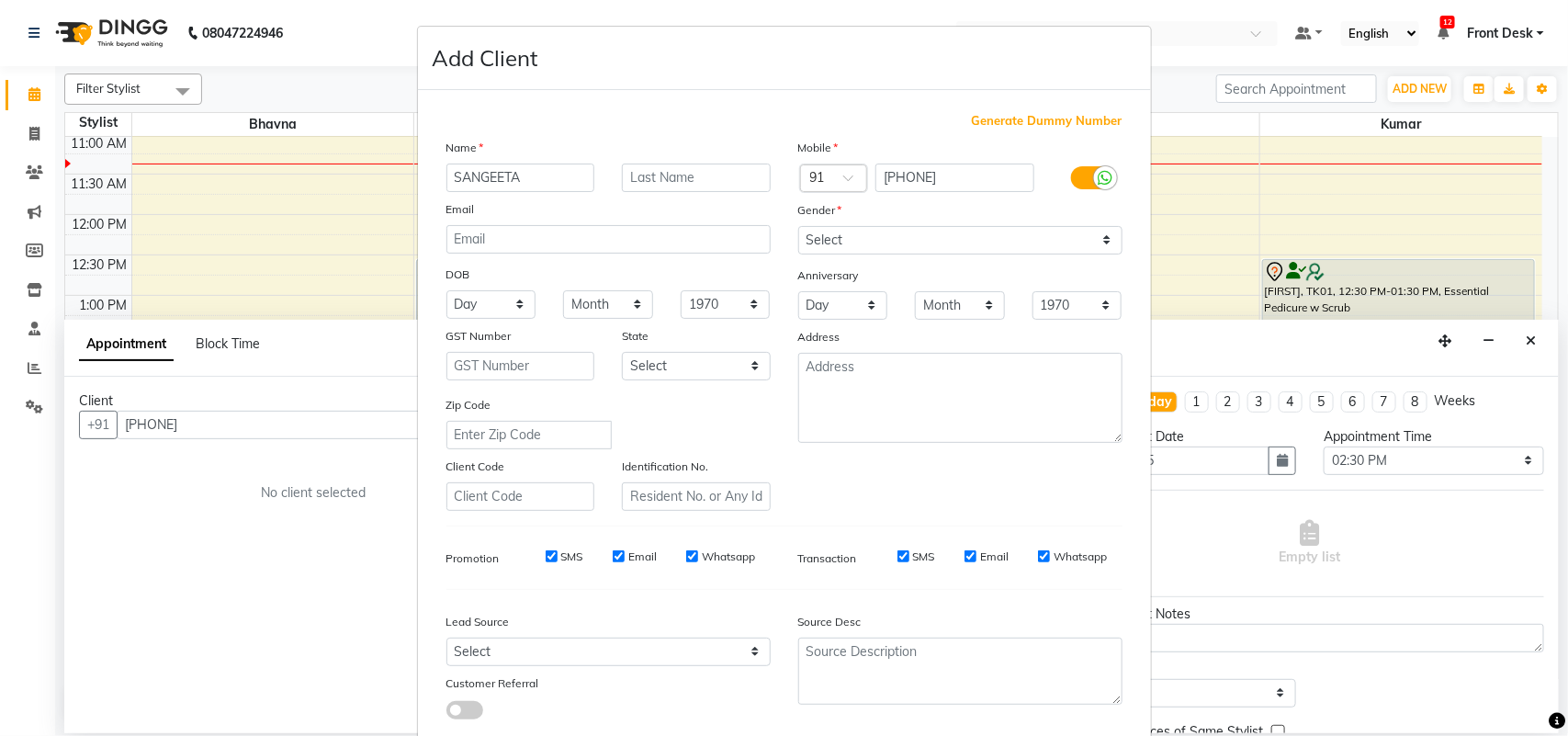 type on "SANGEETA" 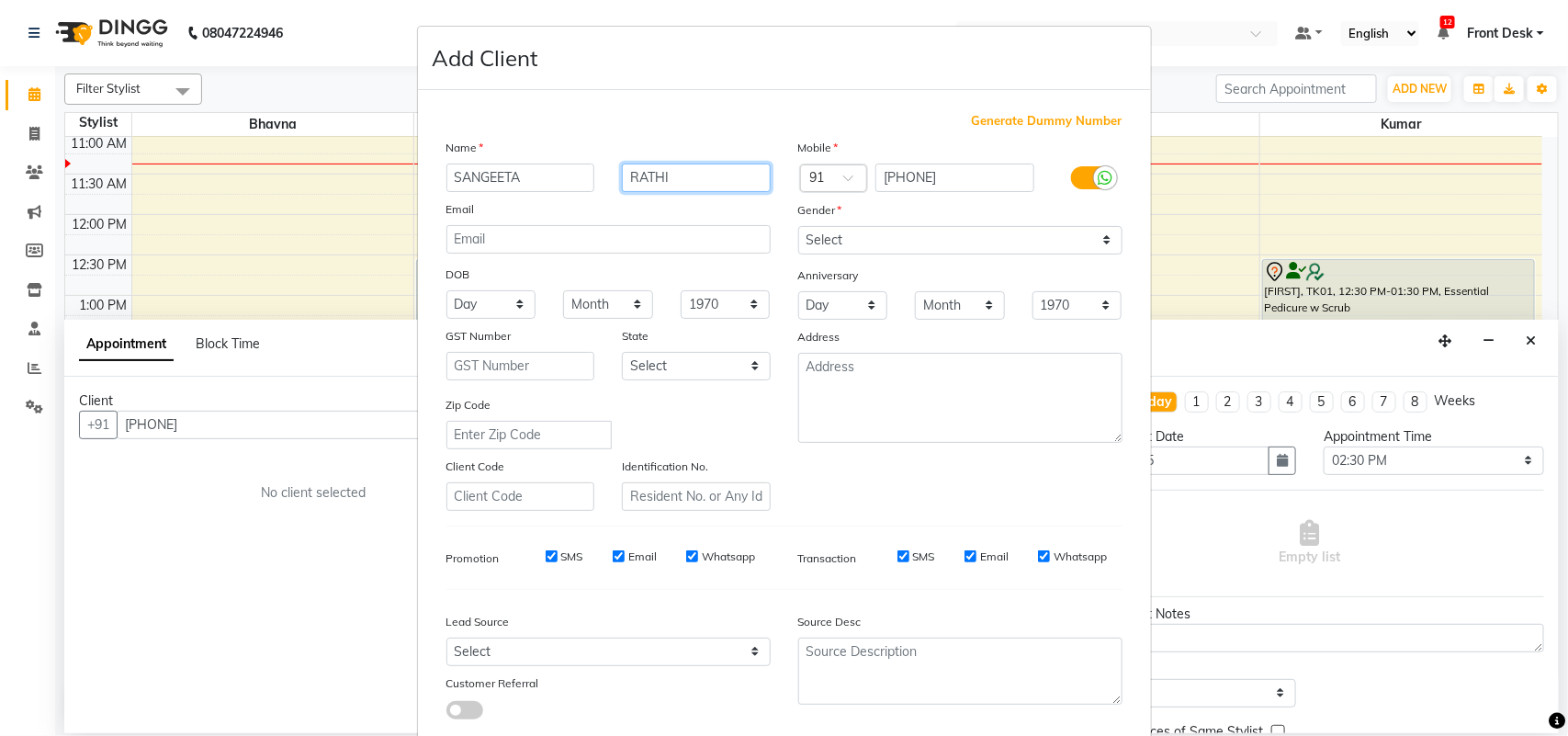 type on "RATHI" 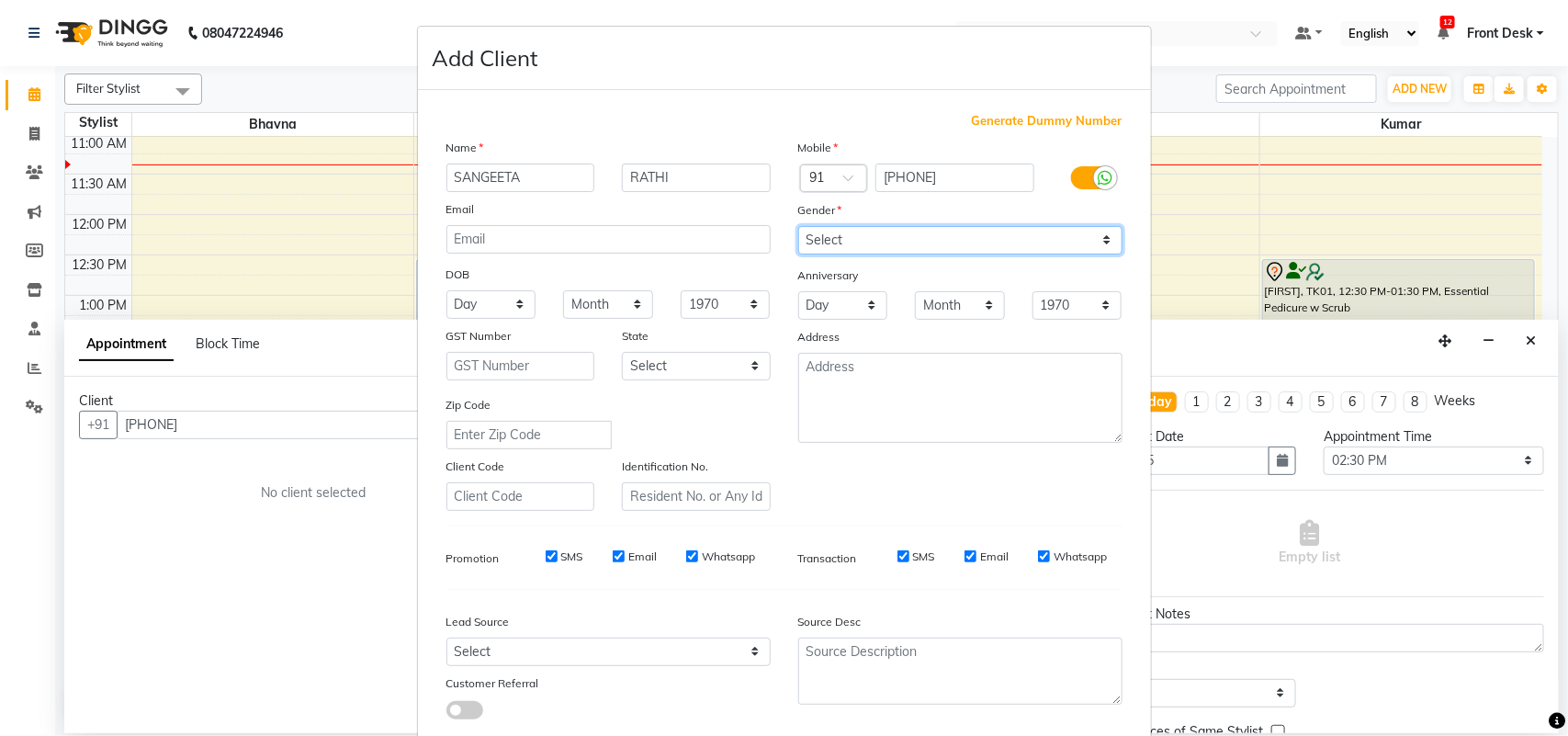 click on "Select Male Female Other Prefer Not To Say" at bounding box center [960, 240] 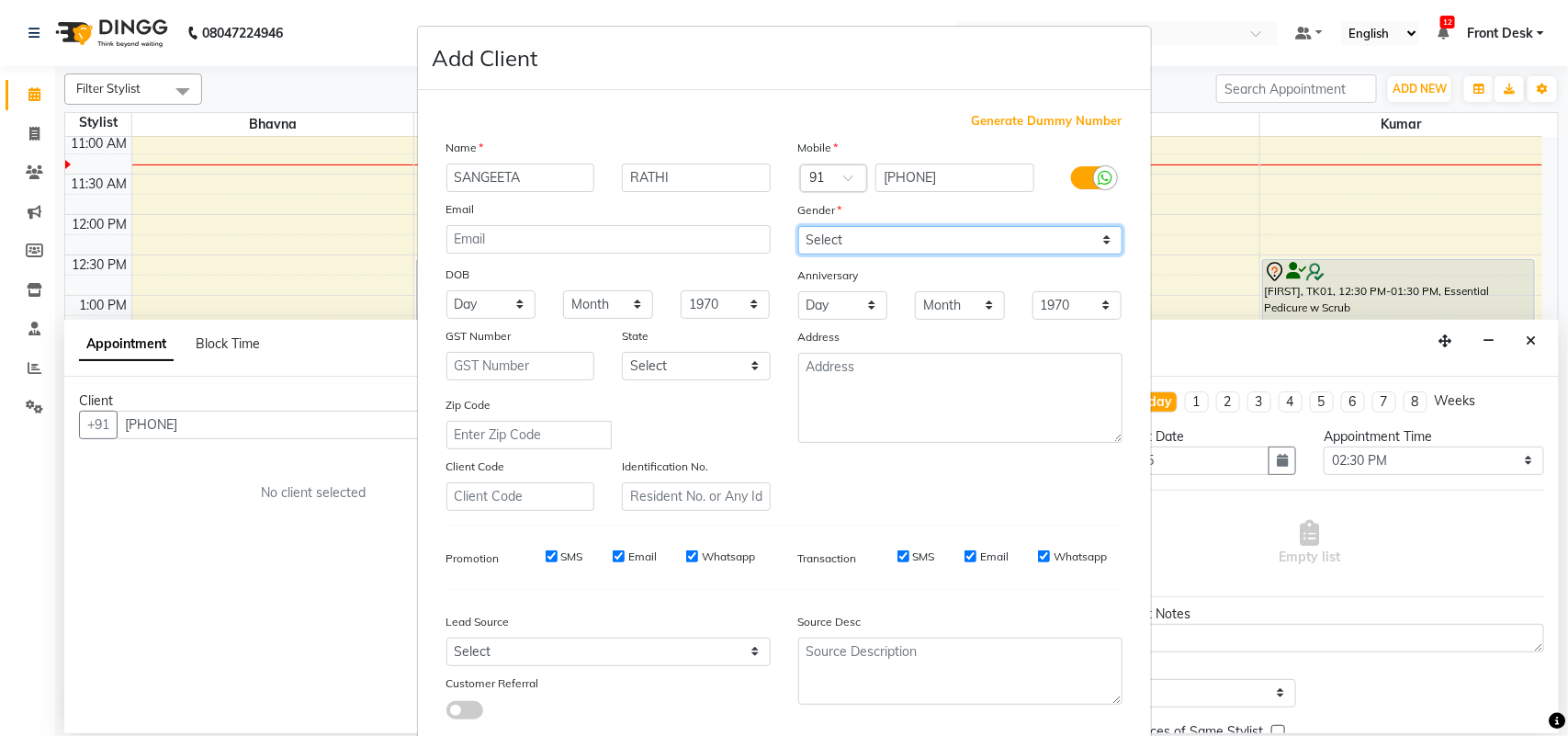 select on "female" 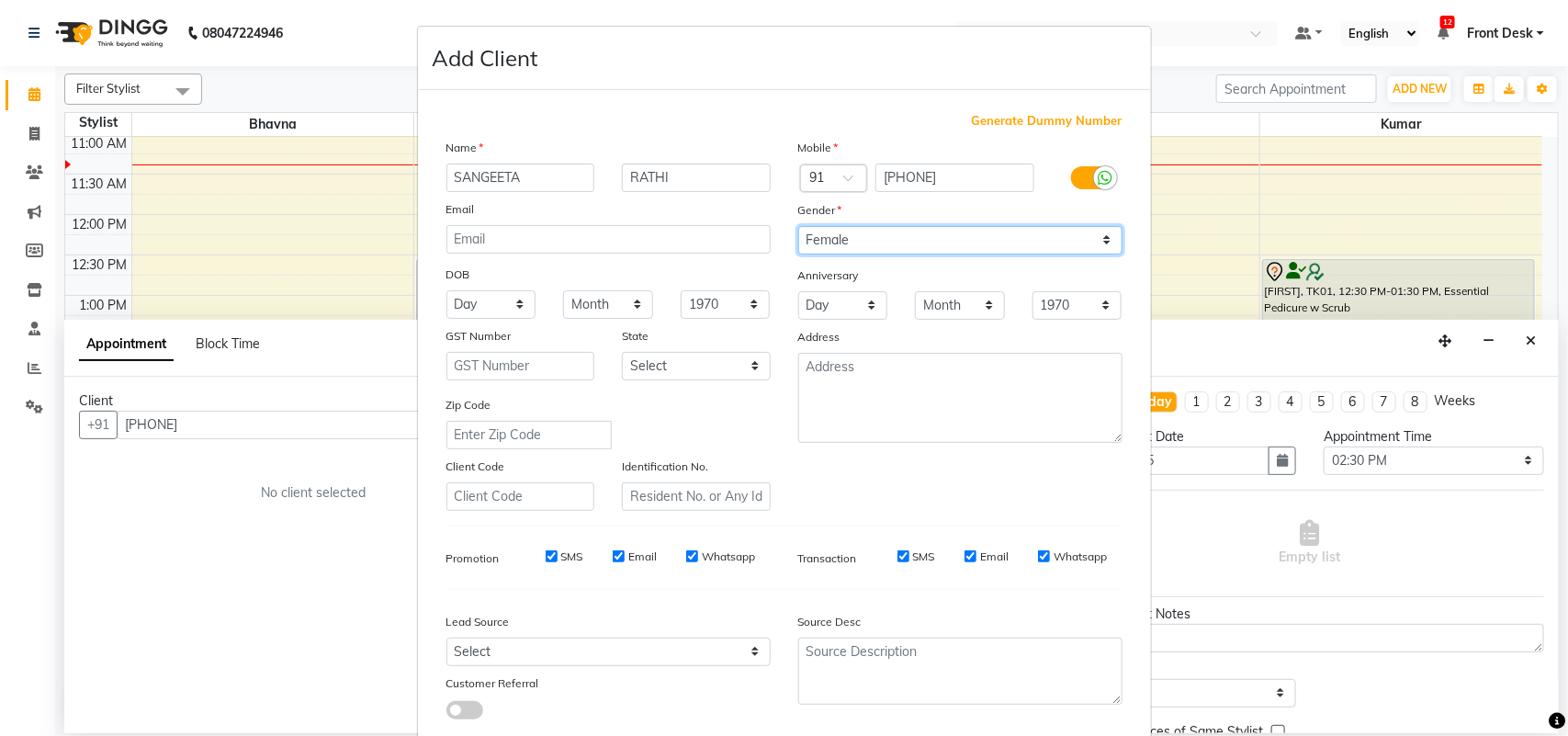 click on "Select Male Female Other Prefer Not To Say" at bounding box center [960, 240] 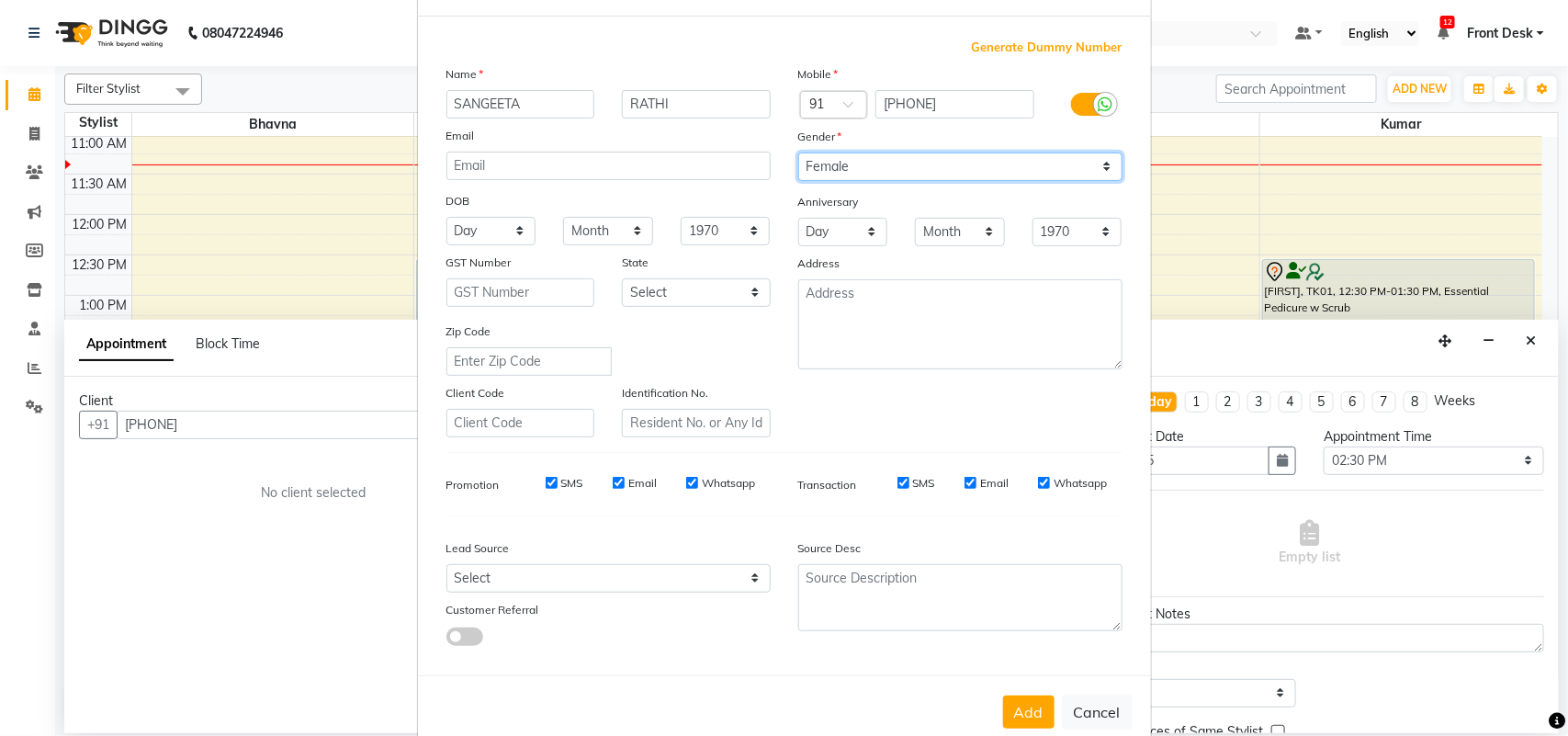 scroll, scrollTop: 106, scrollLeft: 0, axis: vertical 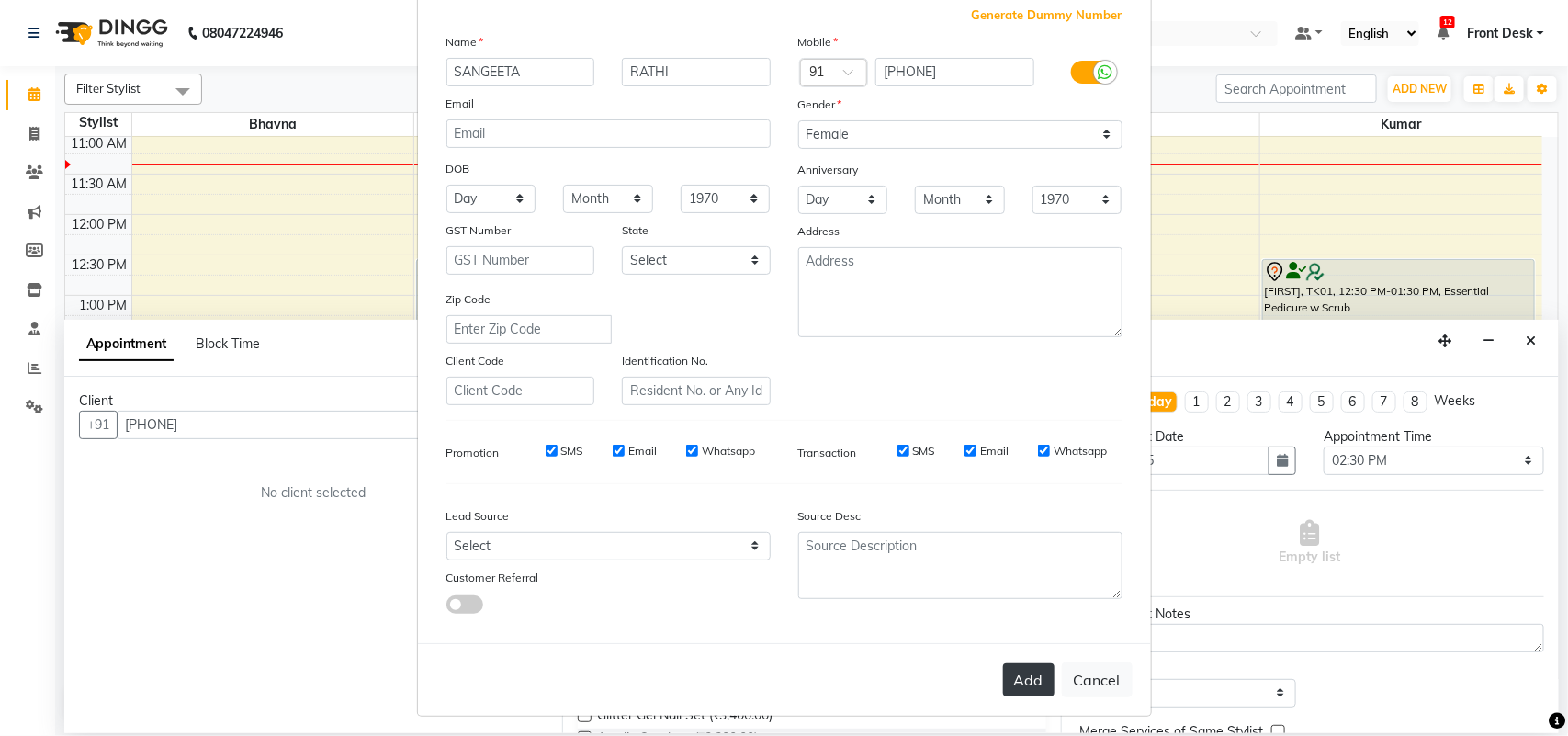 click on "Add" at bounding box center [1029, 680] 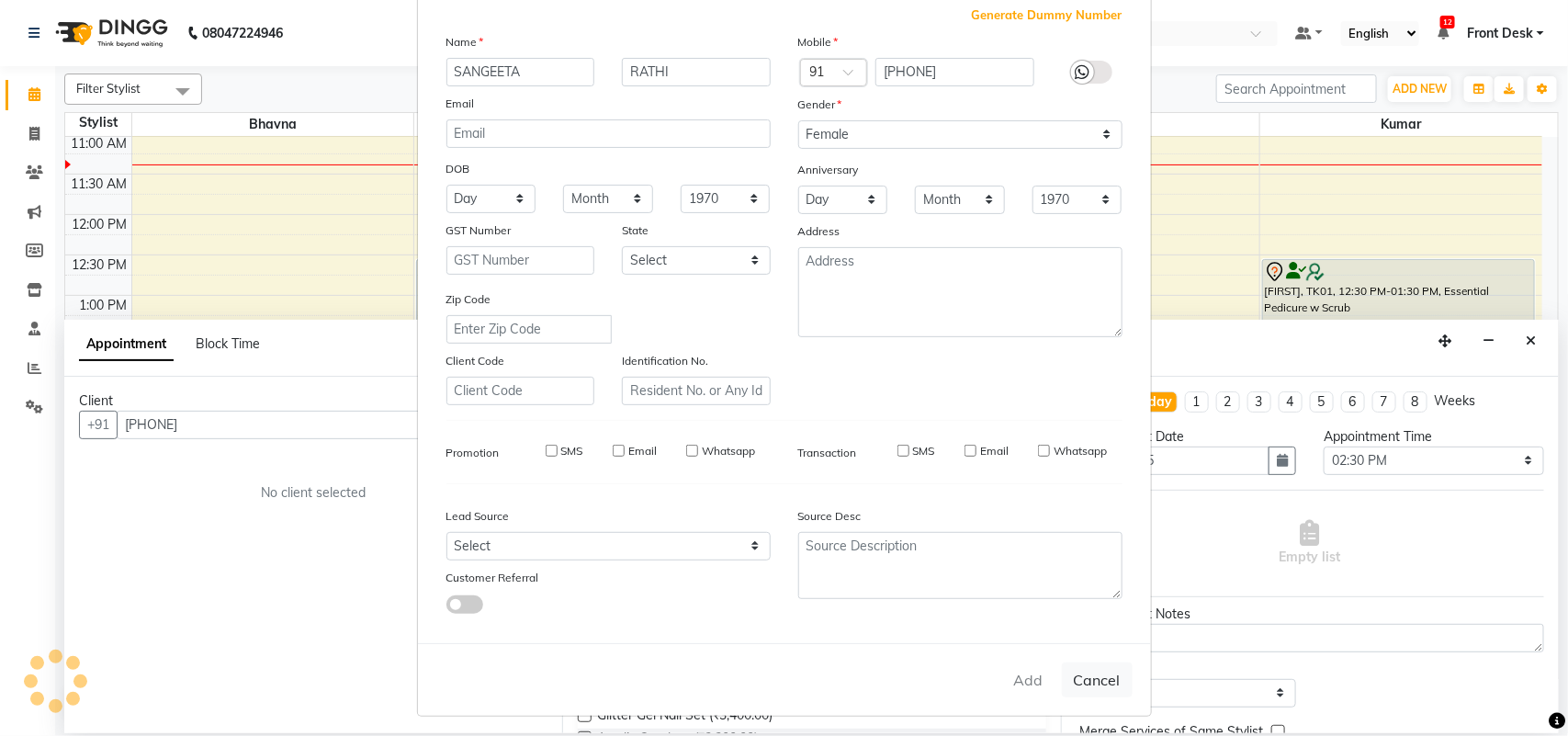 type 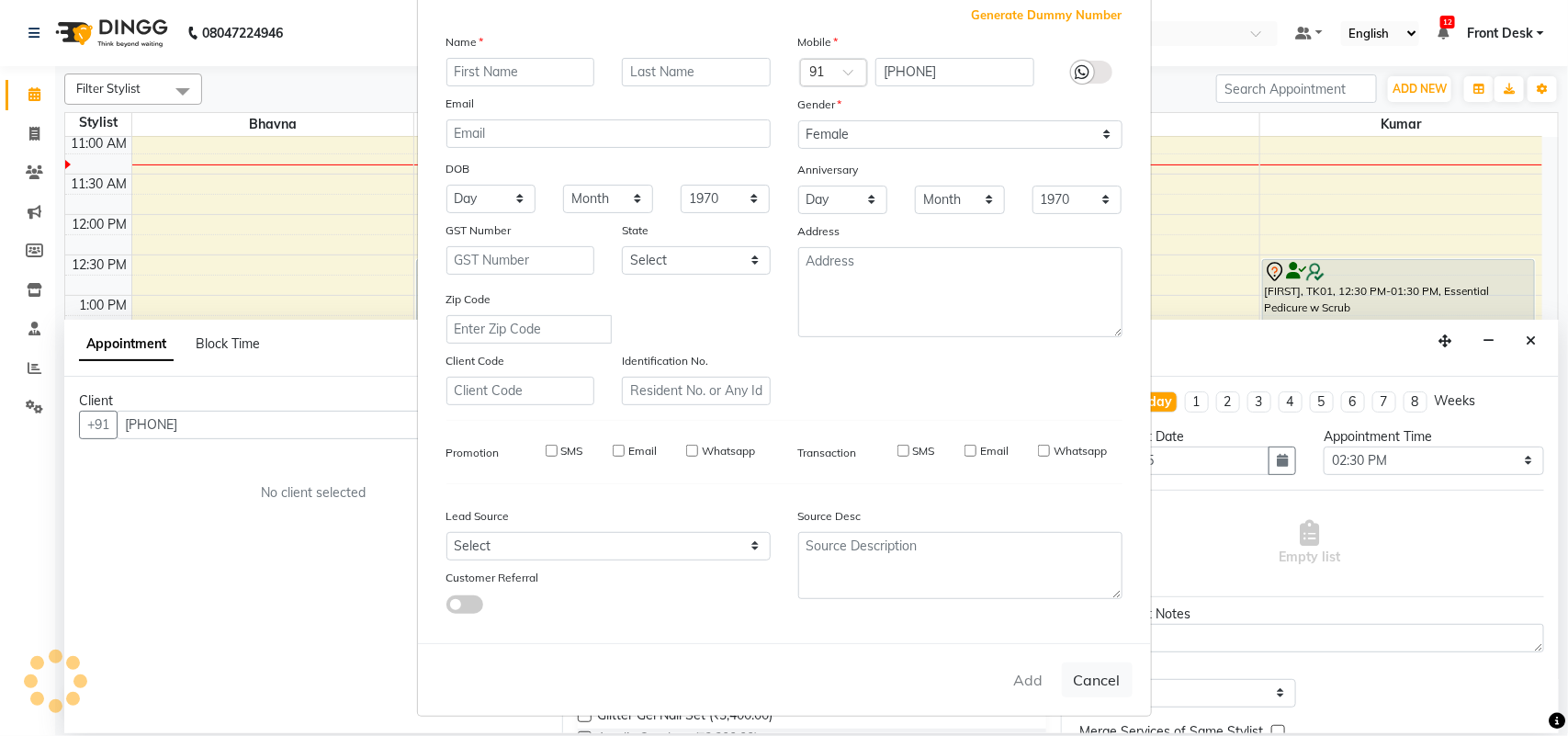 select 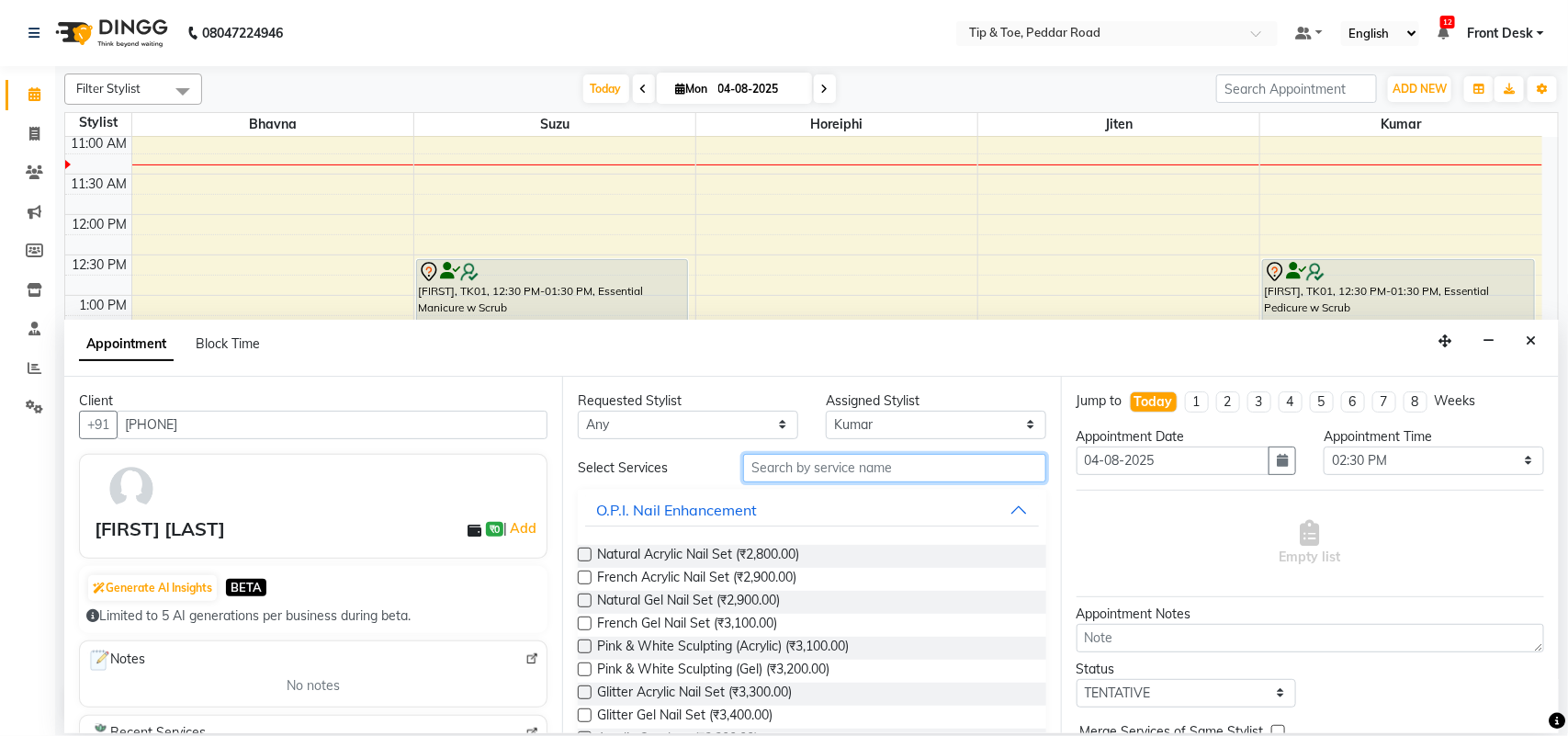 click at bounding box center (895, 468) 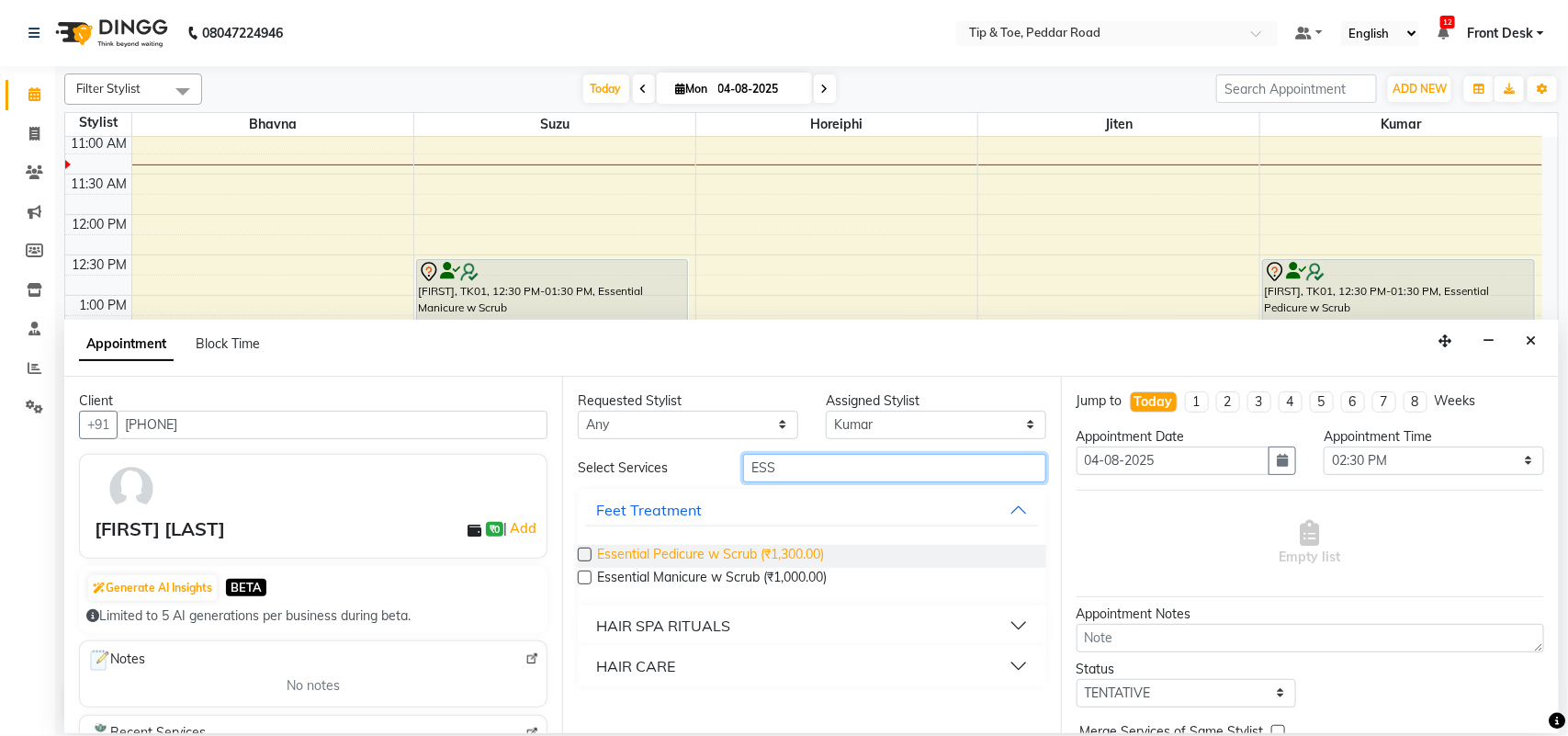 type on "ESS" 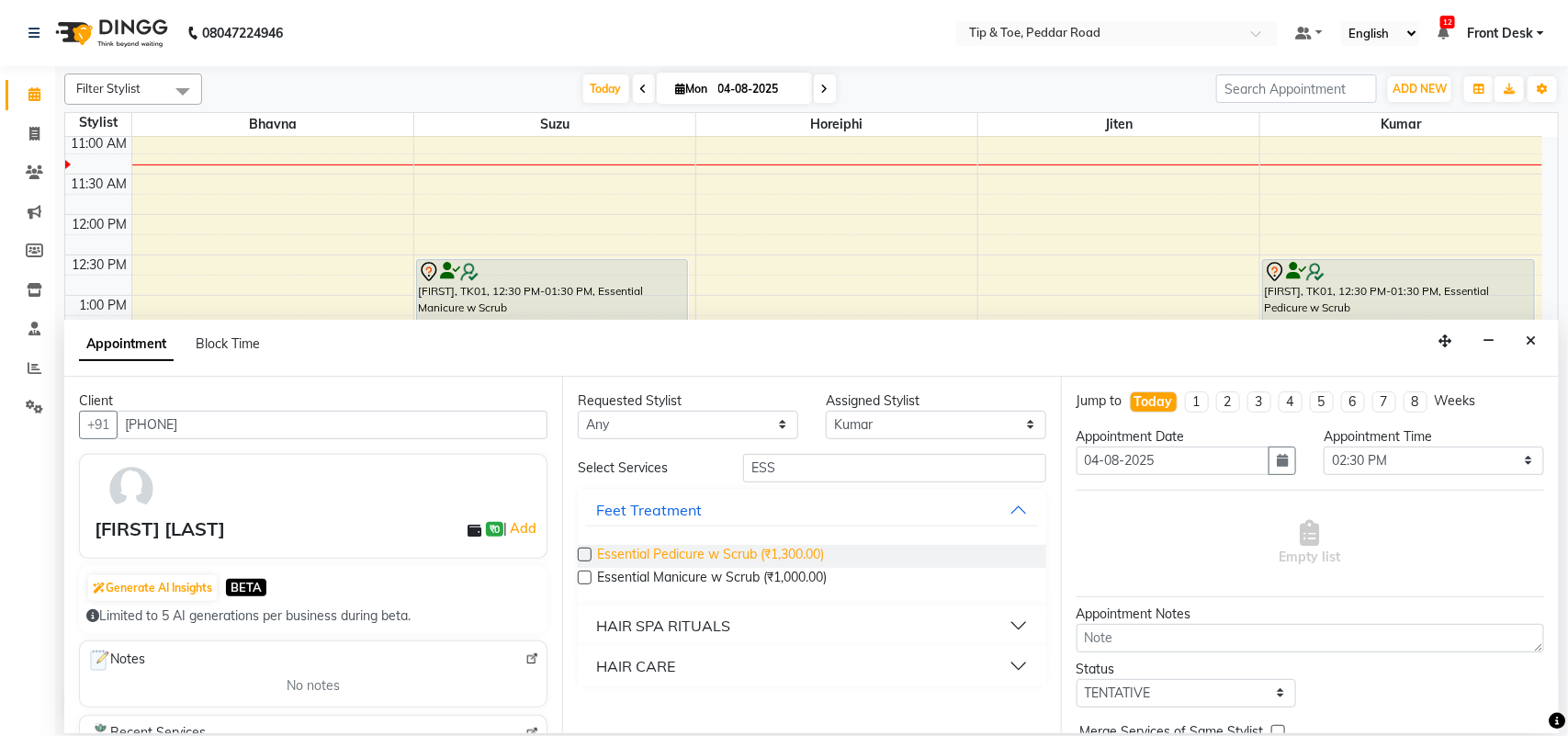 click on "Essential Pedicure w Scrub (₹1,300.00)" at bounding box center (710, 556) 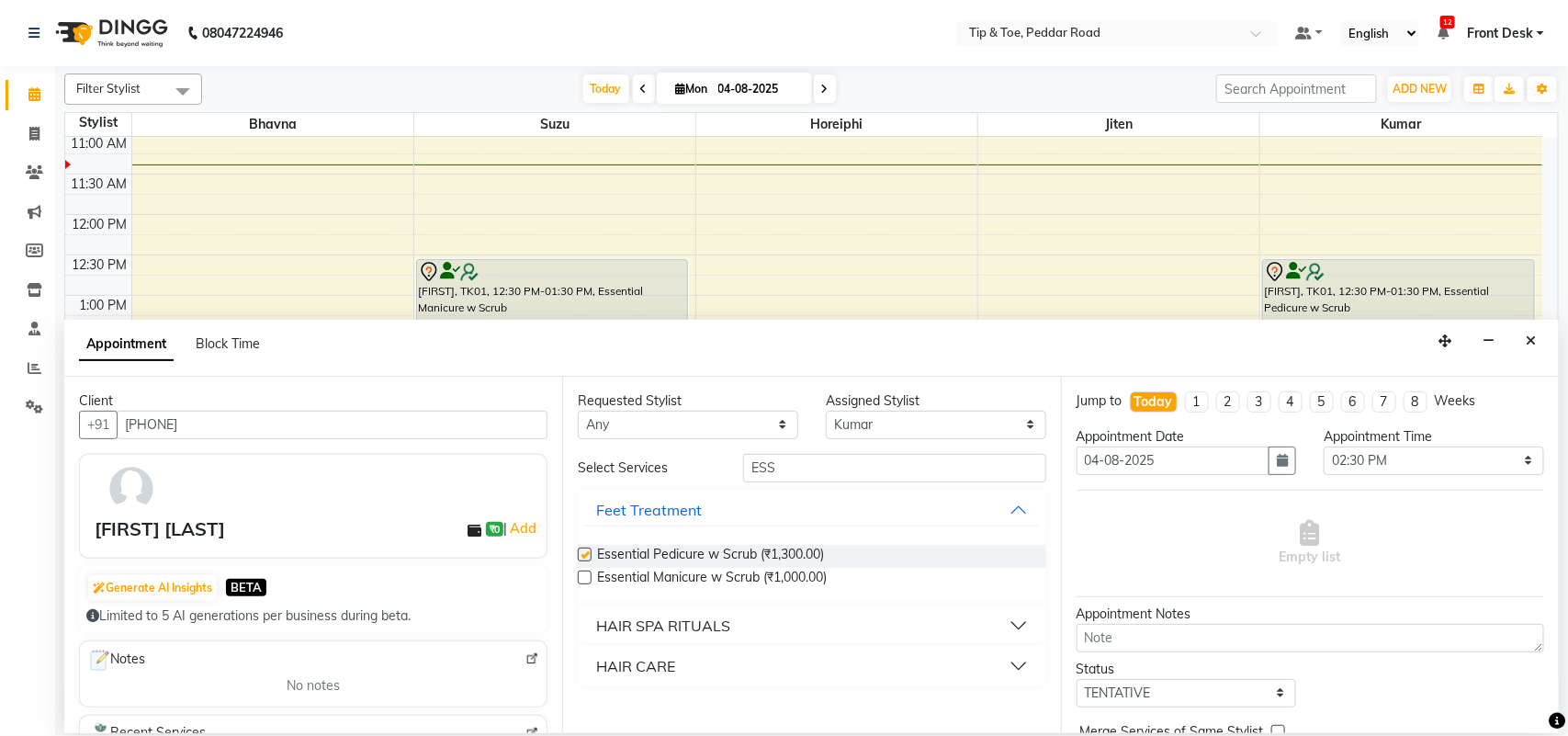 checkbox on "false" 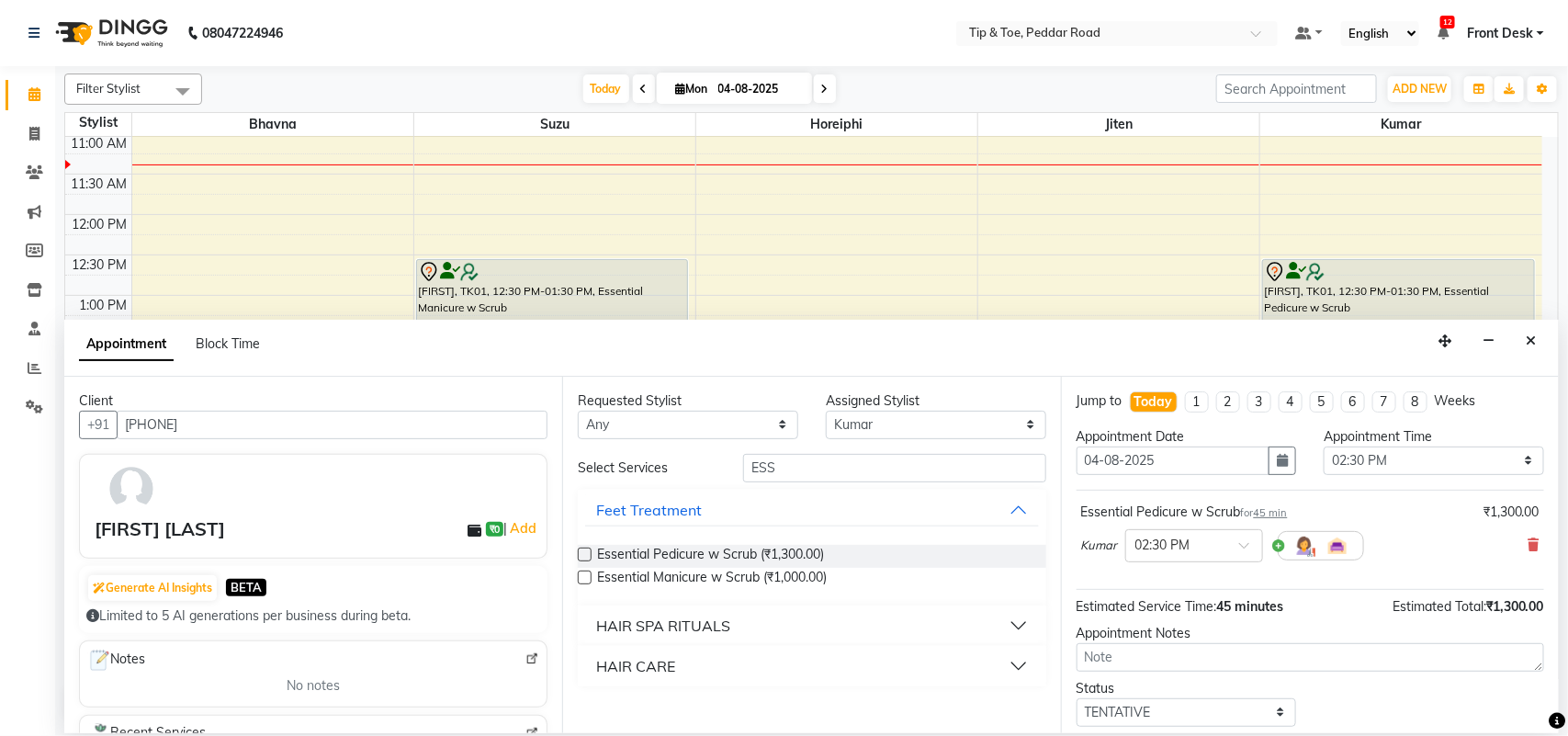 scroll, scrollTop: 111, scrollLeft: 0, axis: vertical 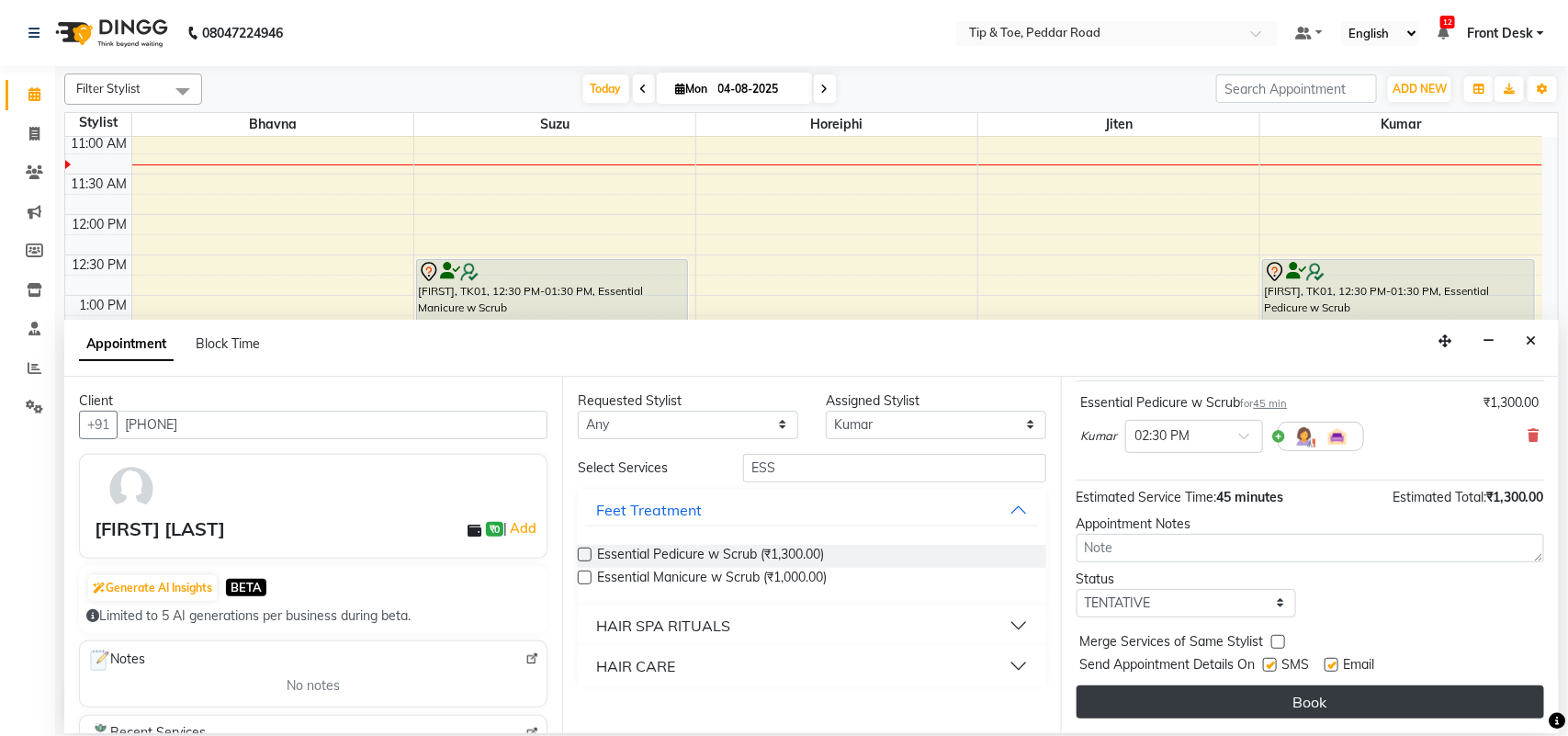 click on "Book" at bounding box center [1310, 702] 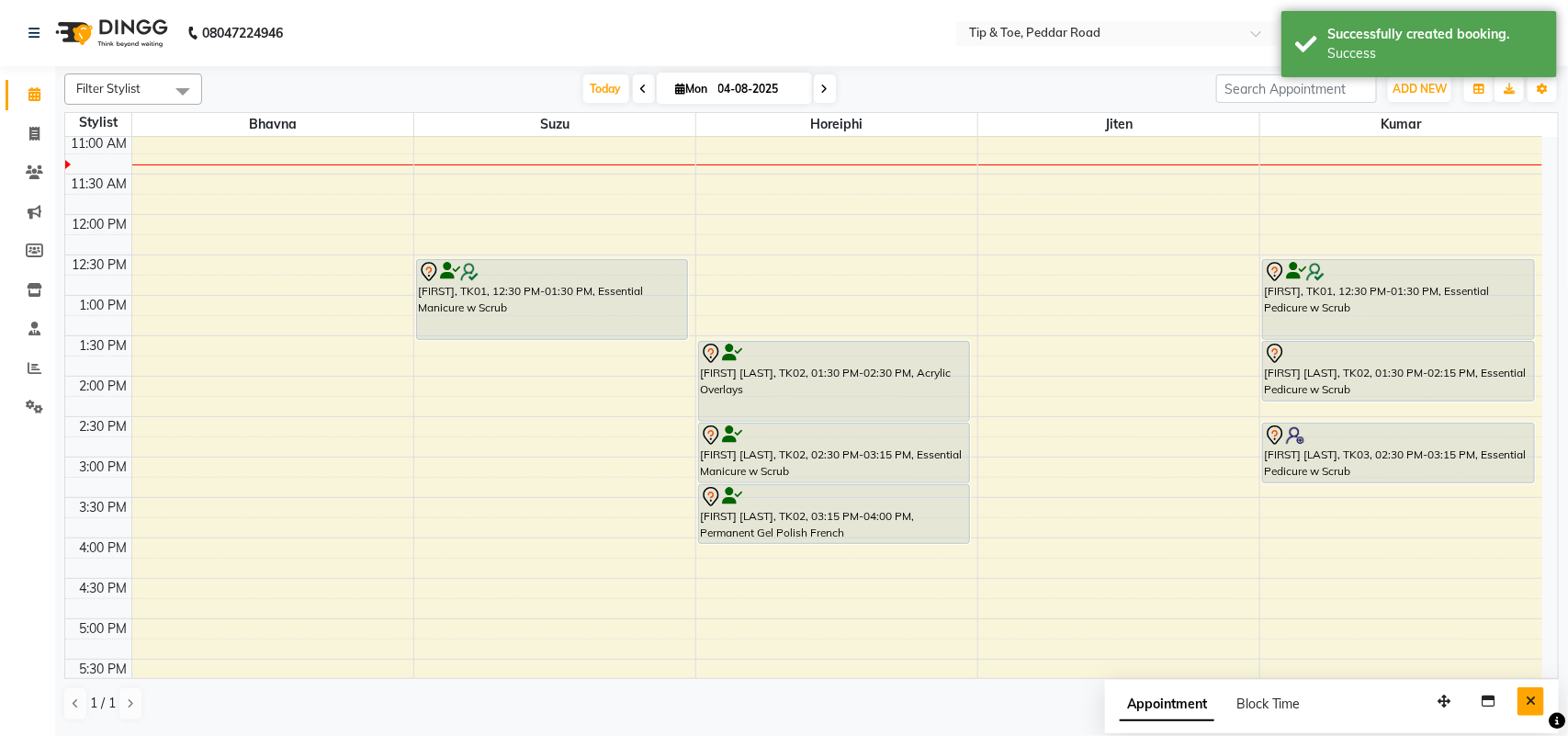 click at bounding box center (1530, 701) 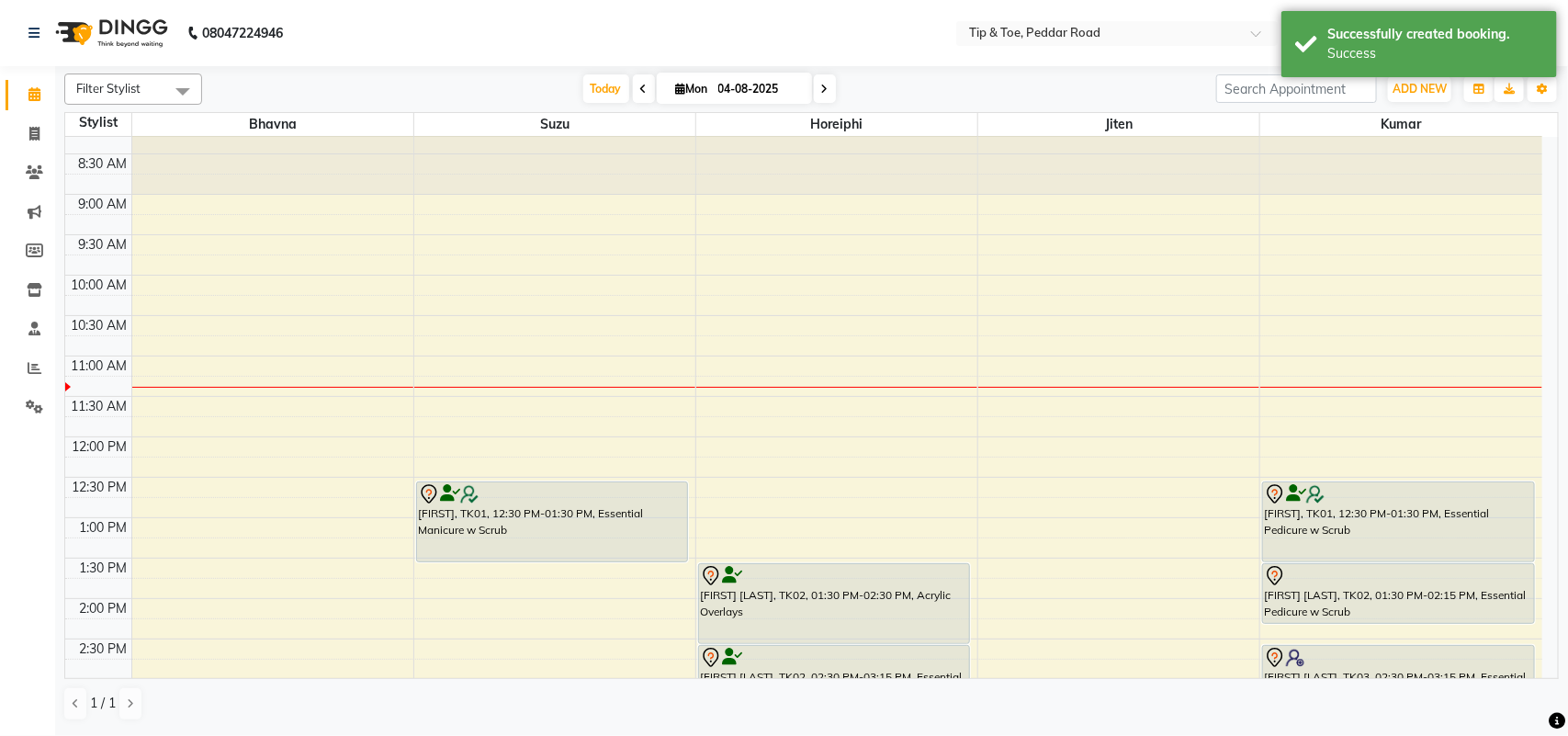 scroll, scrollTop: 0, scrollLeft: 0, axis: both 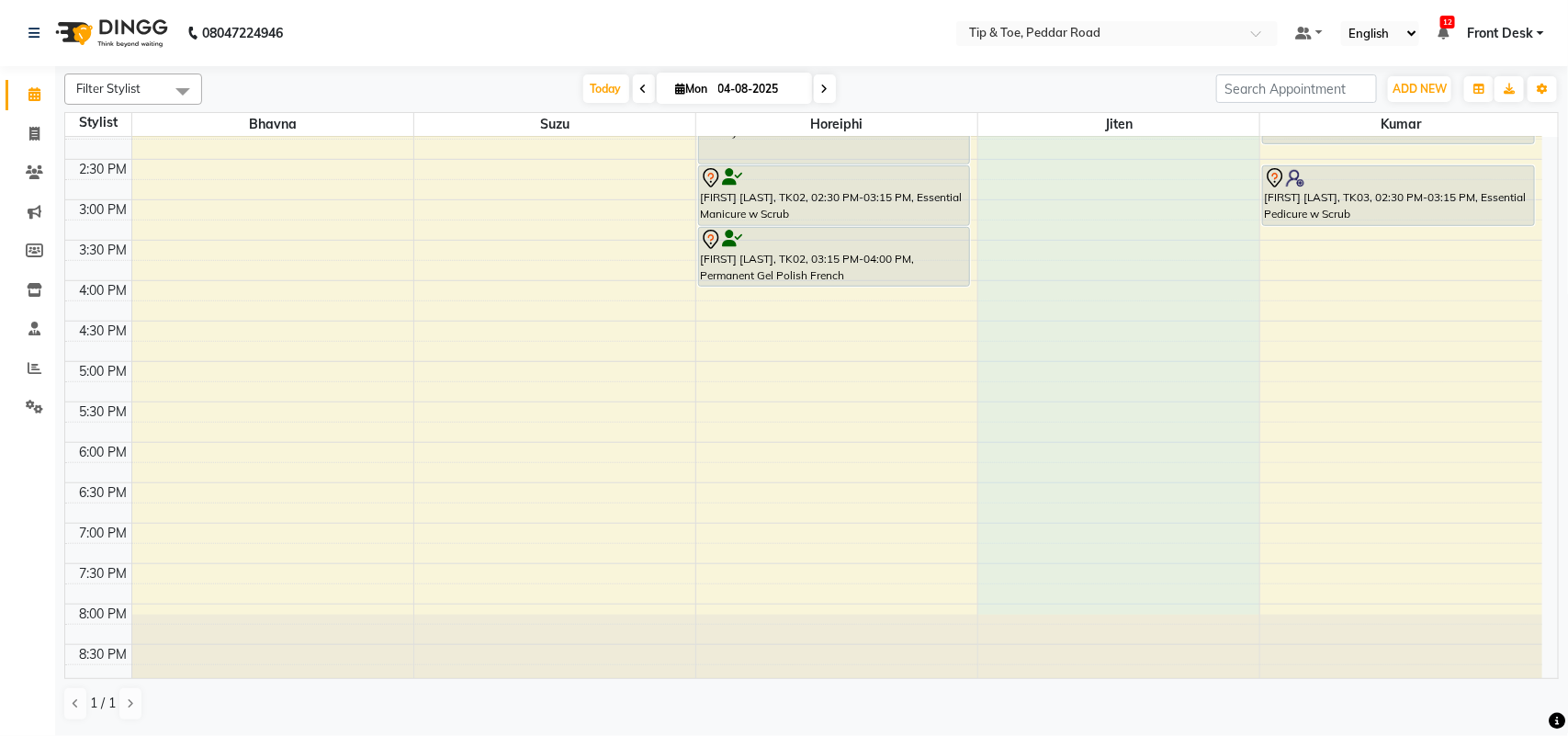 drag, startPoint x: 1118, startPoint y: 221, endPoint x: 1174, endPoint y: 608, distance: 391.031 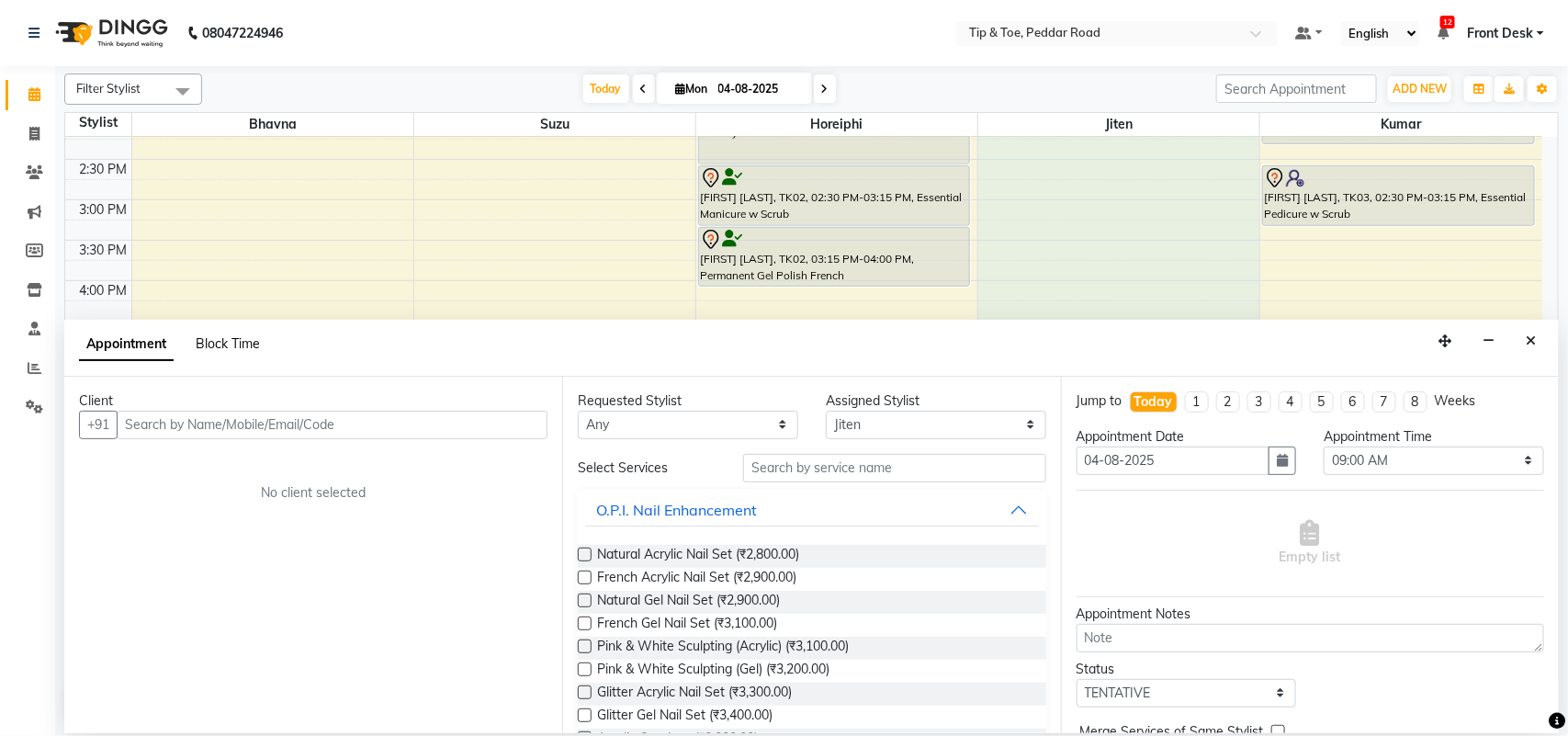 click on "Block Time" at bounding box center (228, 344) 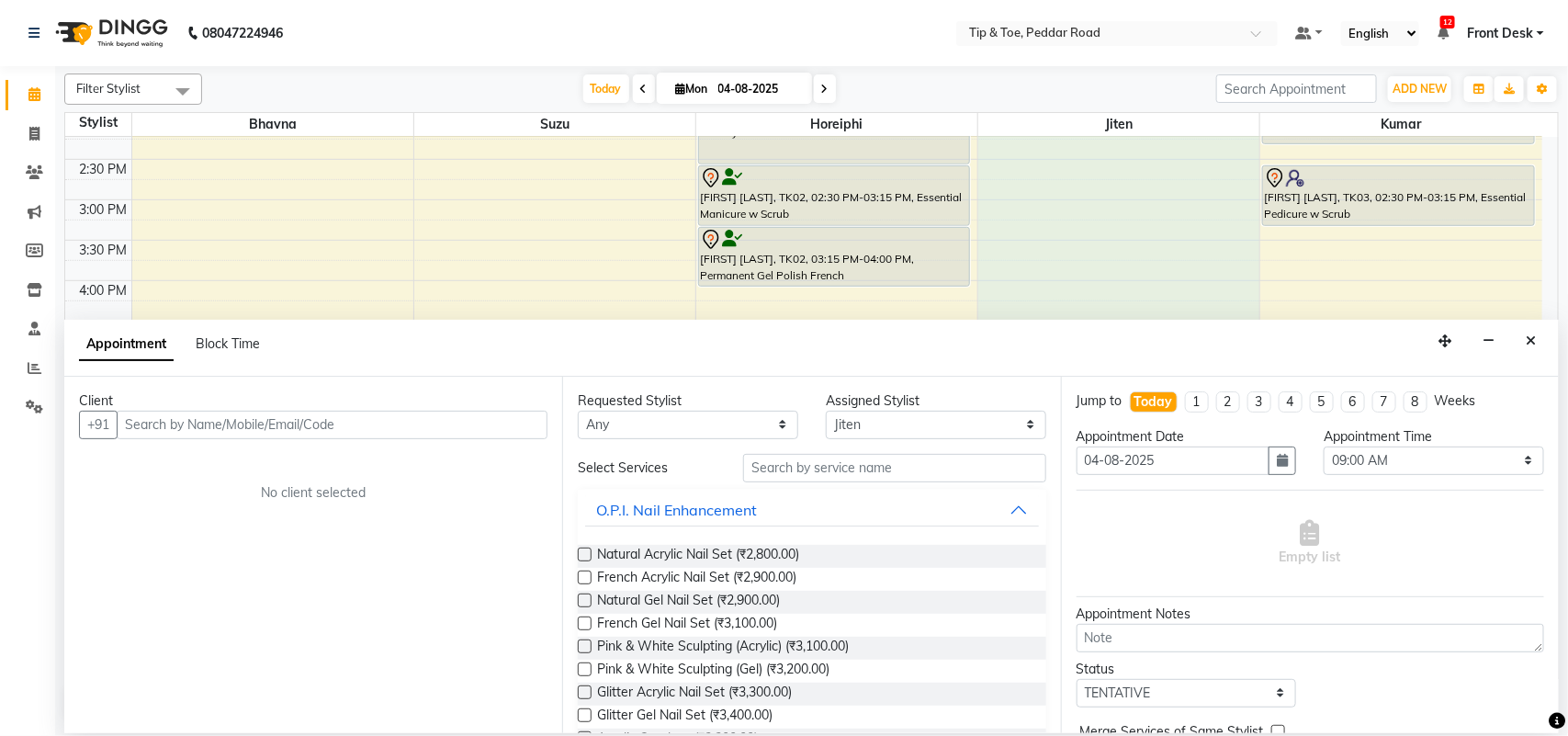 scroll, scrollTop: 245, scrollLeft: 0, axis: vertical 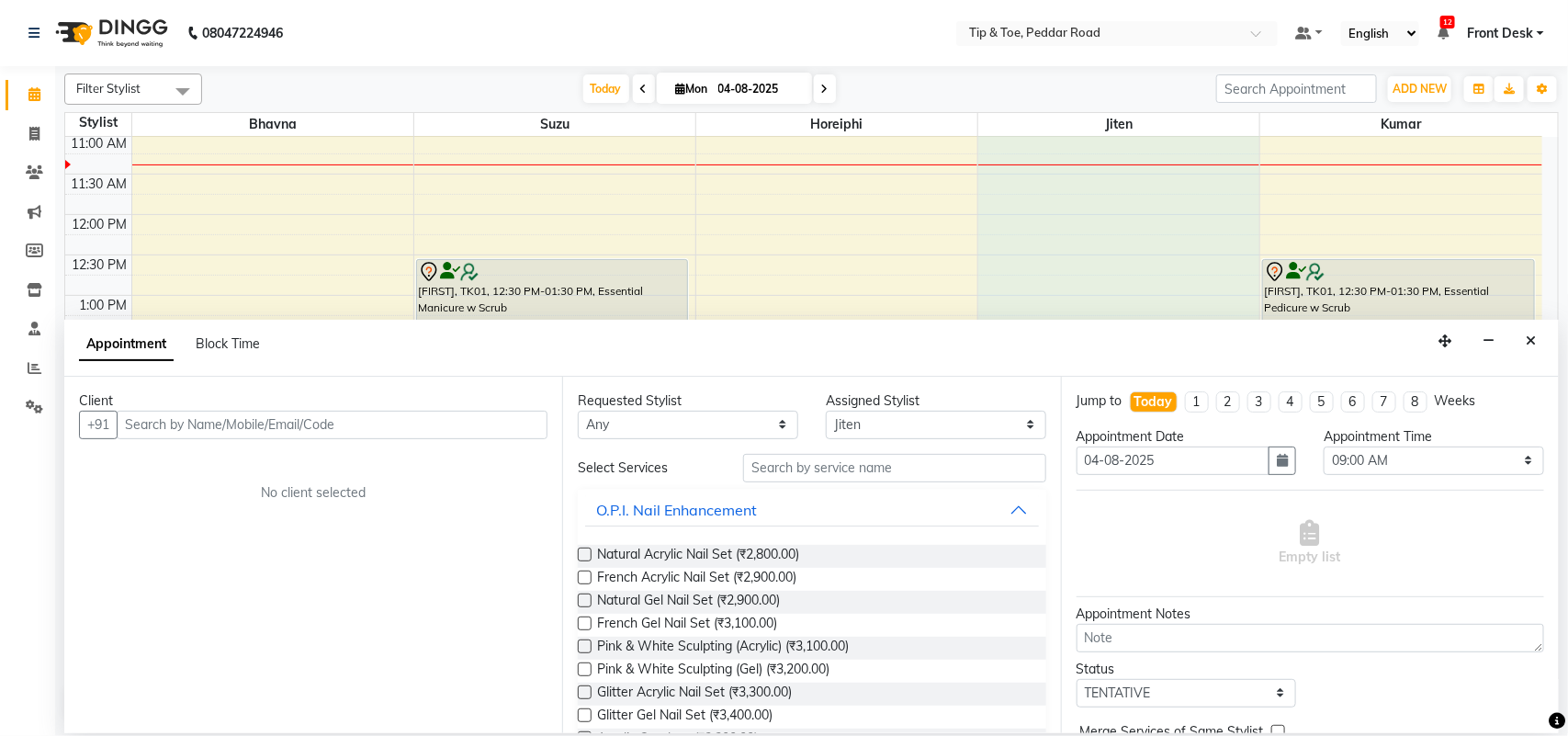 select on "38703" 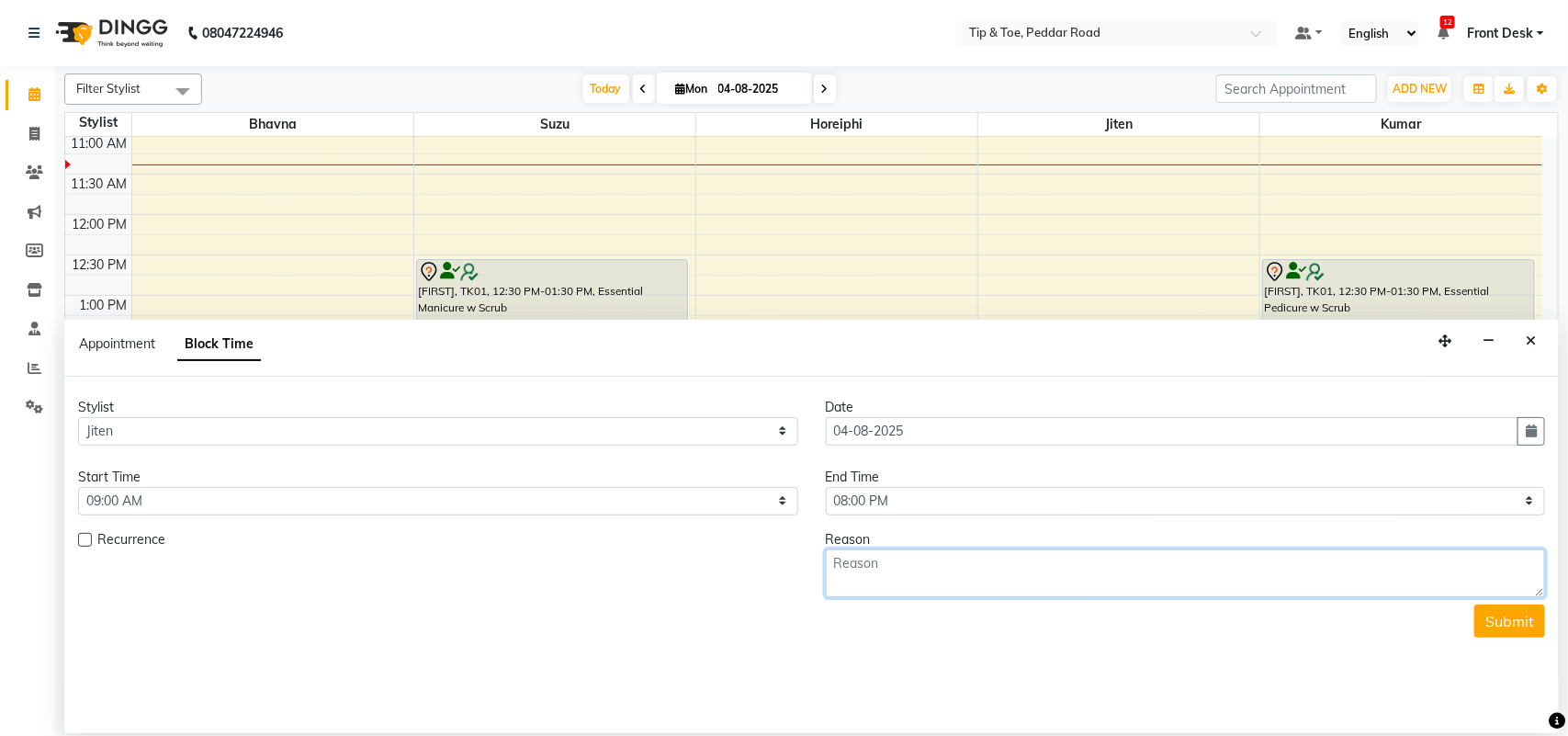 click at bounding box center (1186, 573) 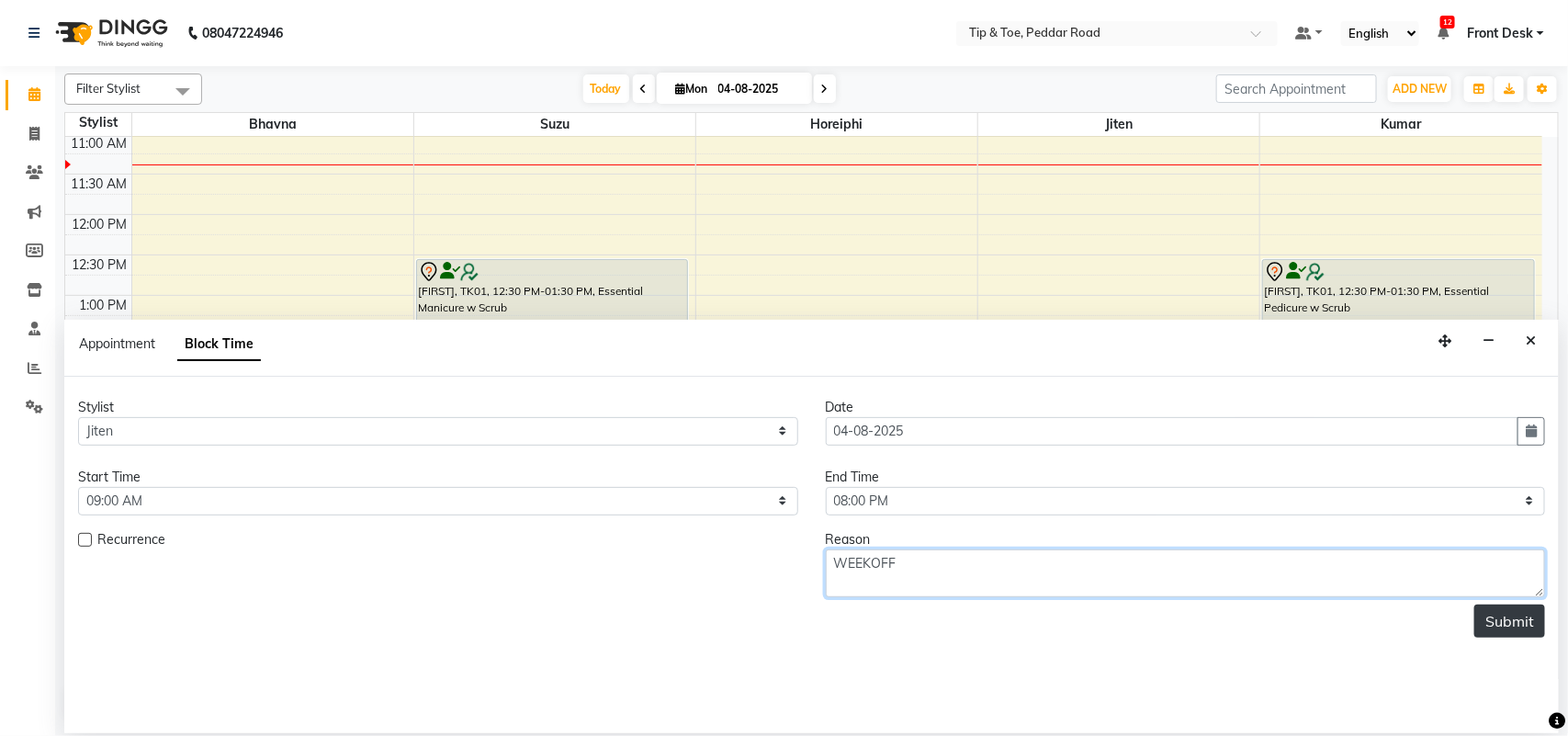 type on "WEEKOFF" 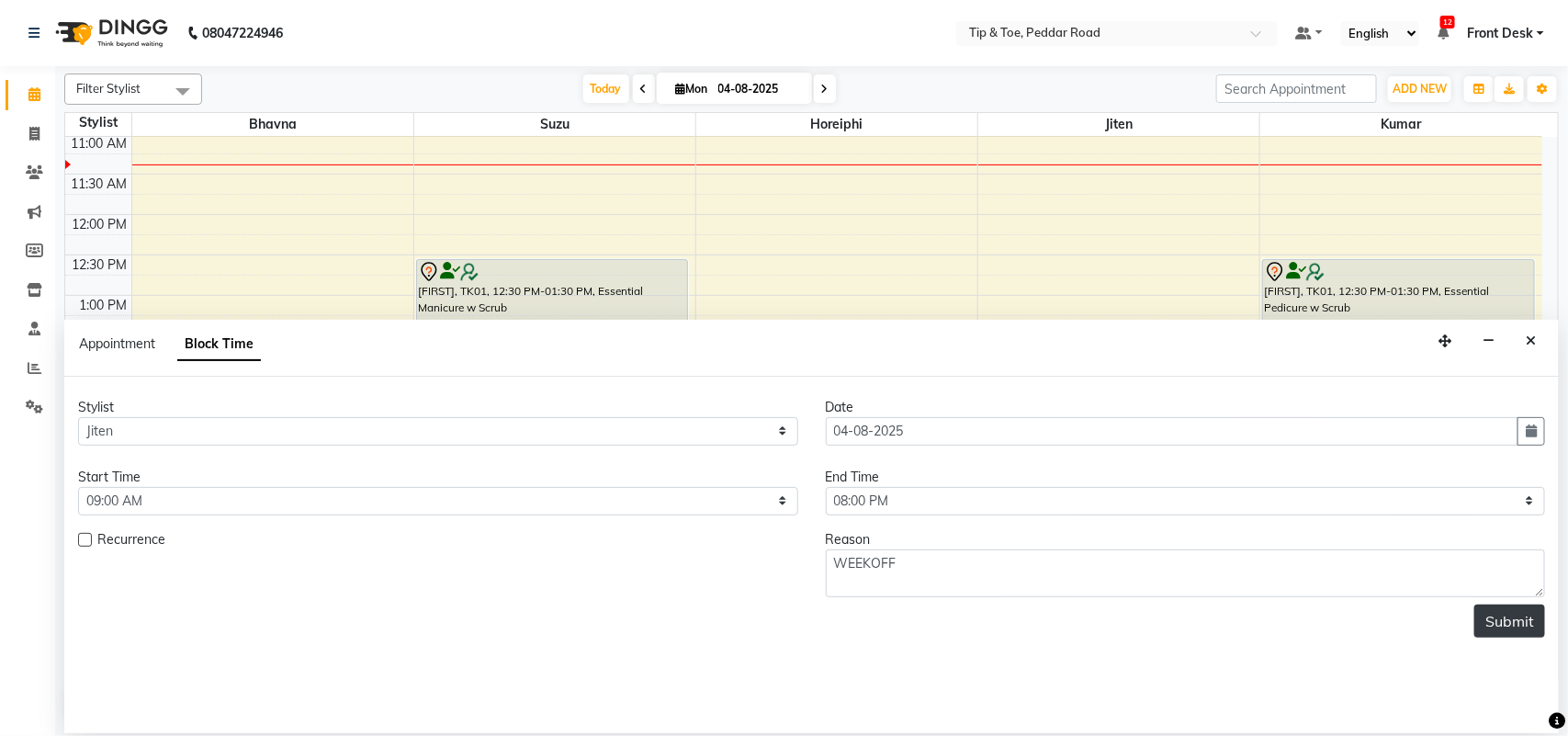 click on "Submit" at bounding box center (1509, 621) 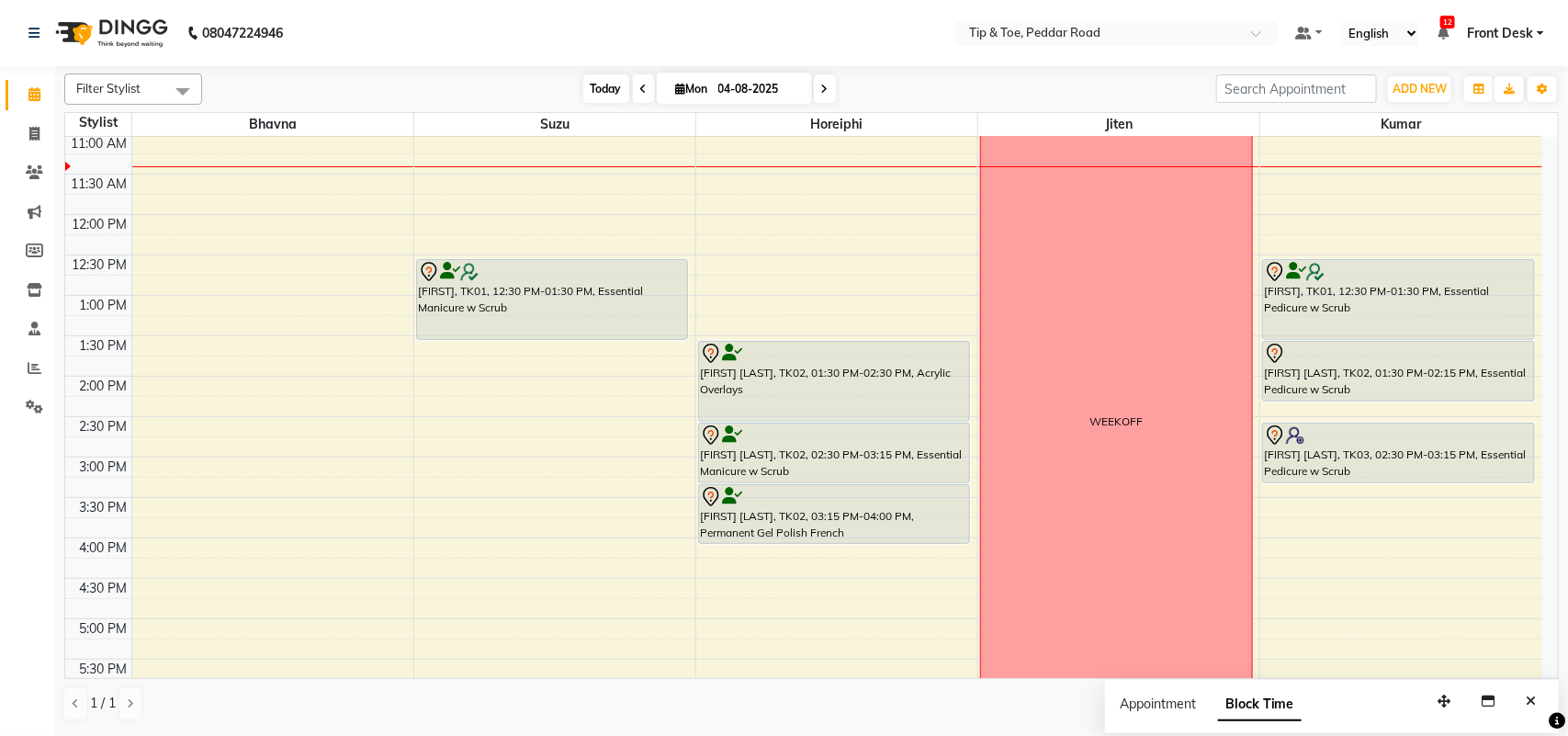 click on "Today" at bounding box center [606, 88] 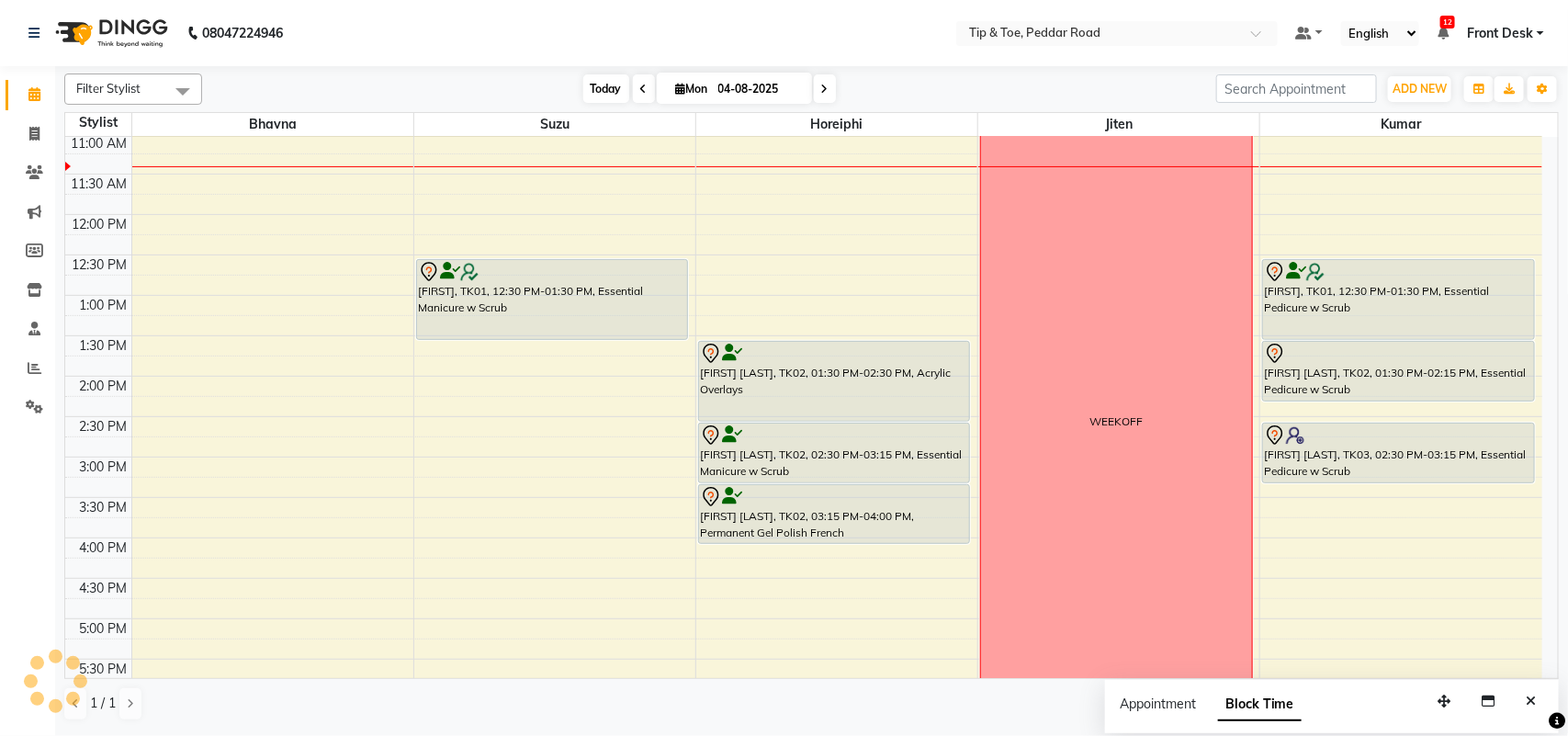 scroll, scrollTop: 245, scrollLeft: 0, axis: vertical 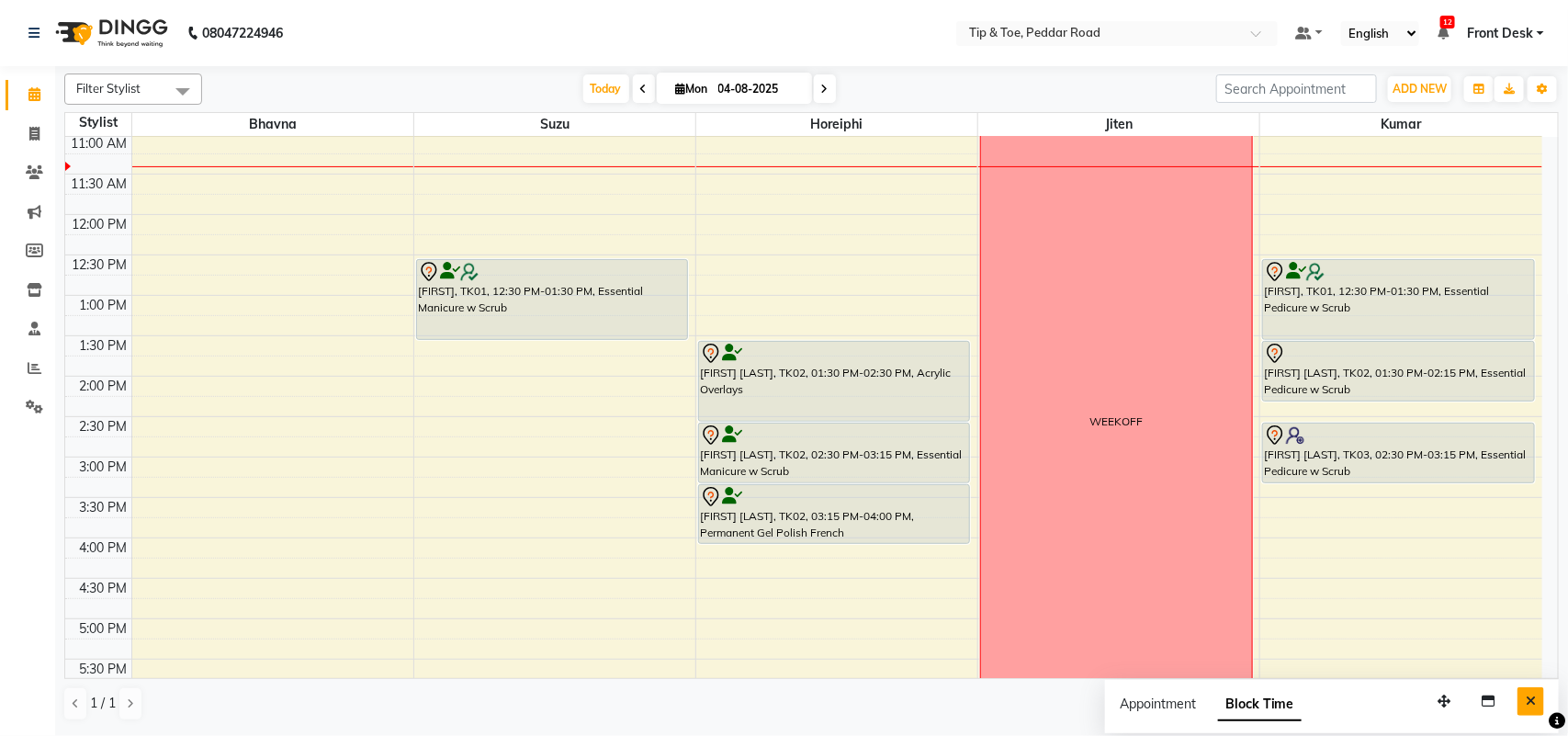 click at bounding box center (1530, 701) 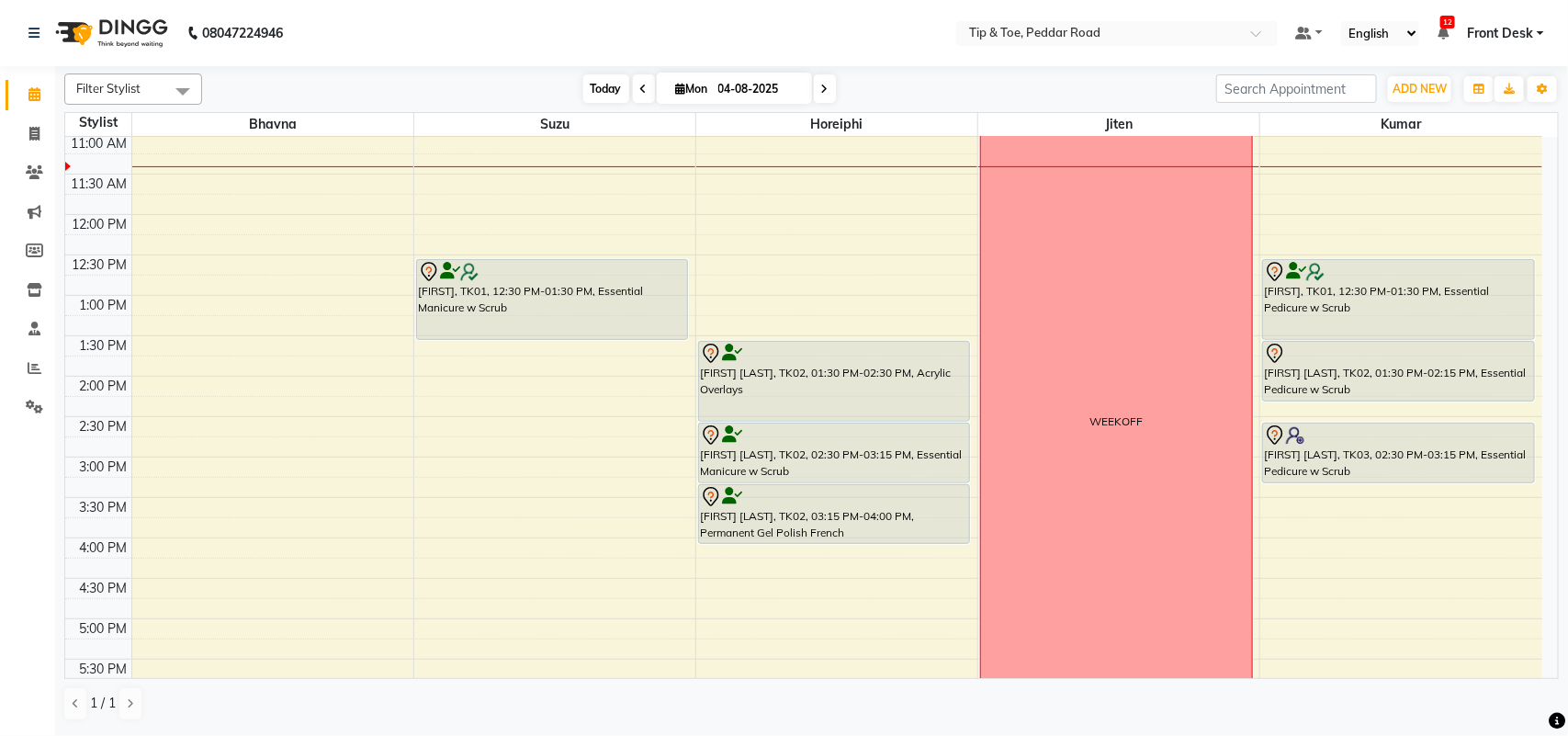 click on "Today" at bounding box center [606, 88] 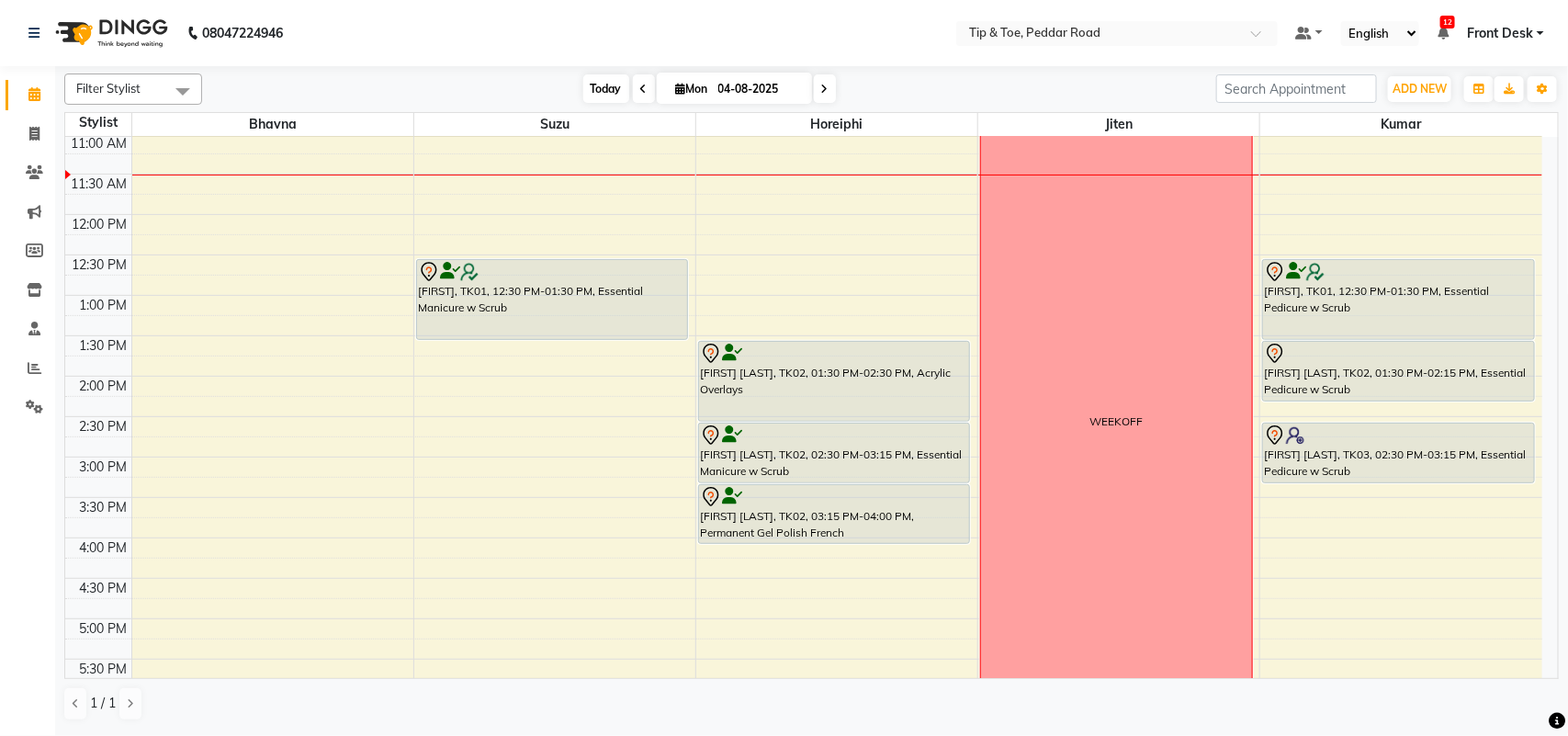 click on "Today" at bounding box center [606, 88] 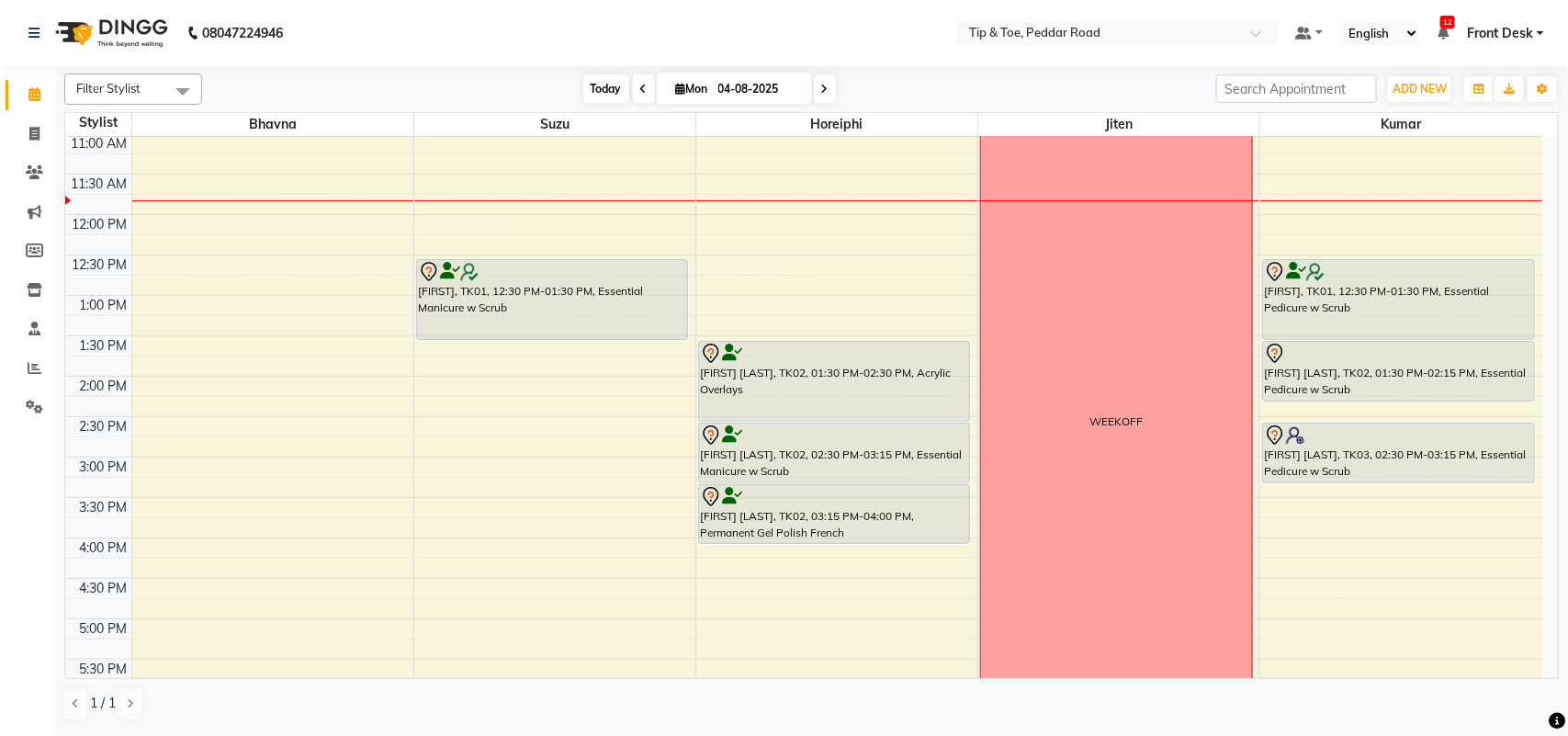 click on "Today" at bounding box center (606, 88) 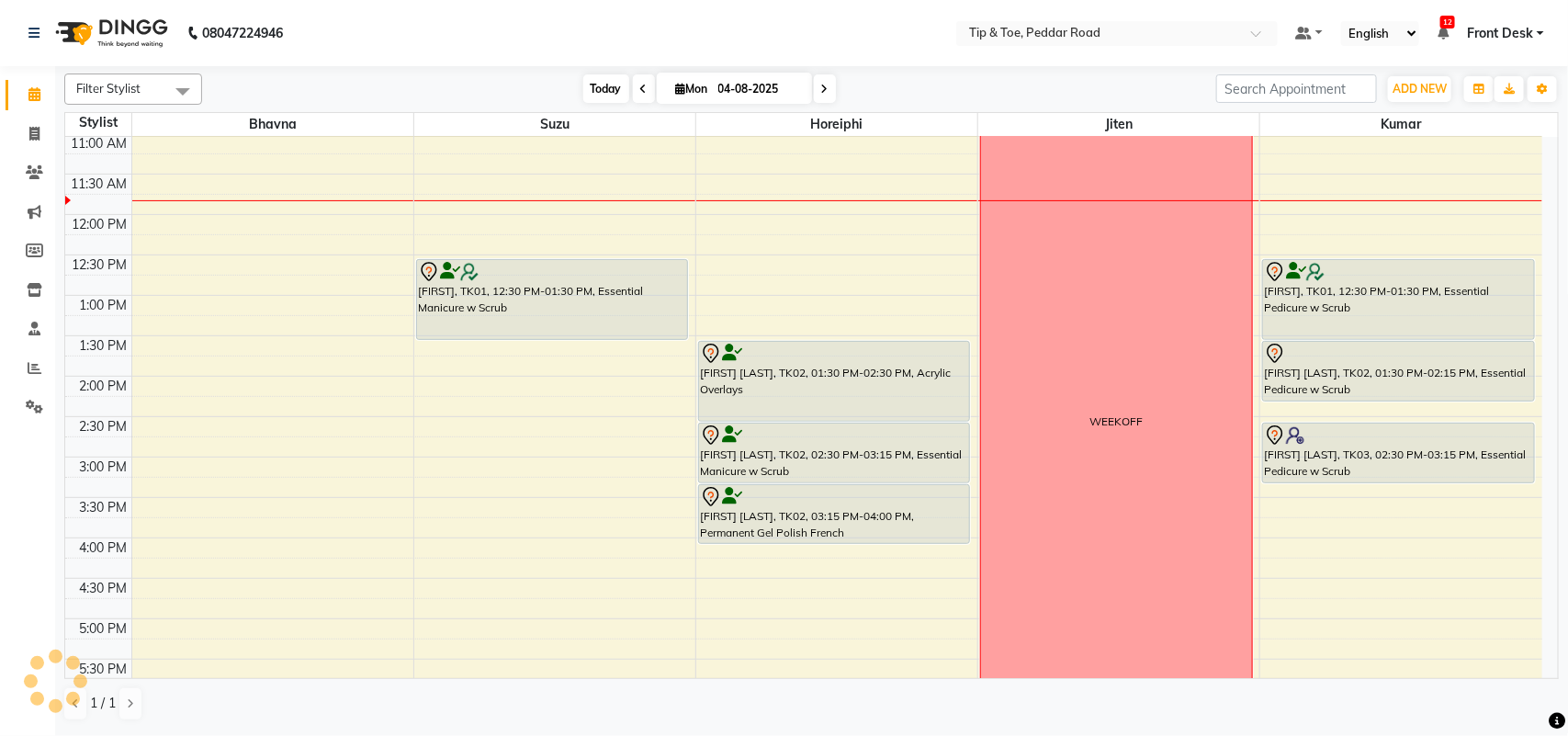scroll, scrollTop: 245, scrollLeft: 0, axis: vertical 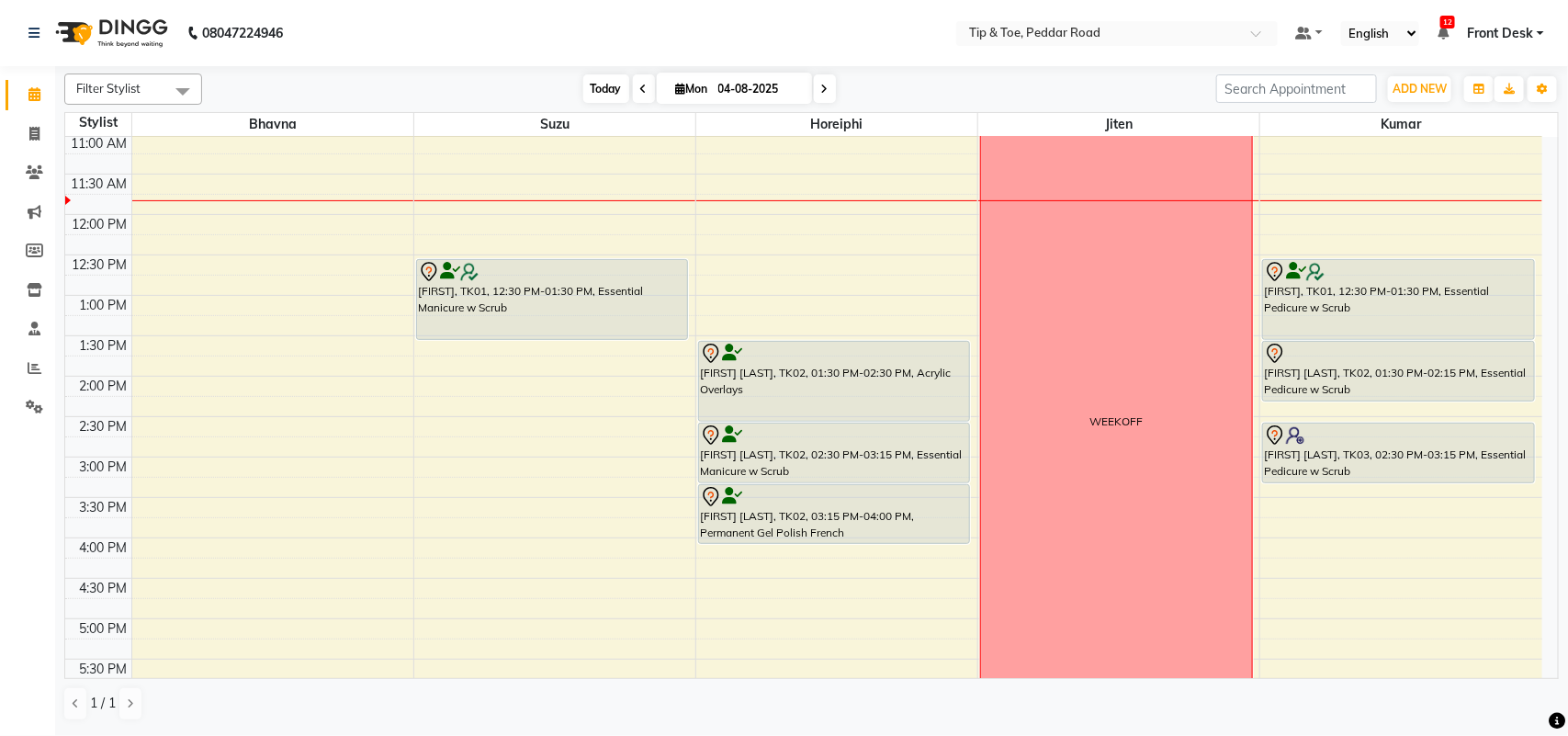 click on "Today" at bounding box center [606, 88] 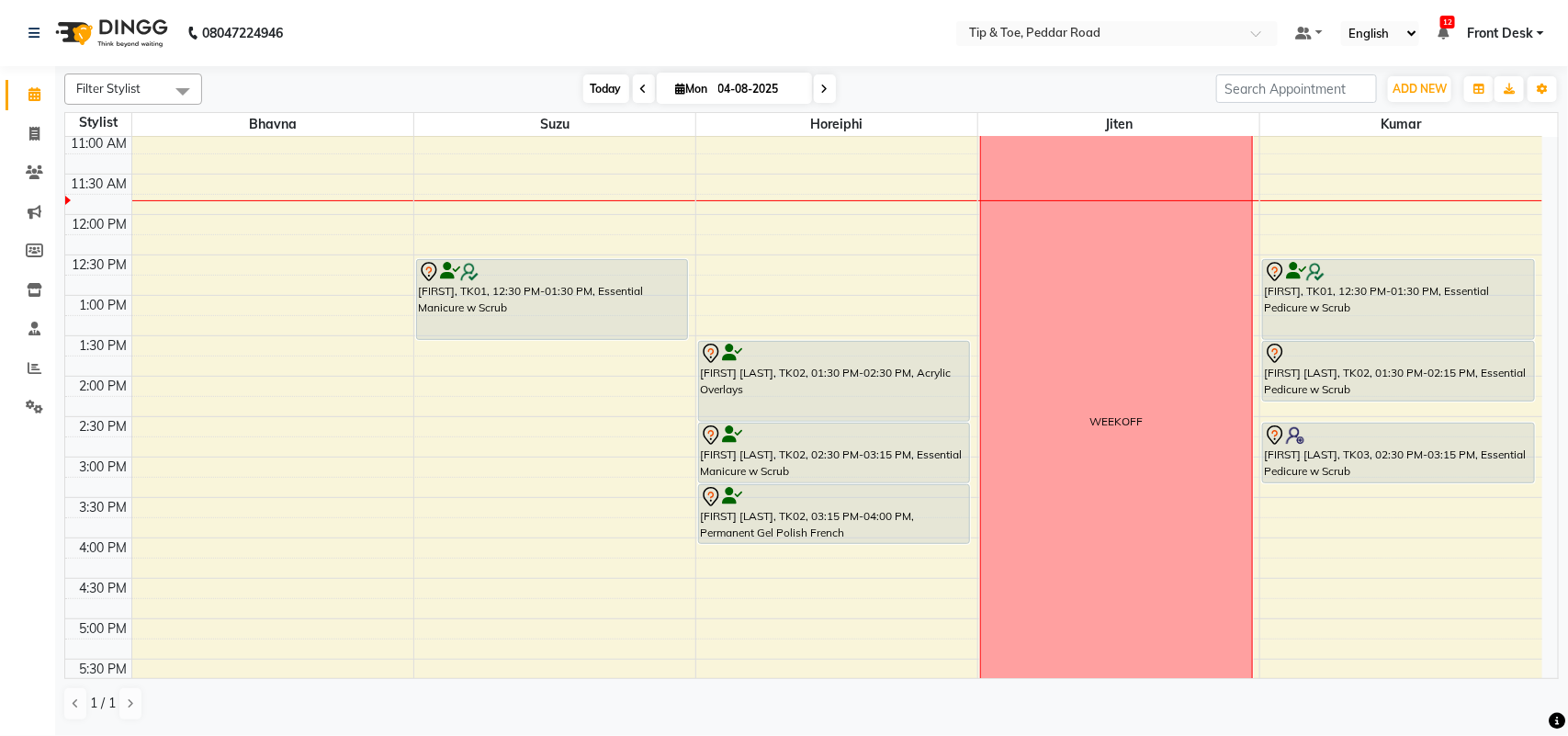 drag, startPoint x: 606, startPoint y: 84, endPoint x: 615, endPoint y: 79, distance: 10.29563 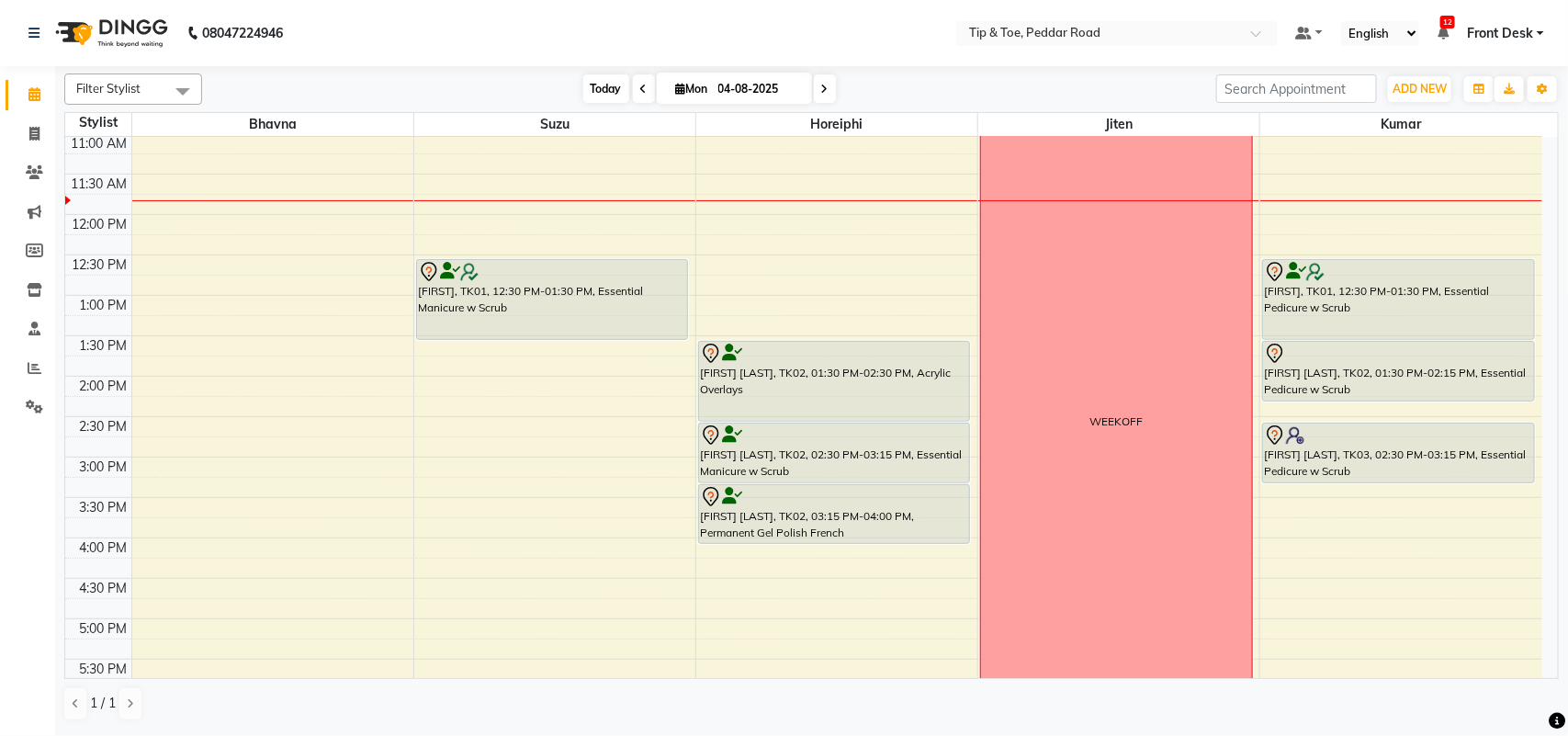 click on "Today" at bounding box center [606, 88] 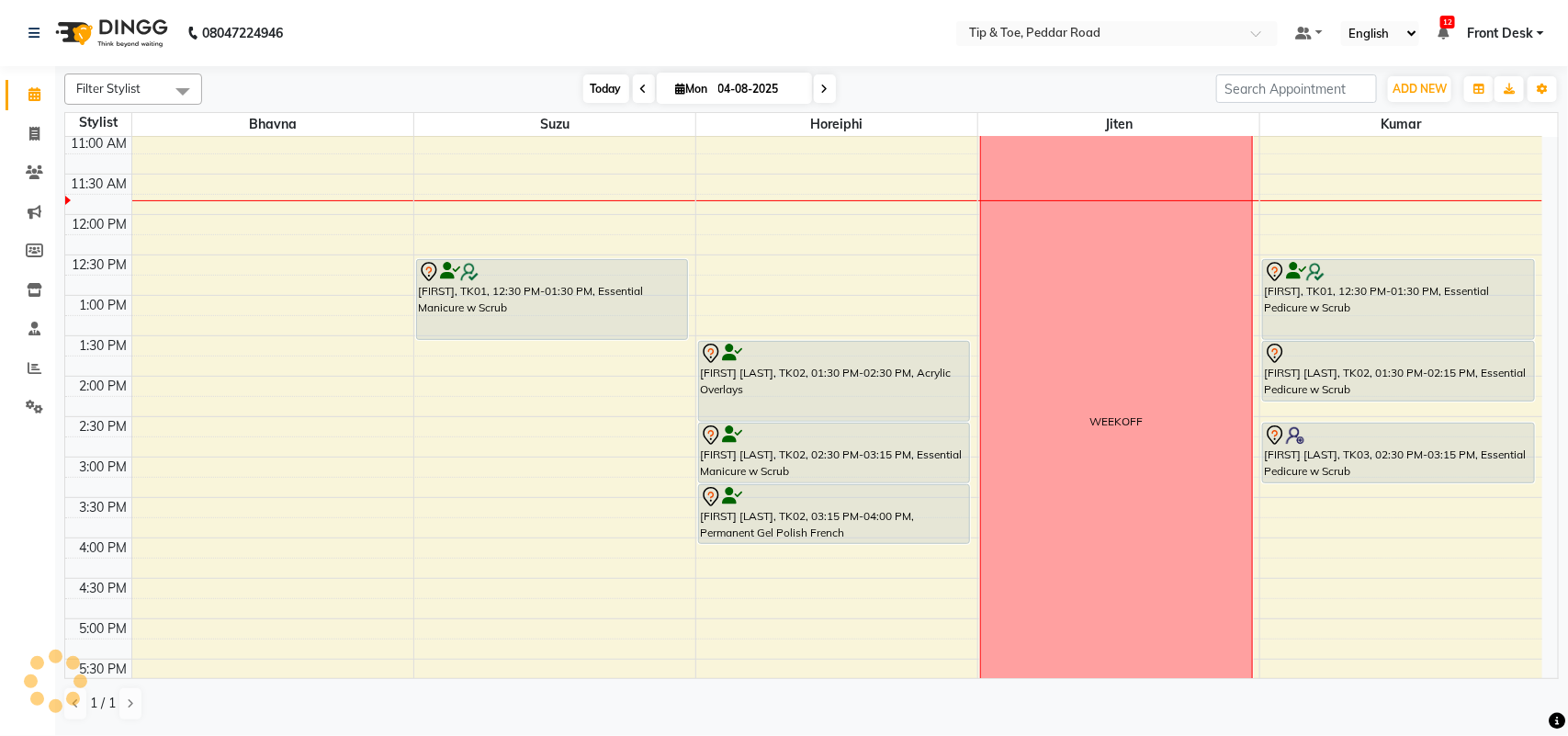 scroll, scrollTop: 245, scrollLeft: 0, axis: vertical 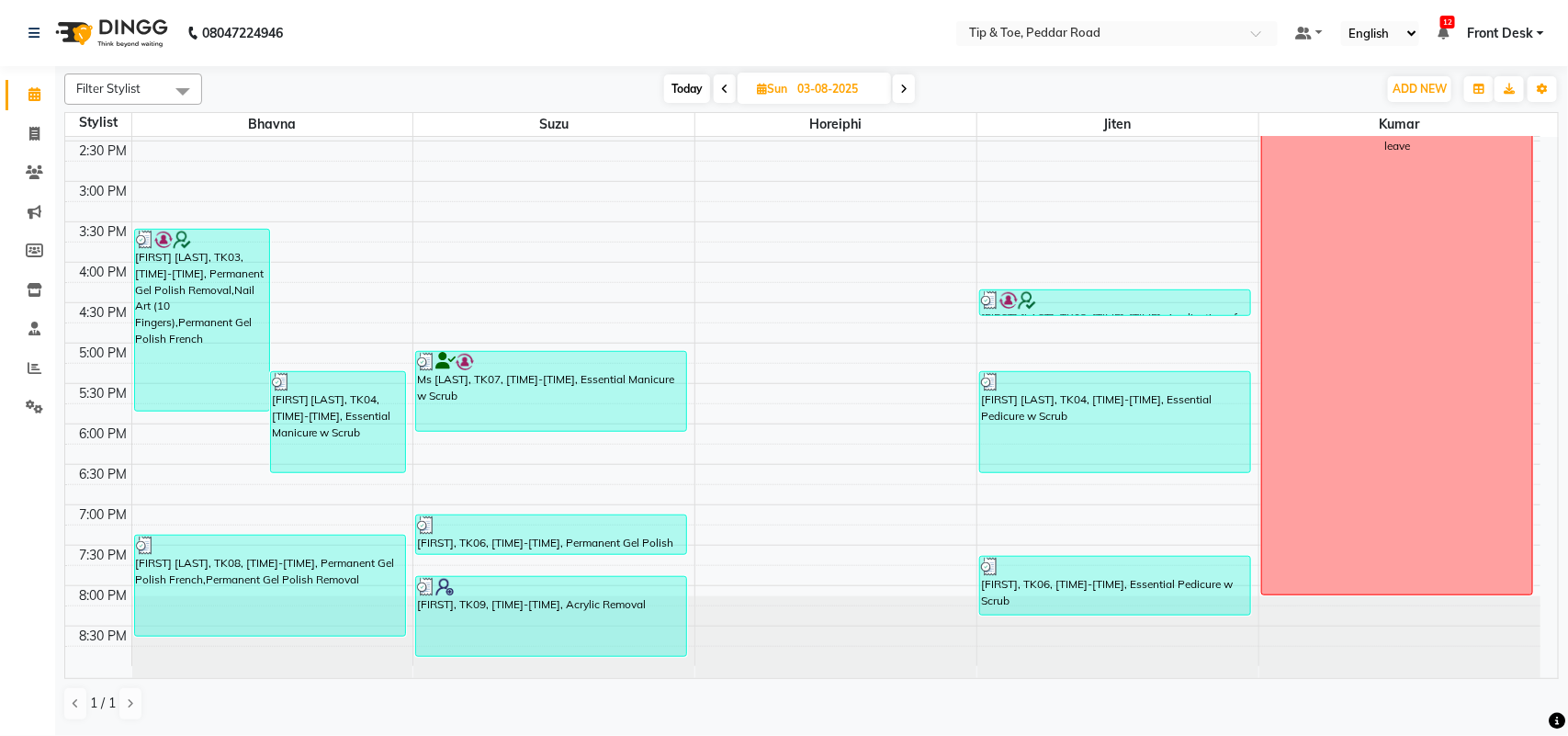 click at bounding box center (904, 89) 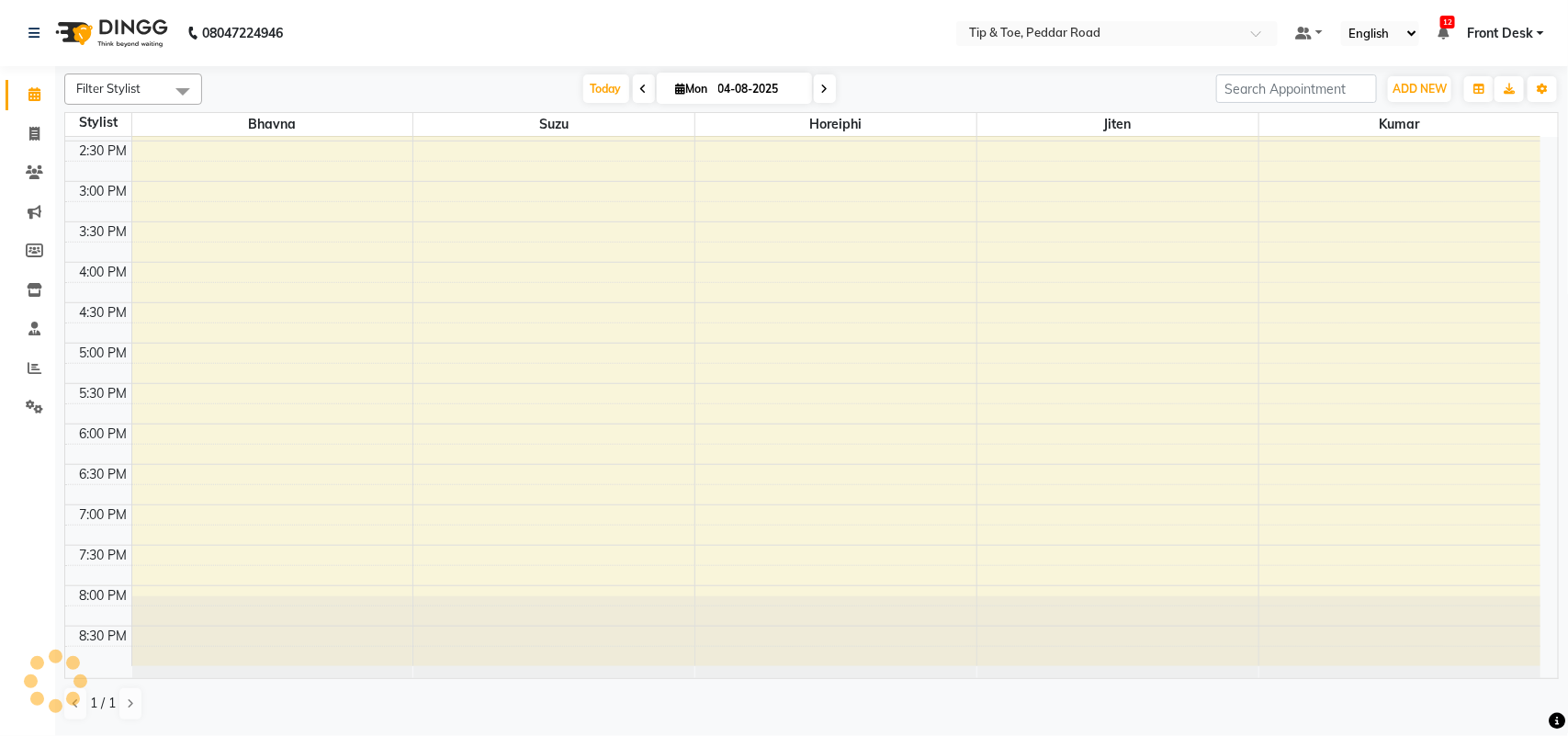 scroll, scrollTop: 164, scrollLeft: 0, axis: vertical 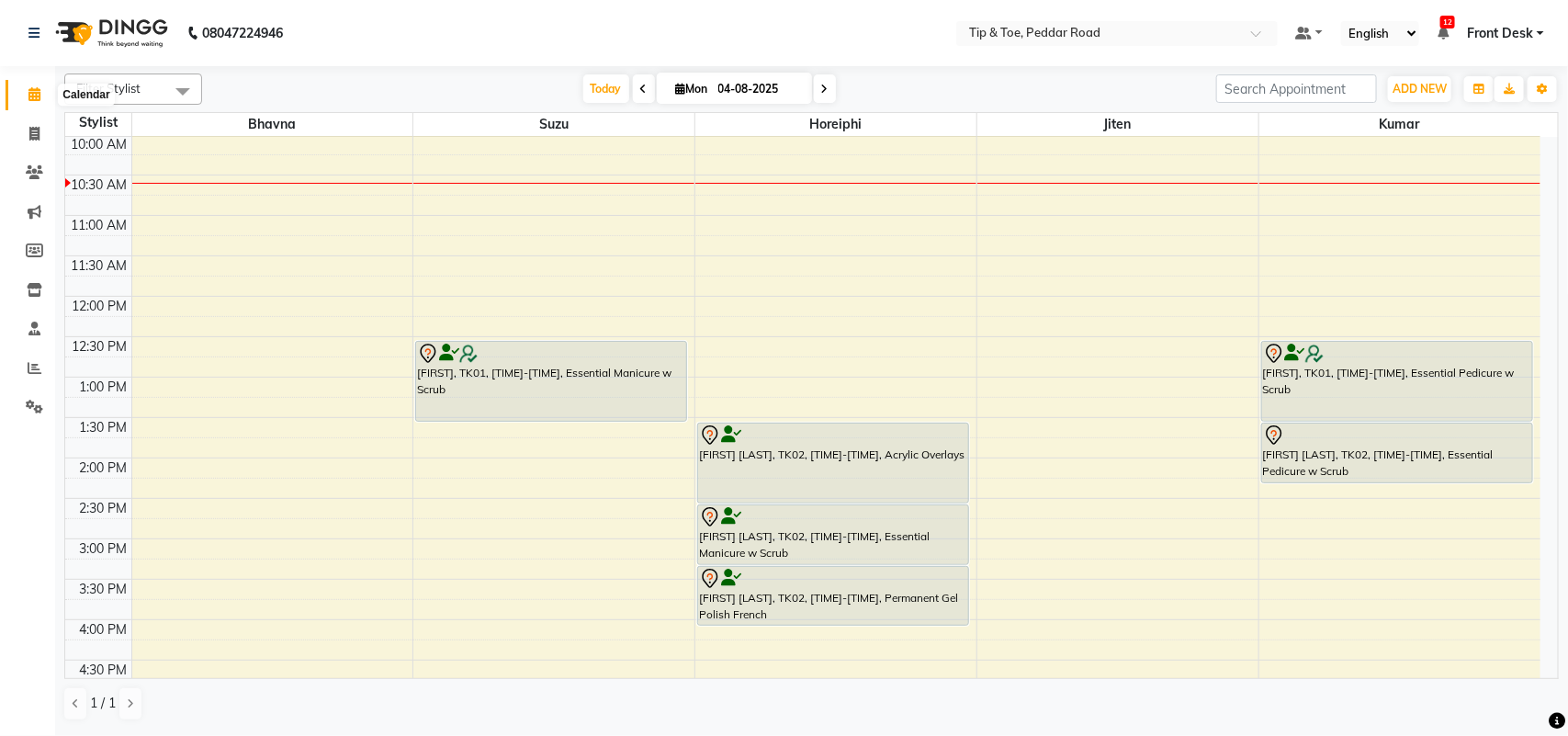 click 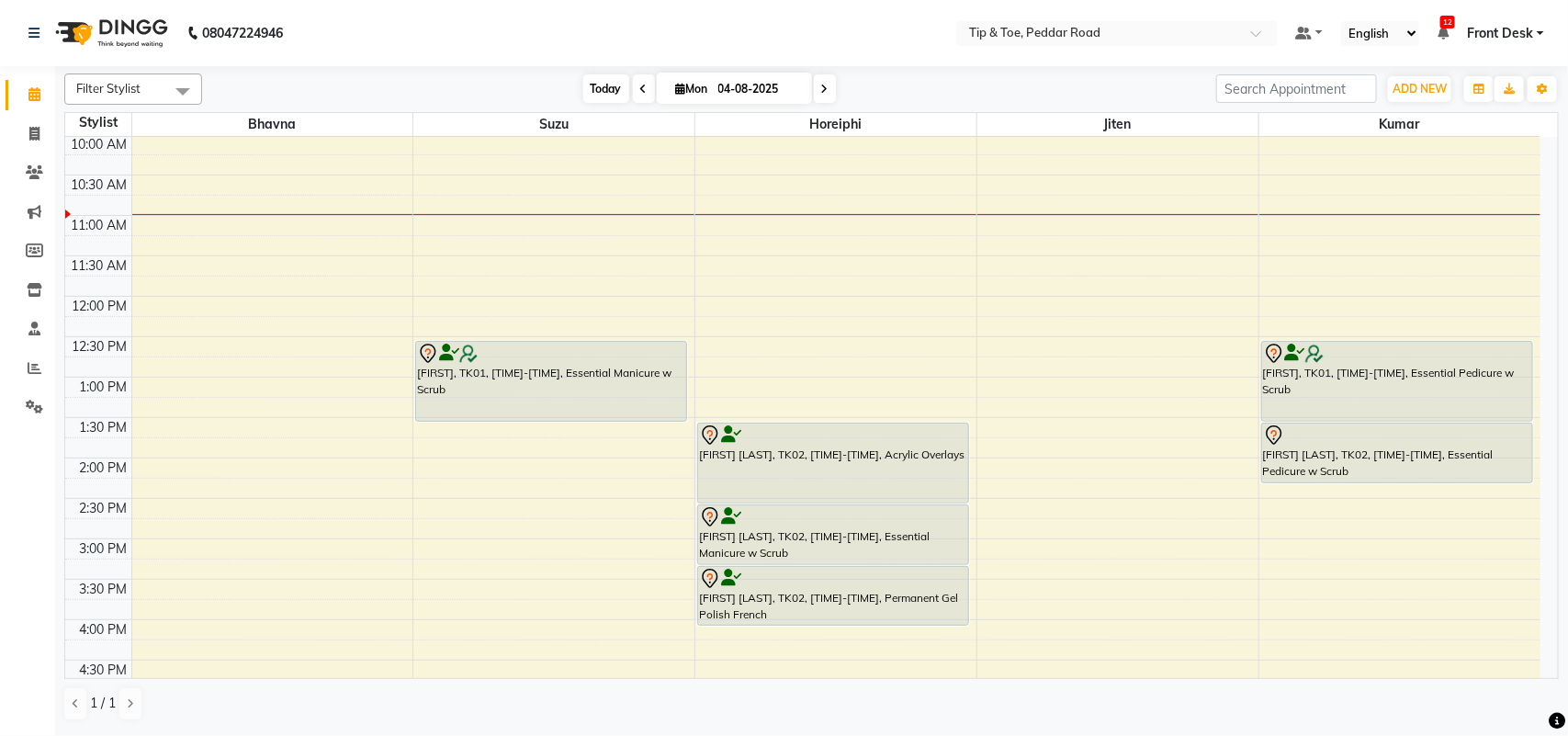 click on "Today" at bounding box center [606, 88] 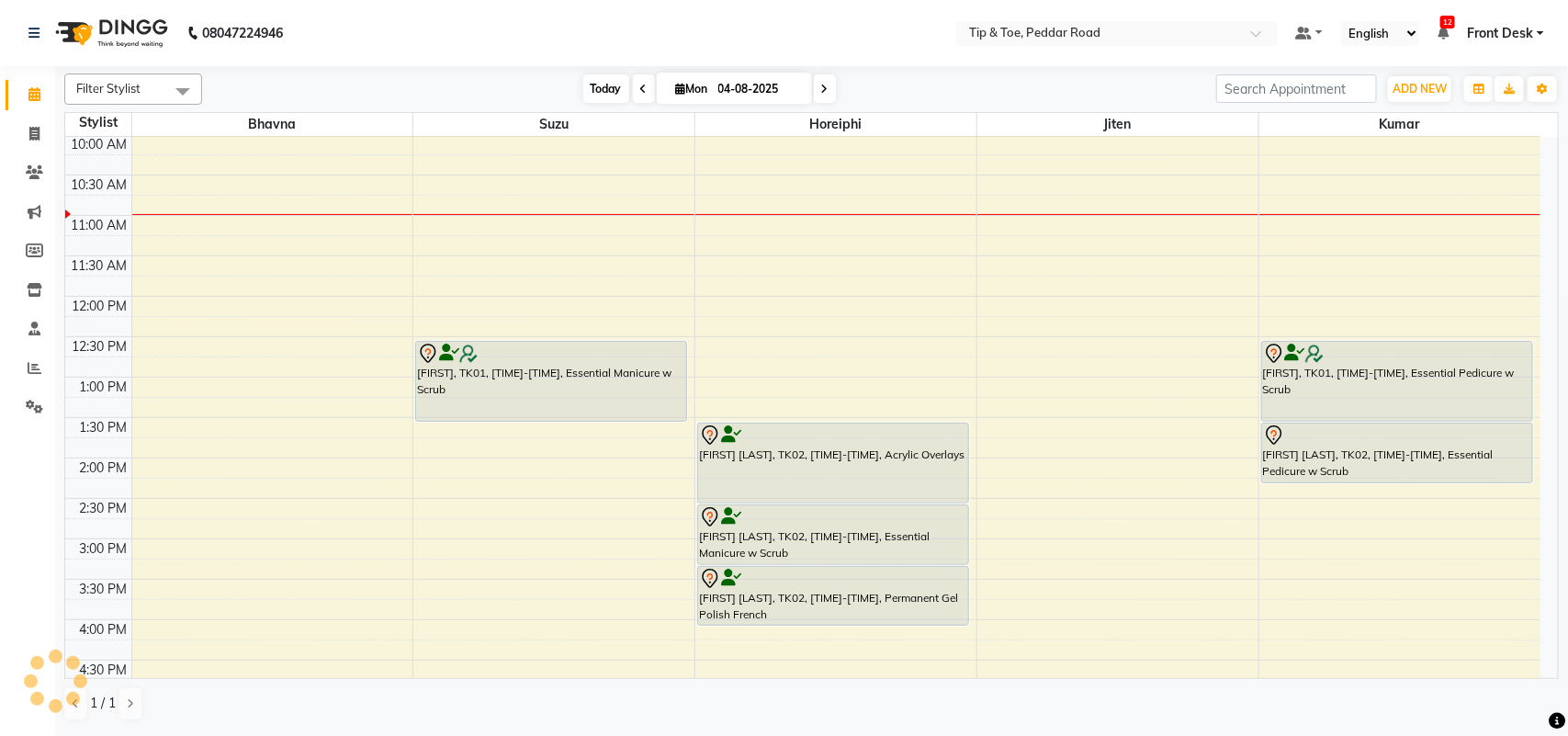 scroll, scrollTop: 164, scrollLeft: 0, axis: vertical 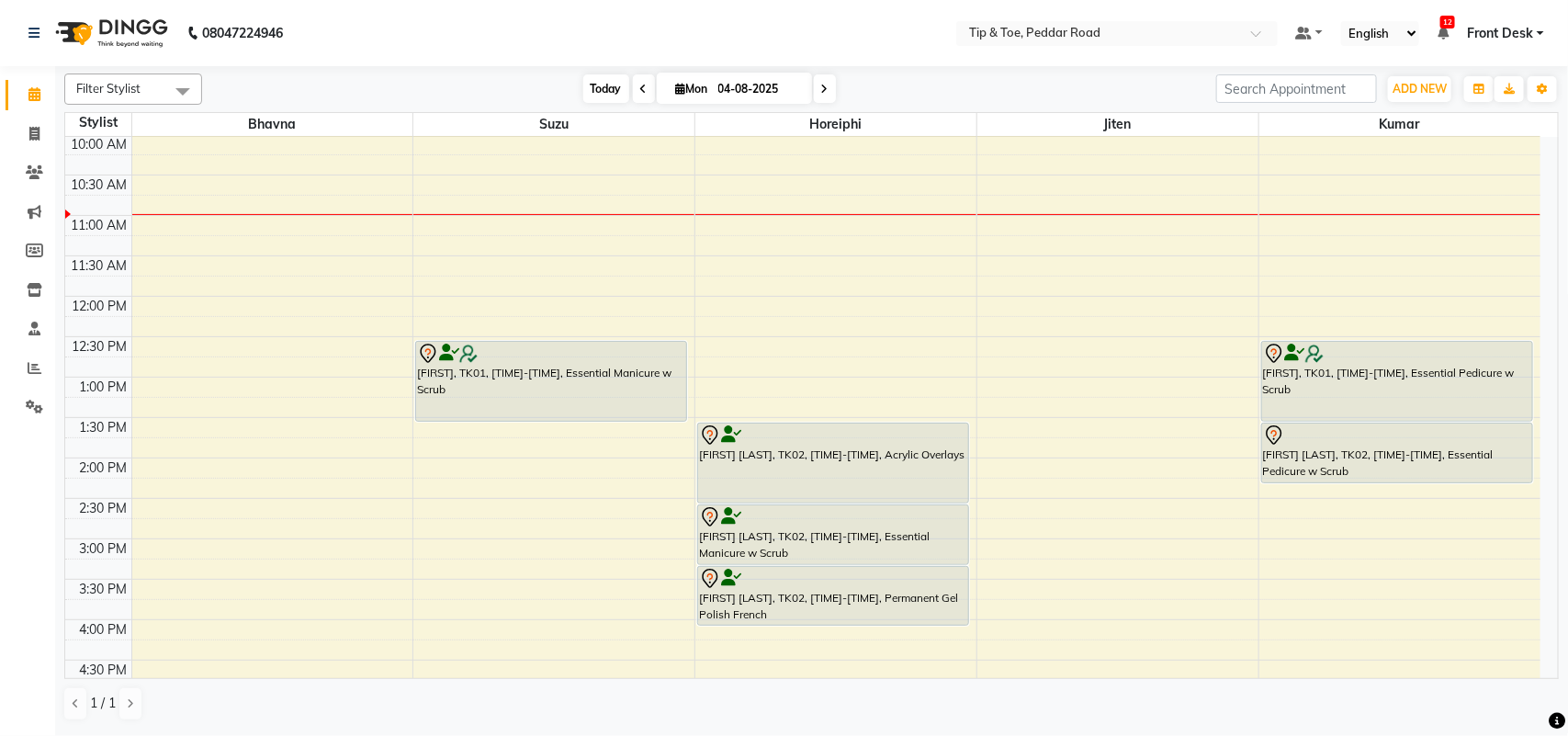 click on "Today" at bounding box center [606, 88] 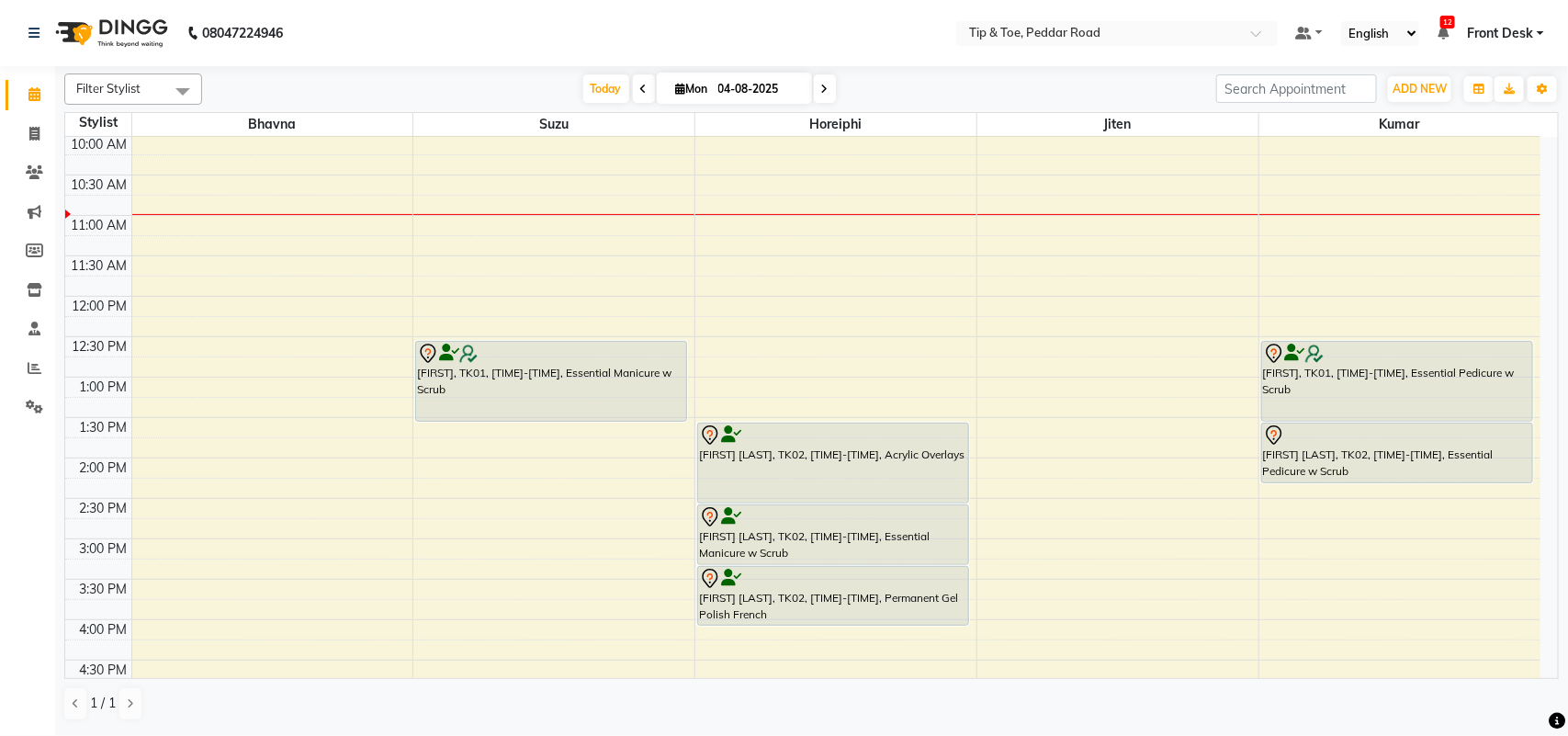 scroll, scrollTop: 164, scrollLeft: 0, axis: vertical 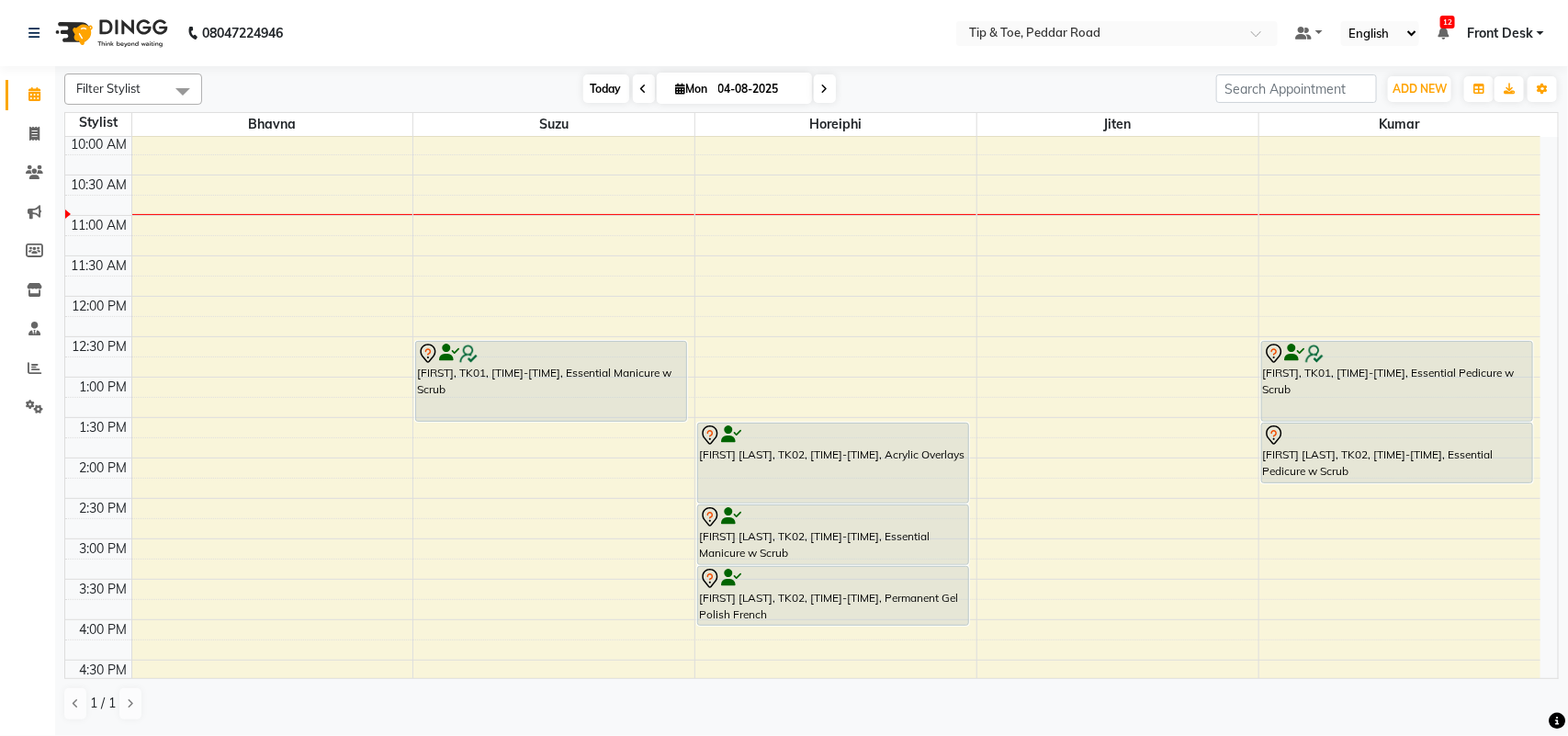 click on "Today" at bounding box center [606, 88] 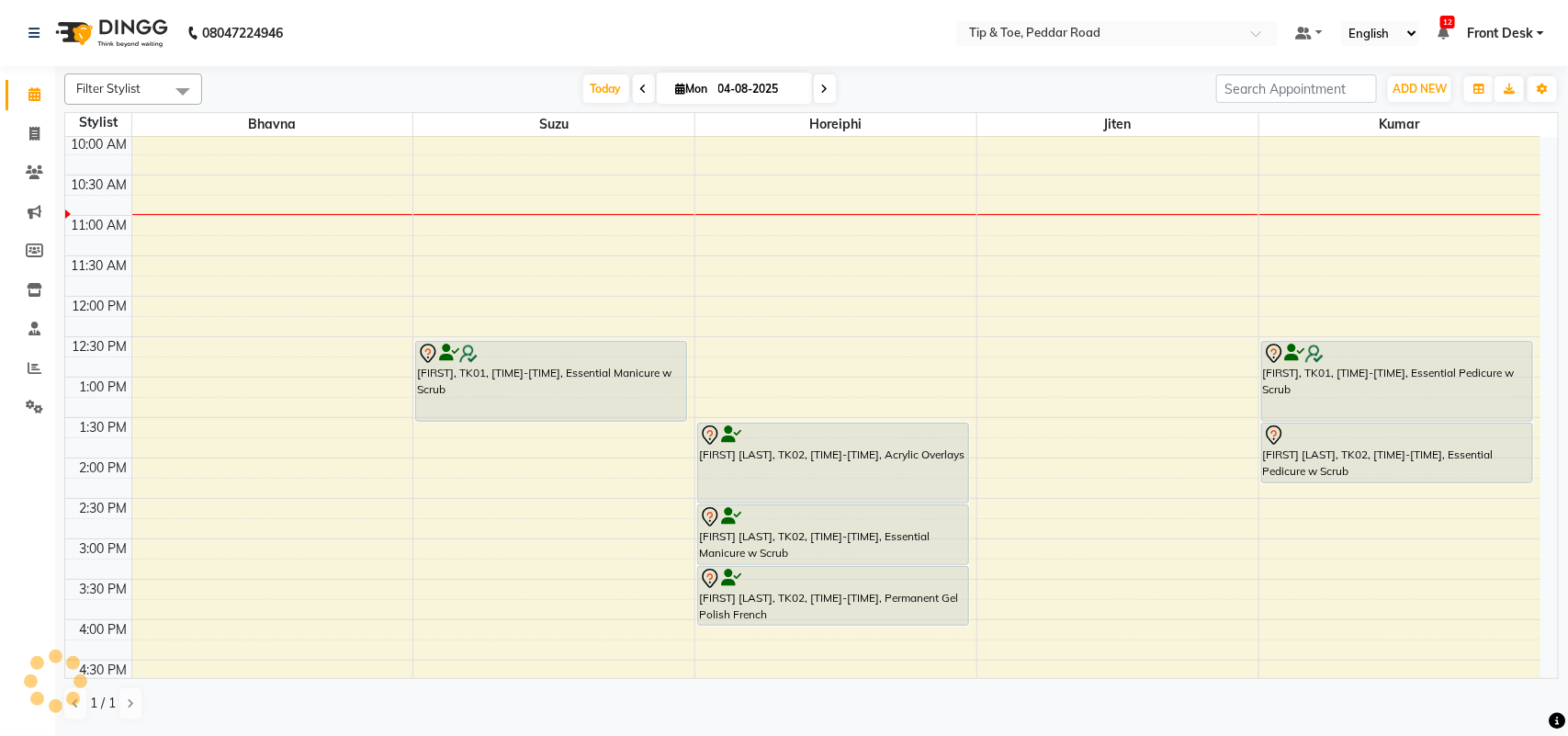 scroll, scrollTop: 164, scrollLeft: 0, axis: vertical 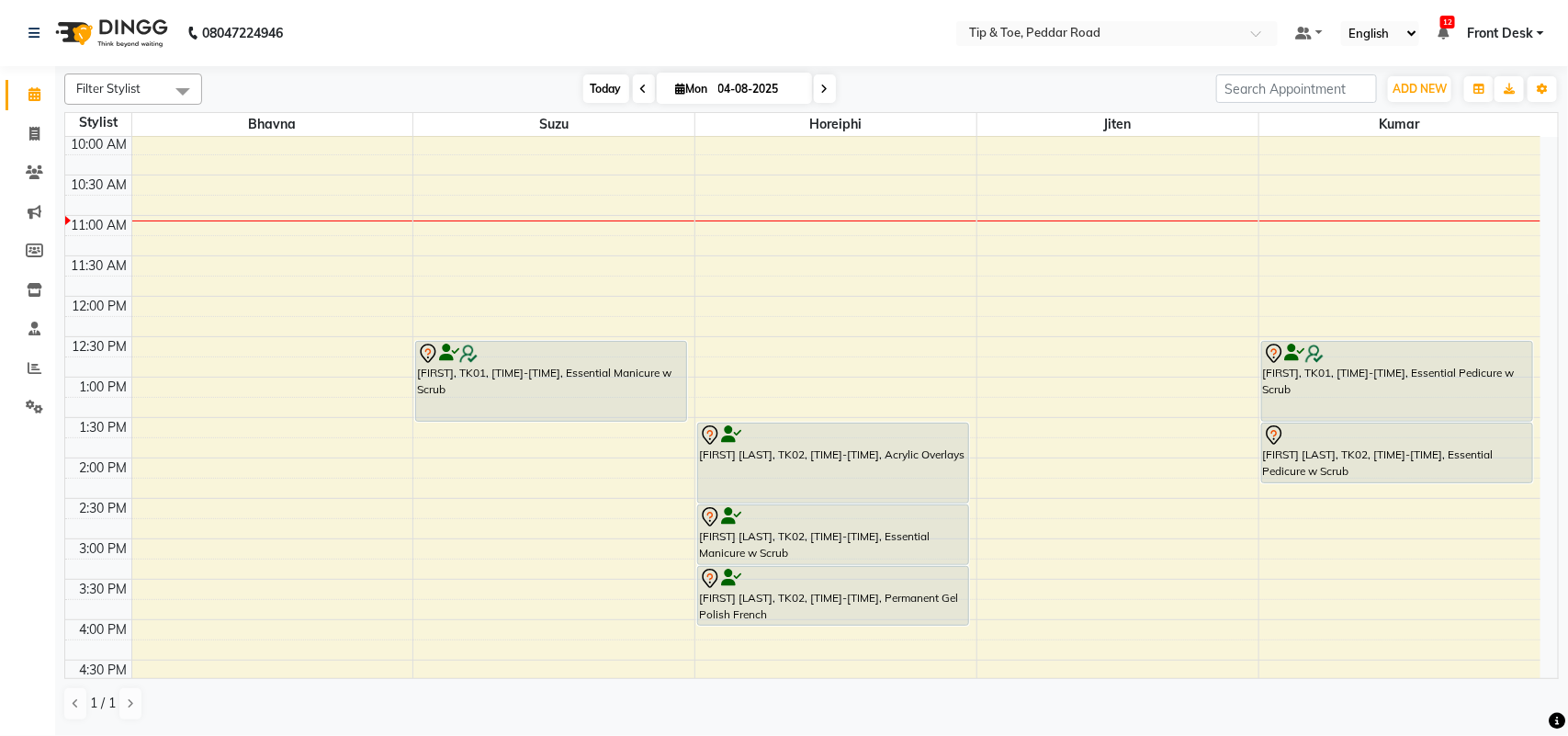 click on "Today" at bounding box center (606, 88) 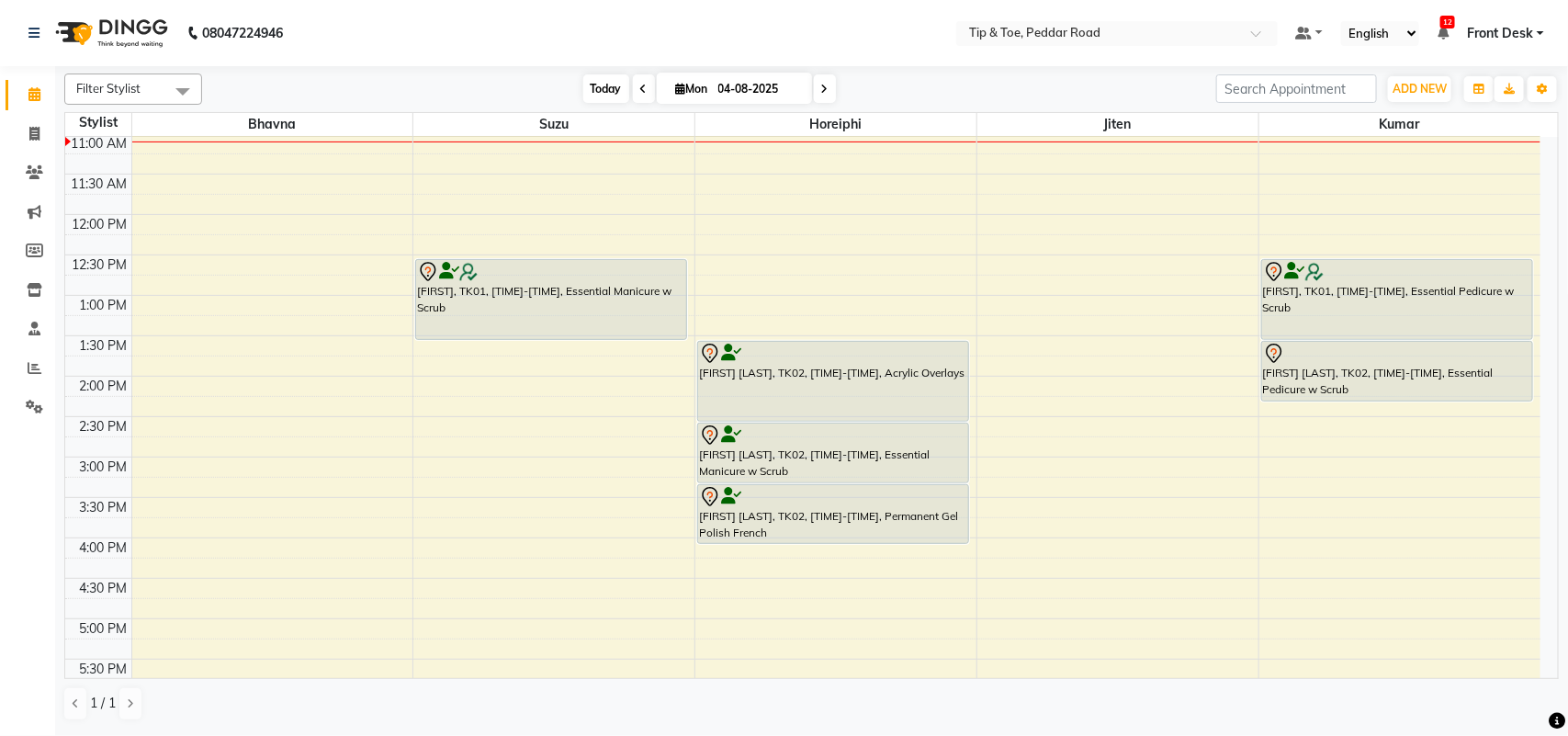 click on "Today" at bounding box center [606, 88] 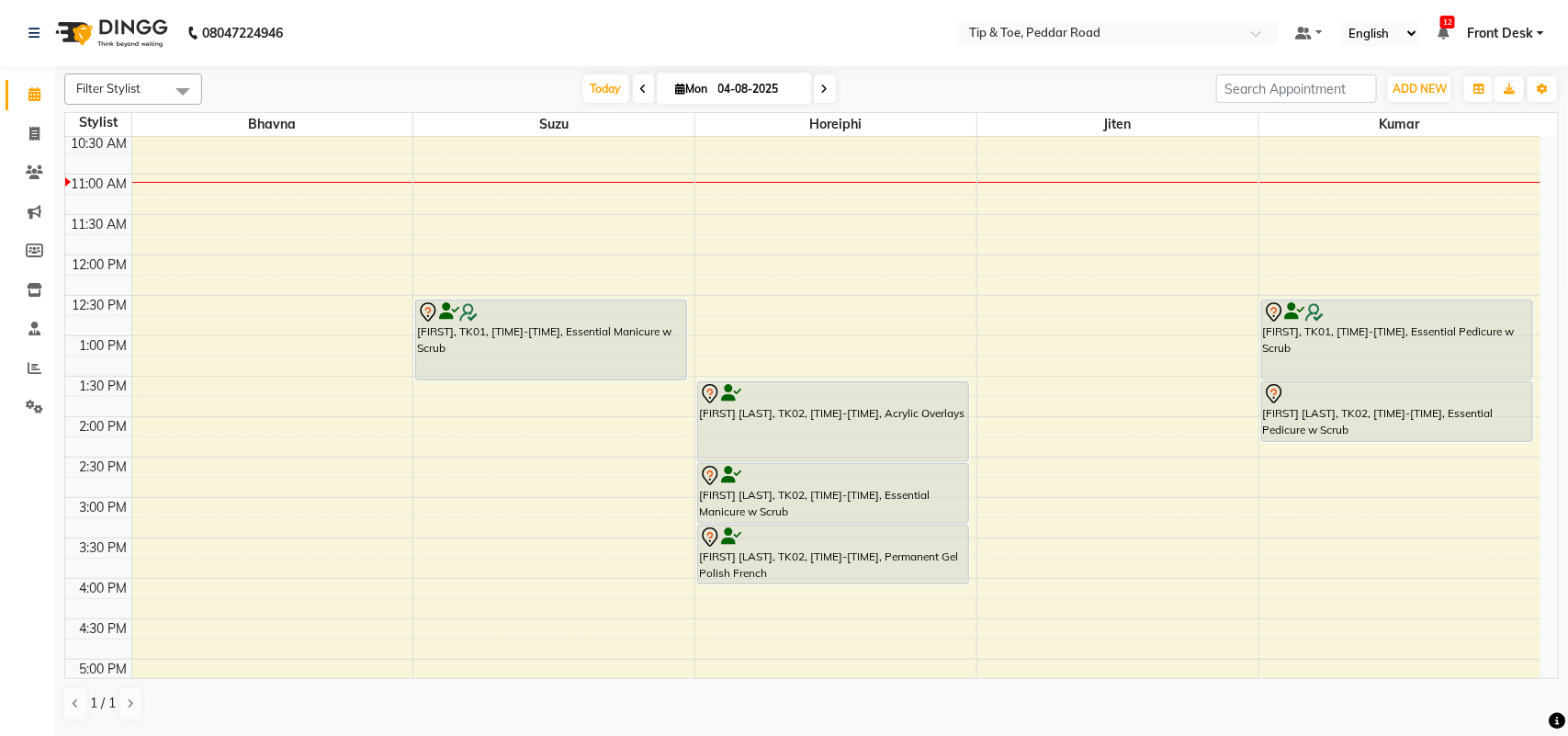 scroll, scrollTop: 230, scrollLeft: 0, axis: vertical 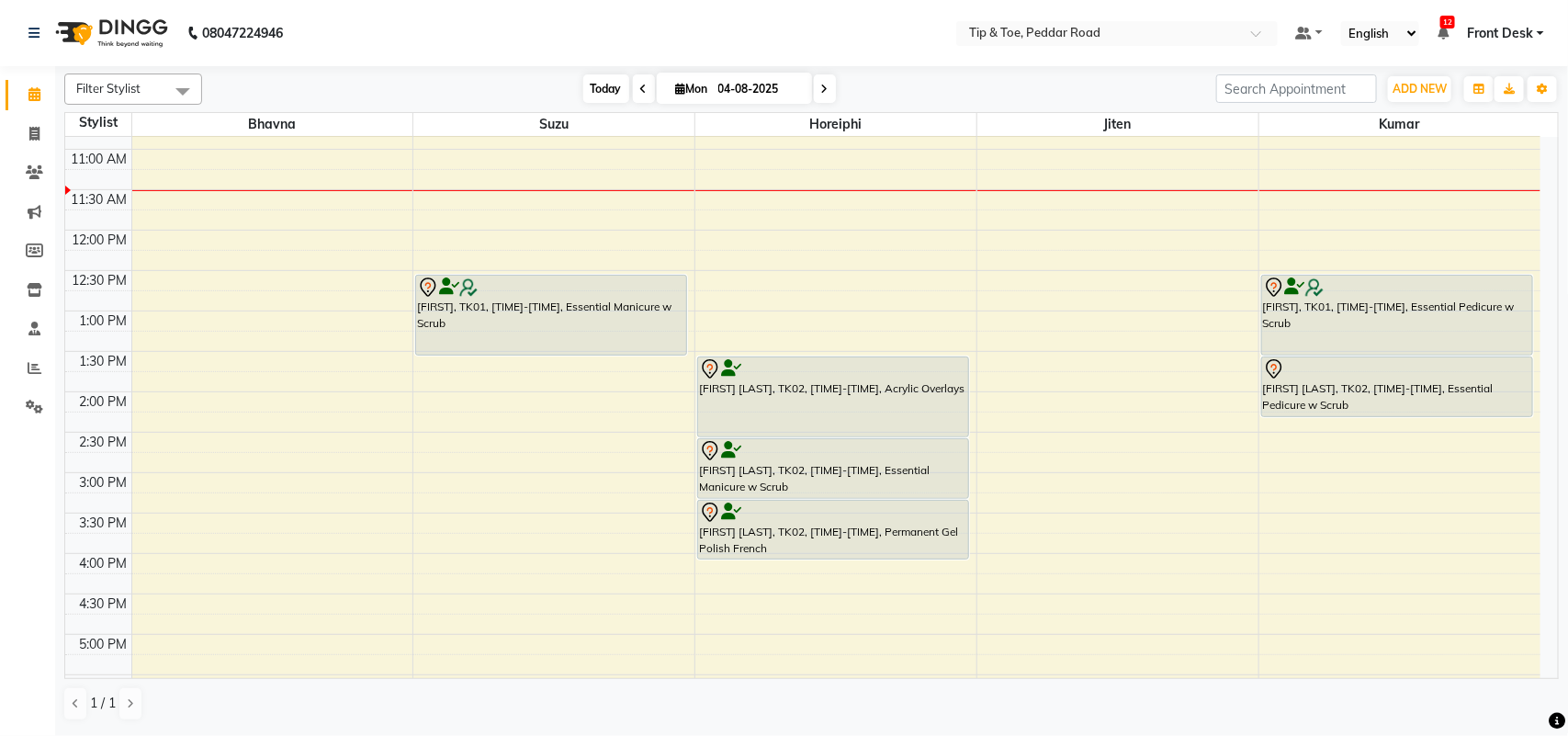 click on "Today" at bounding box center (606, 88) 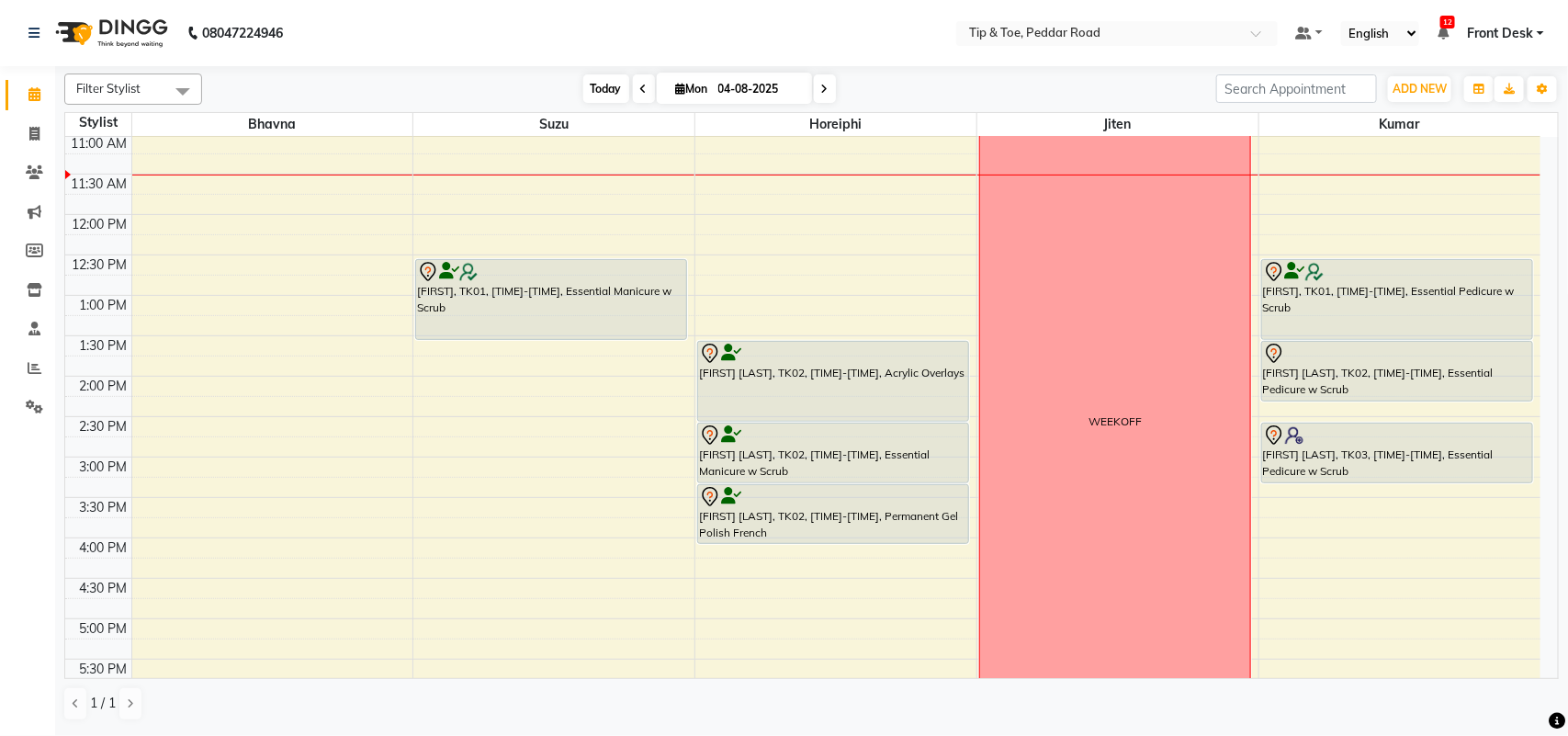 click on "Today" at bounding box center [606, 88] 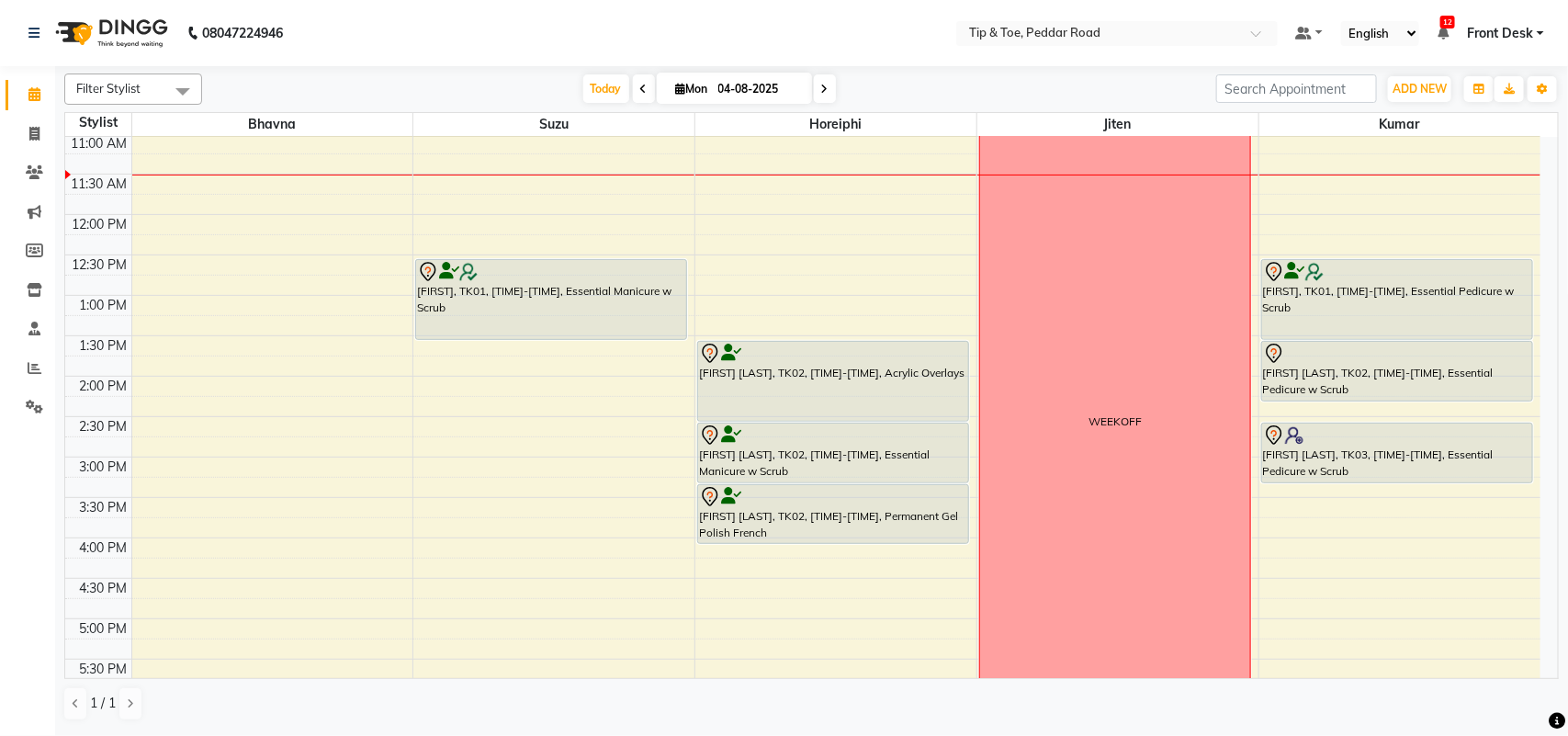 scroll, scrollTop: 245, scrollLeft: 0, axis: vertical 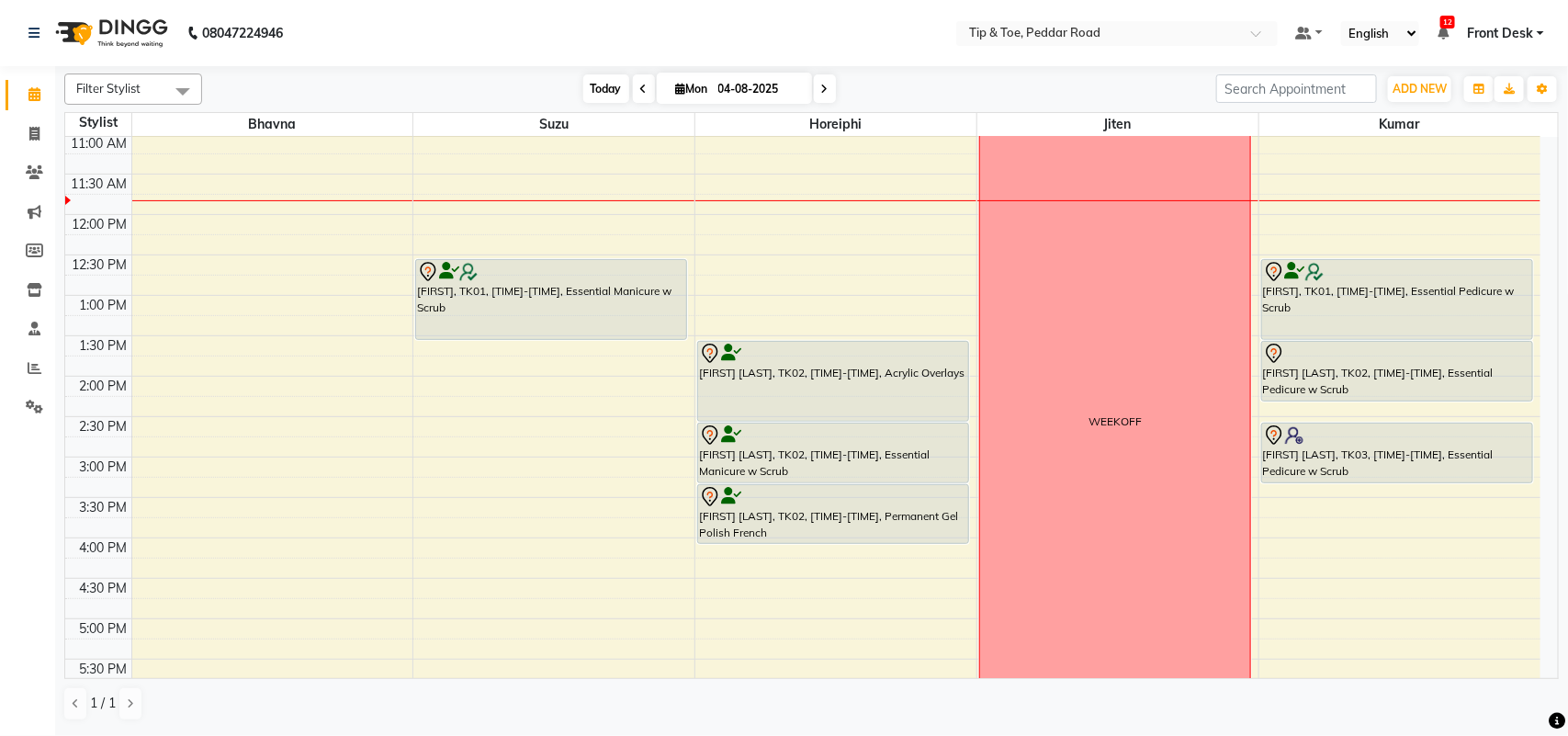 click on "Today" at bounding box center [606, 88] 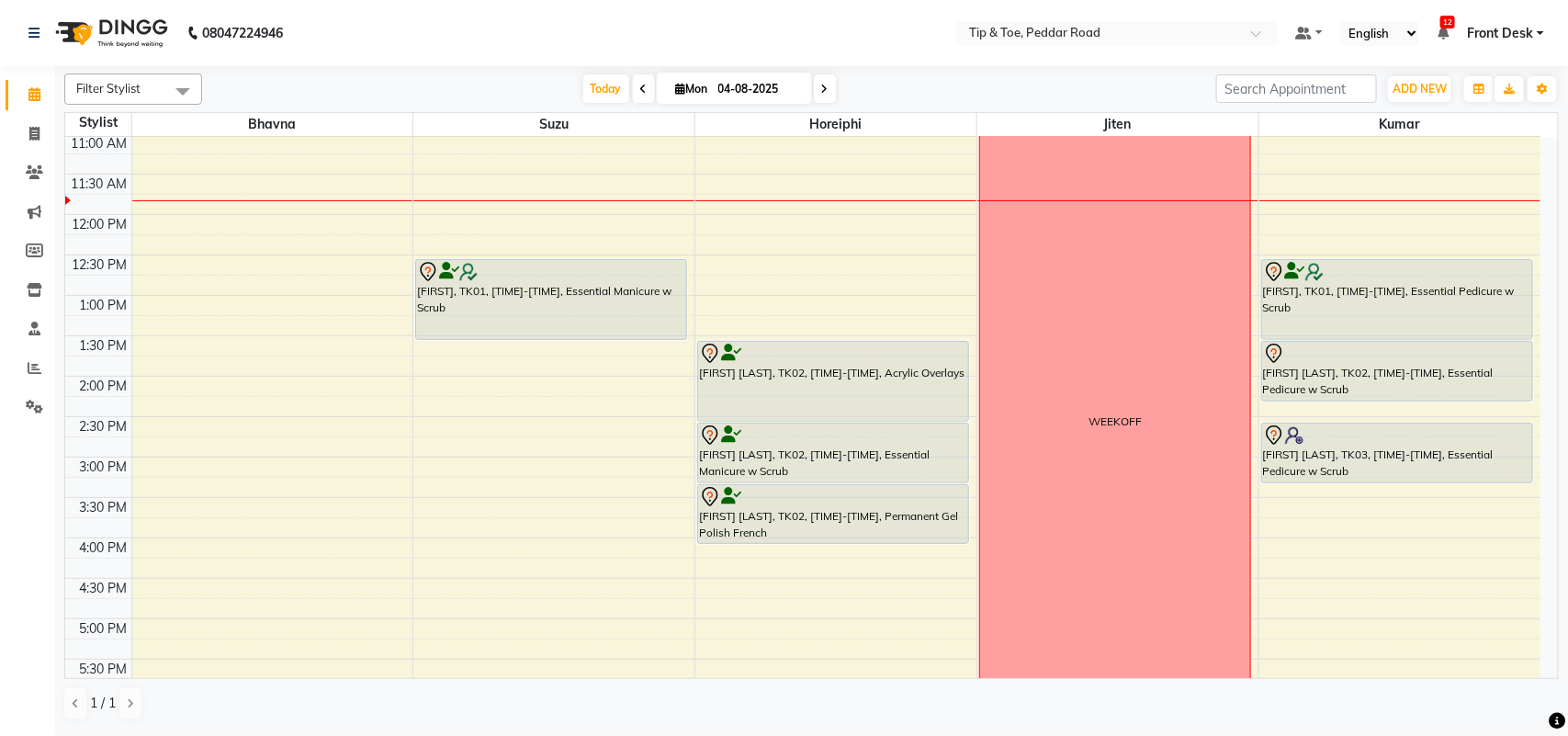 scroll, scrollTop: 245, scrollLeft: 0, axis: vertical 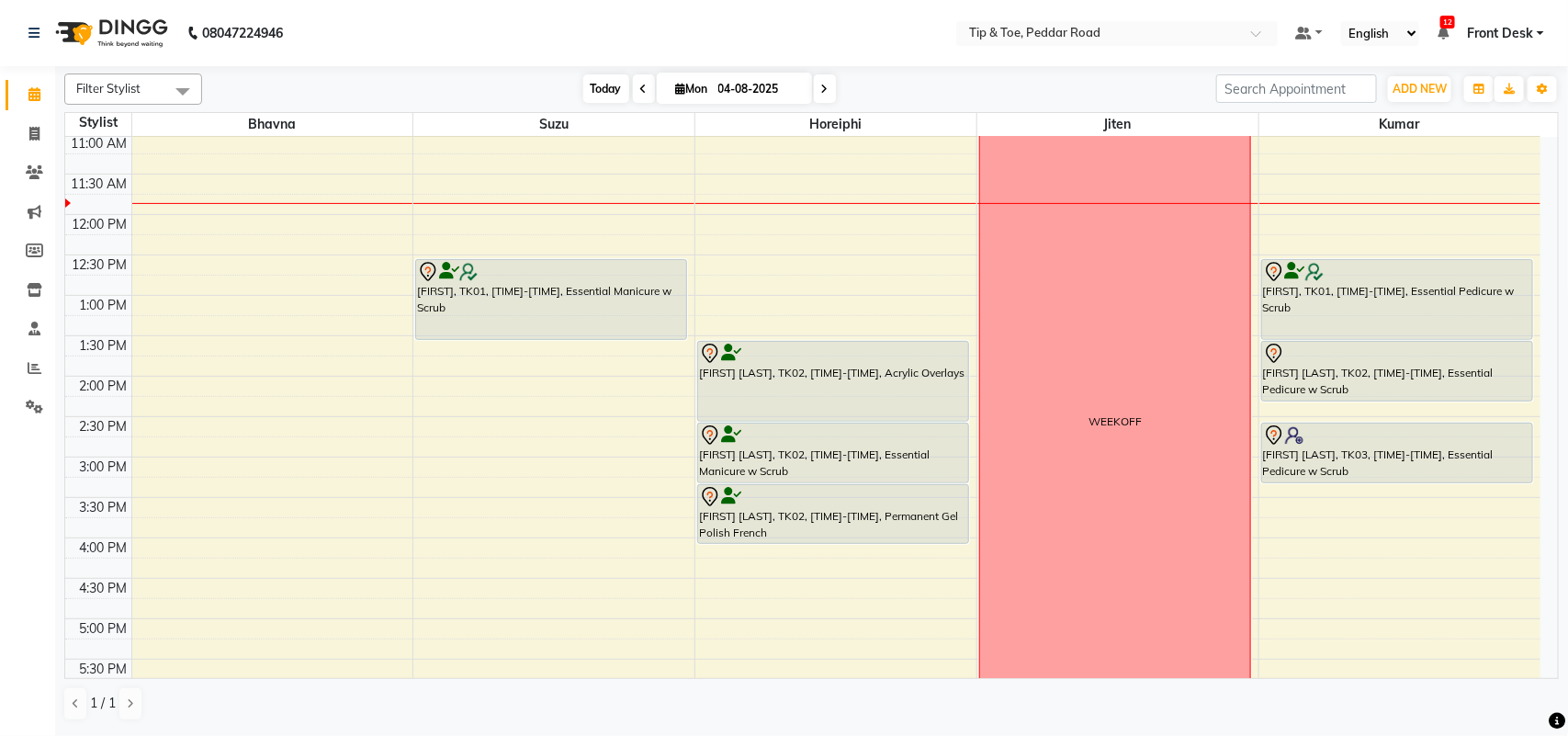 click on "Today" at bounding box center (606, 88) 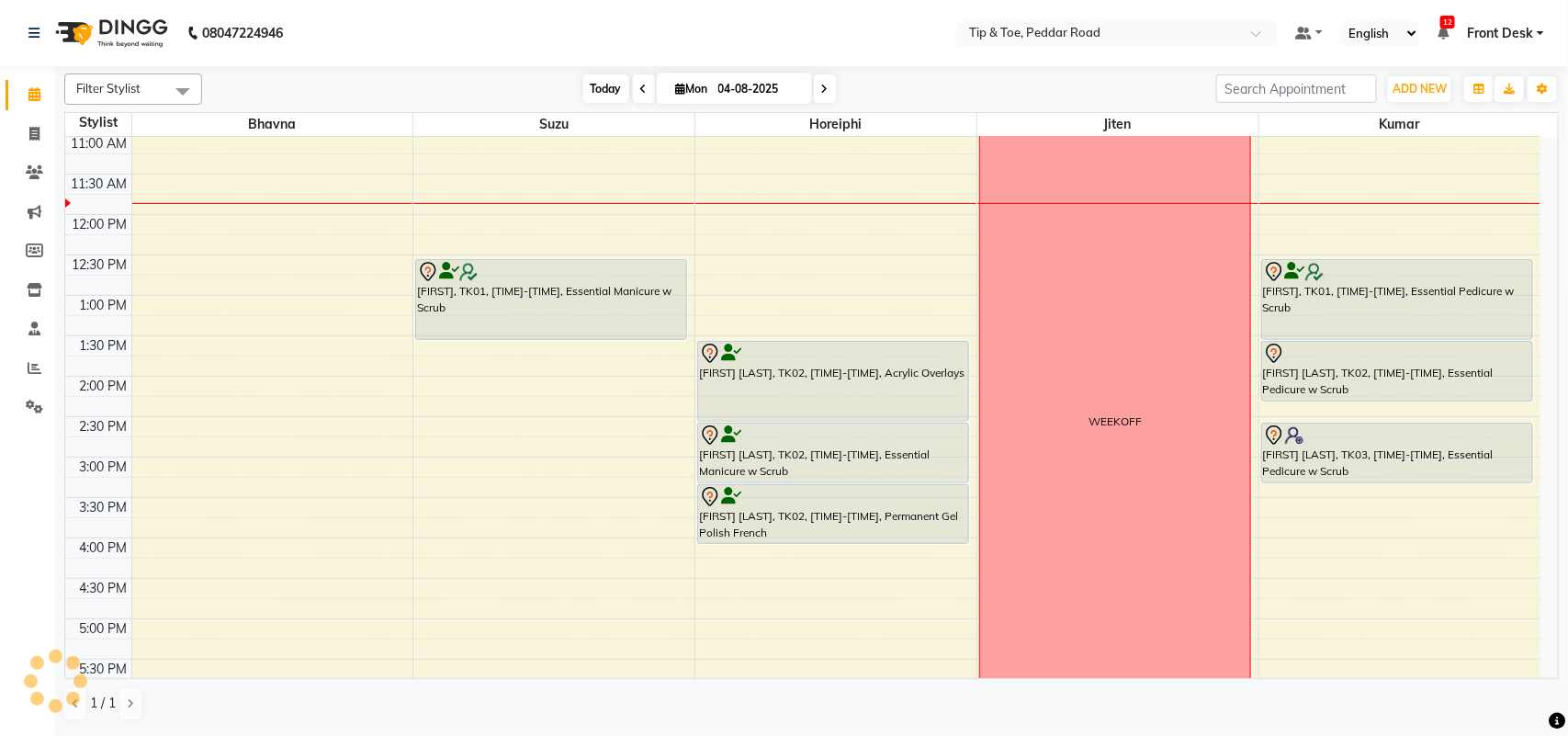 scroll, scrollTop: 245, scrollLeft: 0, axis: vertical 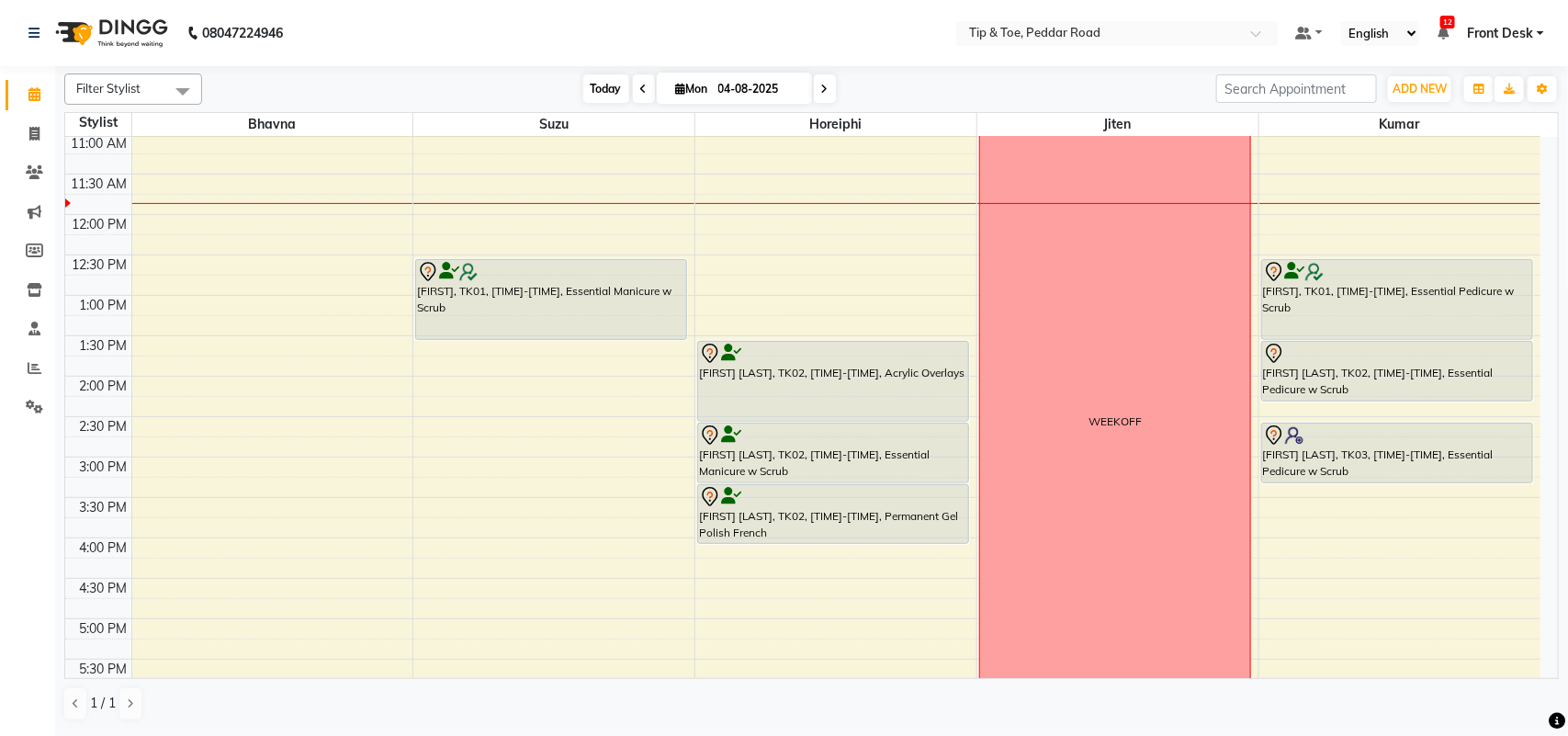 click on "Today" at bounding box center (606, 88) 